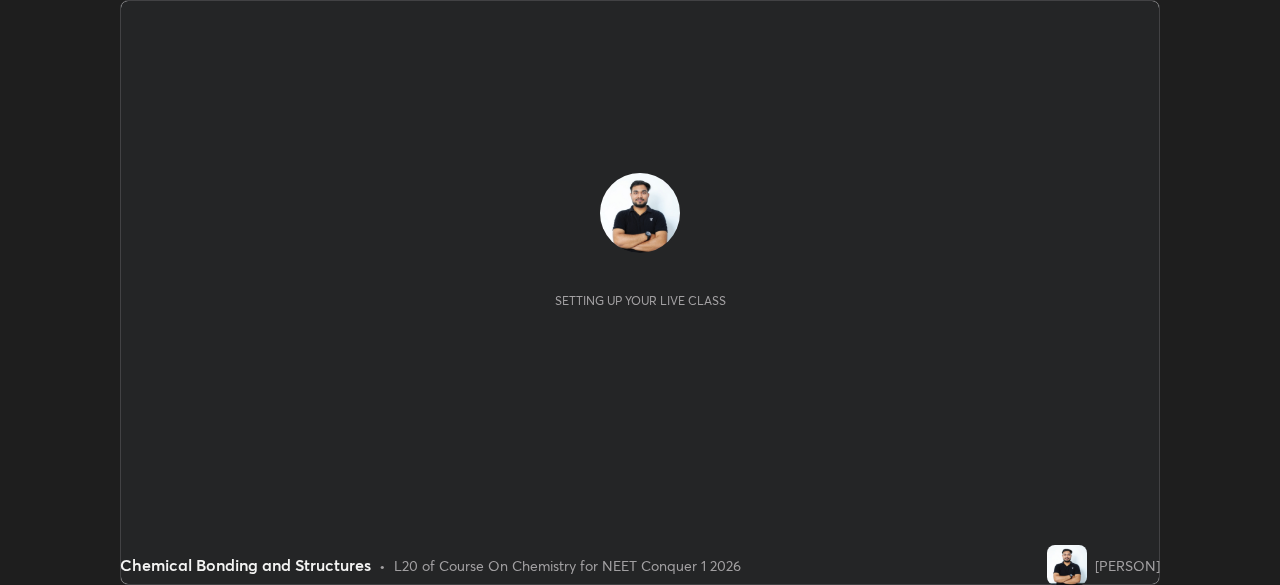scroll, scrollTop: 0, scrollLeft: 0, axis: both 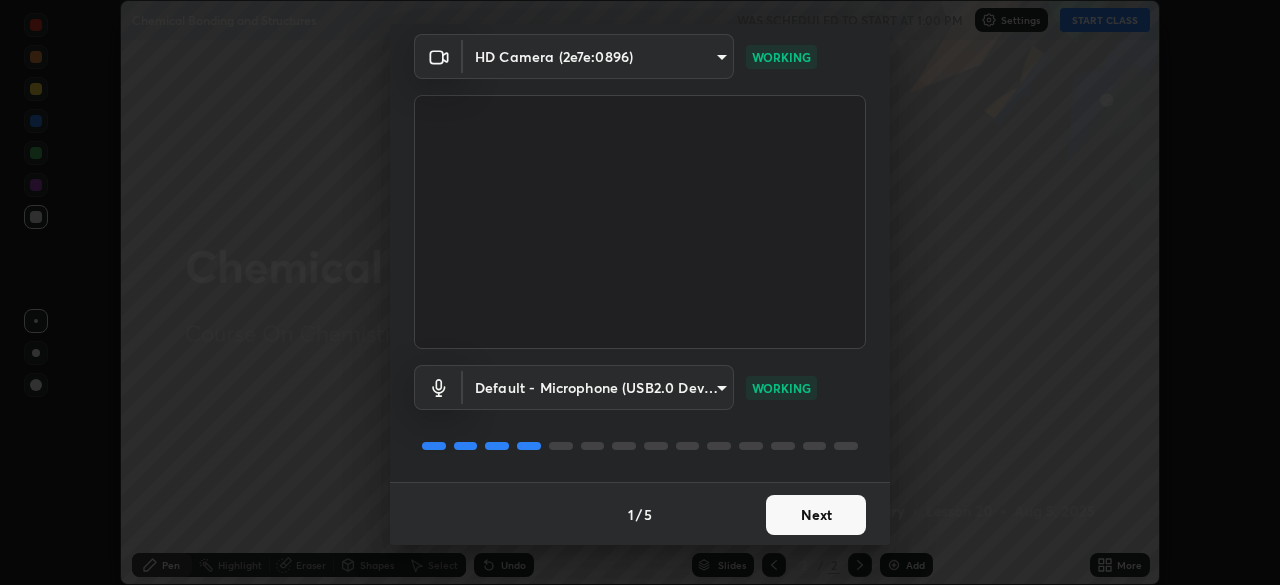click on "Next" at bounding box center [816, 515] 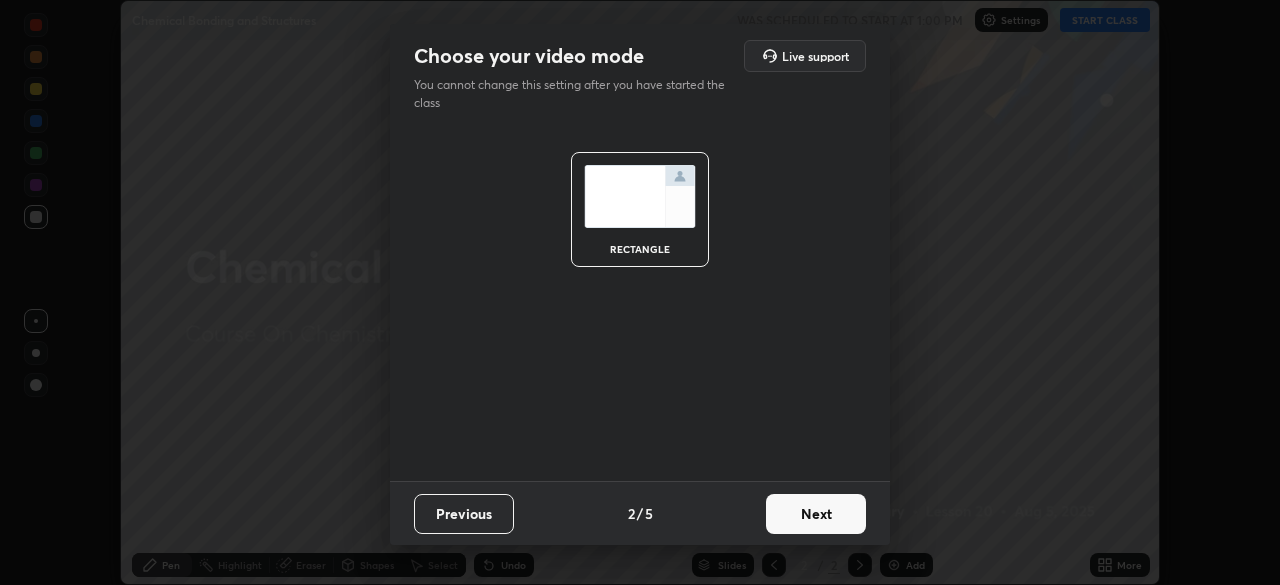 click on "Next" at bounding box center [816, 514] 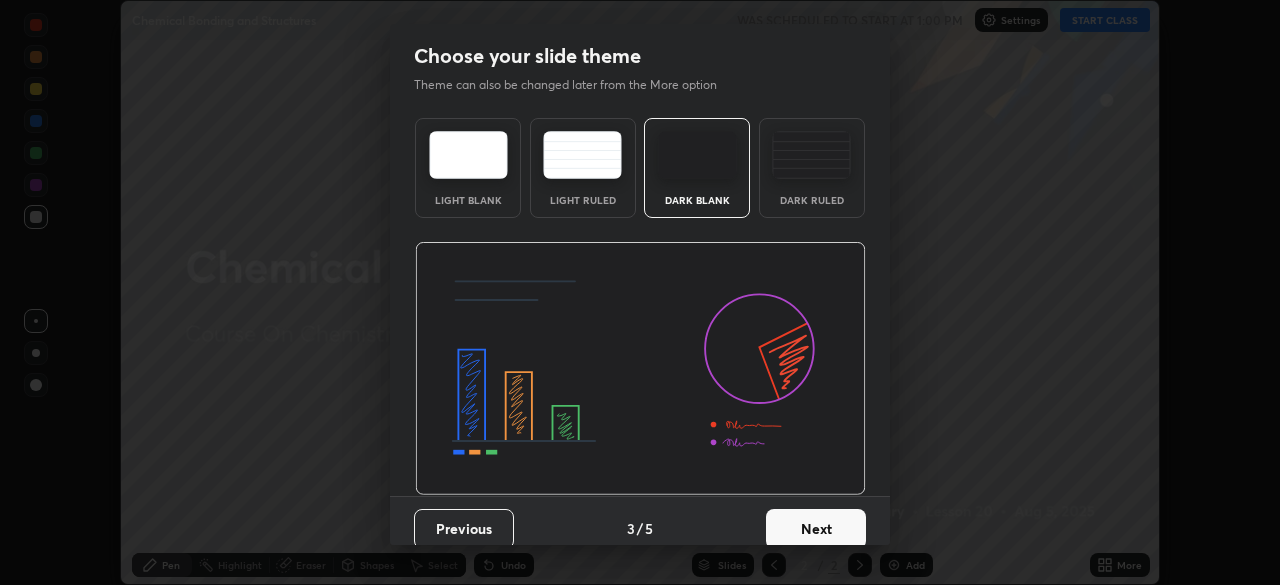 click on "Next" at bounding box center [816, 529] 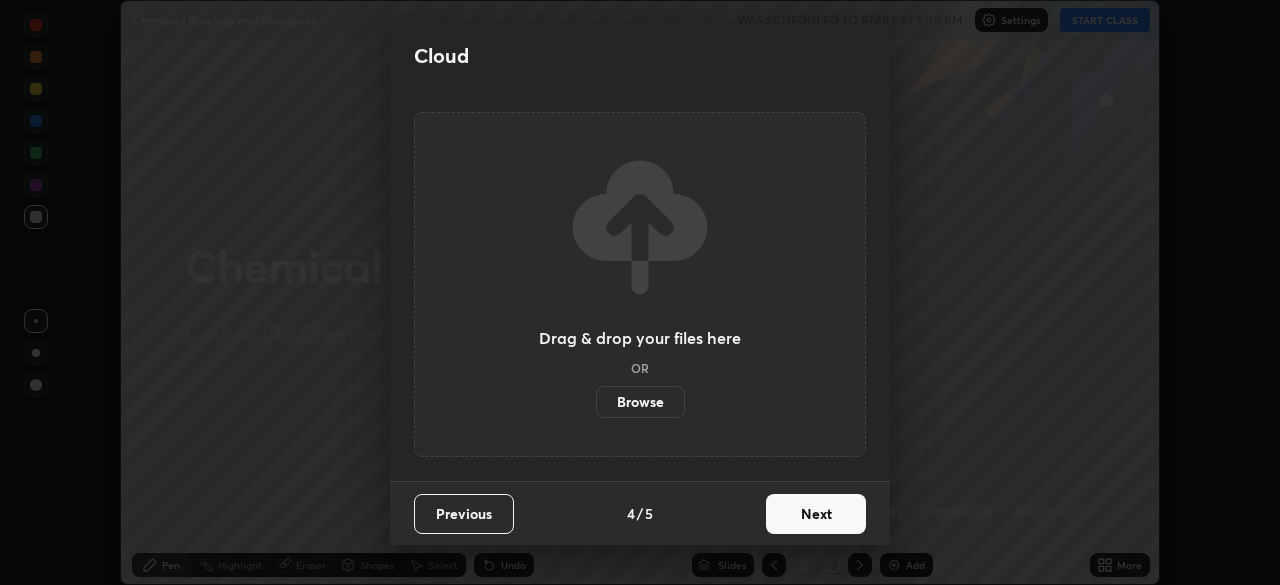 click on "Next" at bounding box center (816, 514) 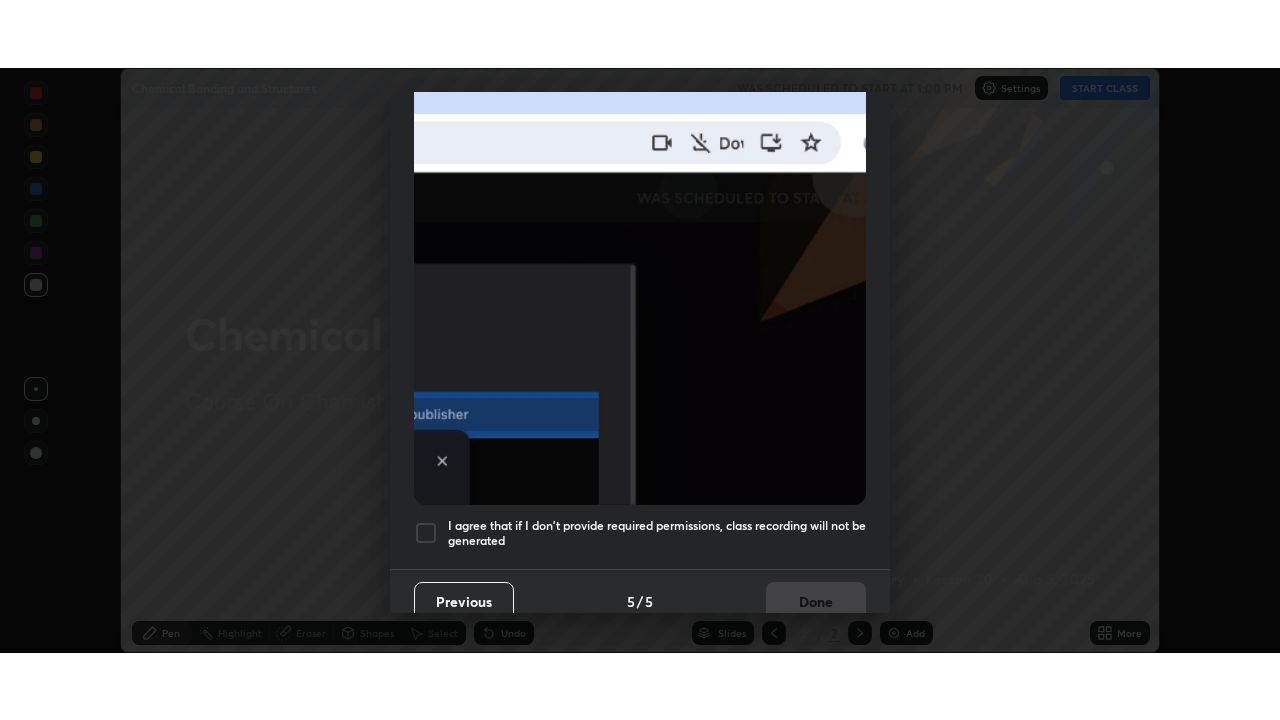 scroll, scrollTop: 479, scrollLeft: 0, axis: vertical 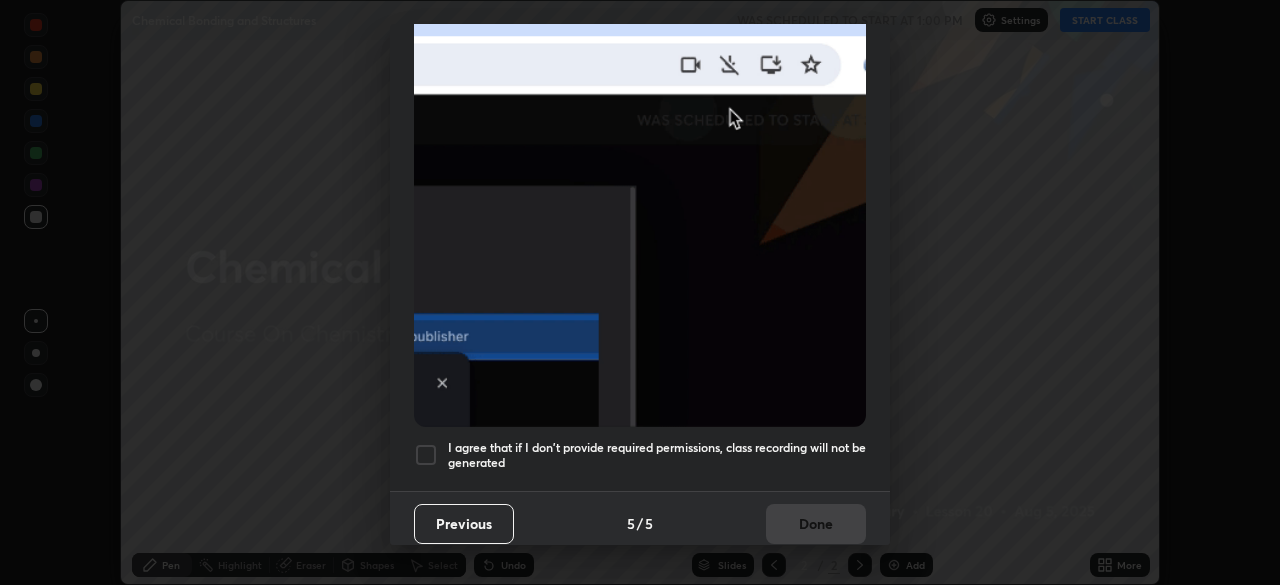 click at bounding box center (426, 455) 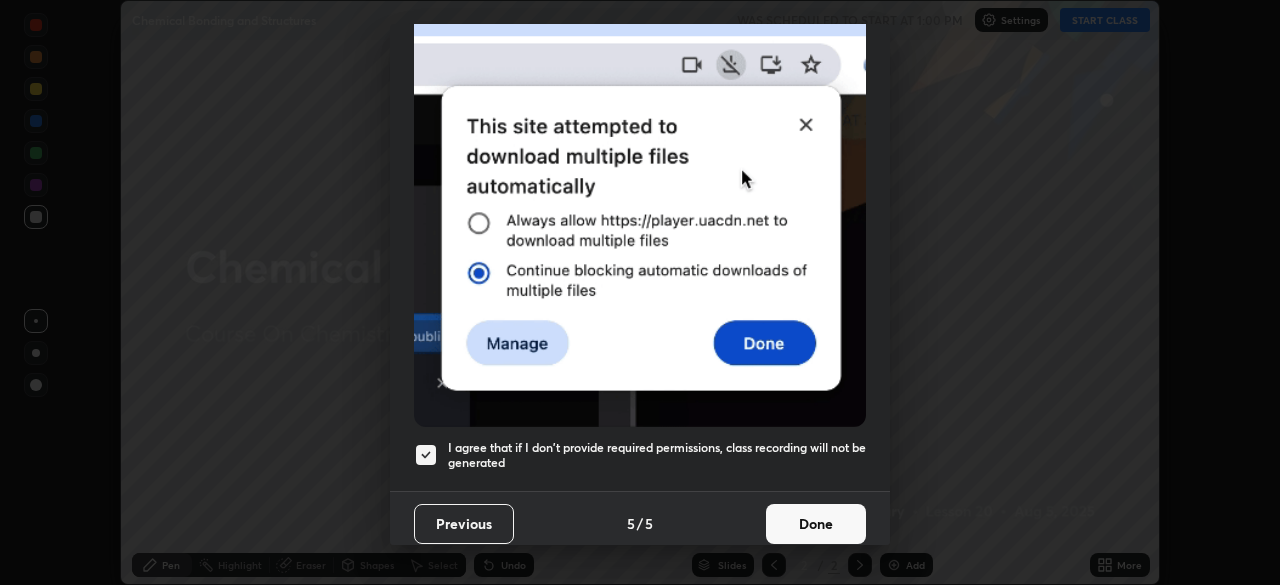 click on "Done" at bounding box center (816, 524) 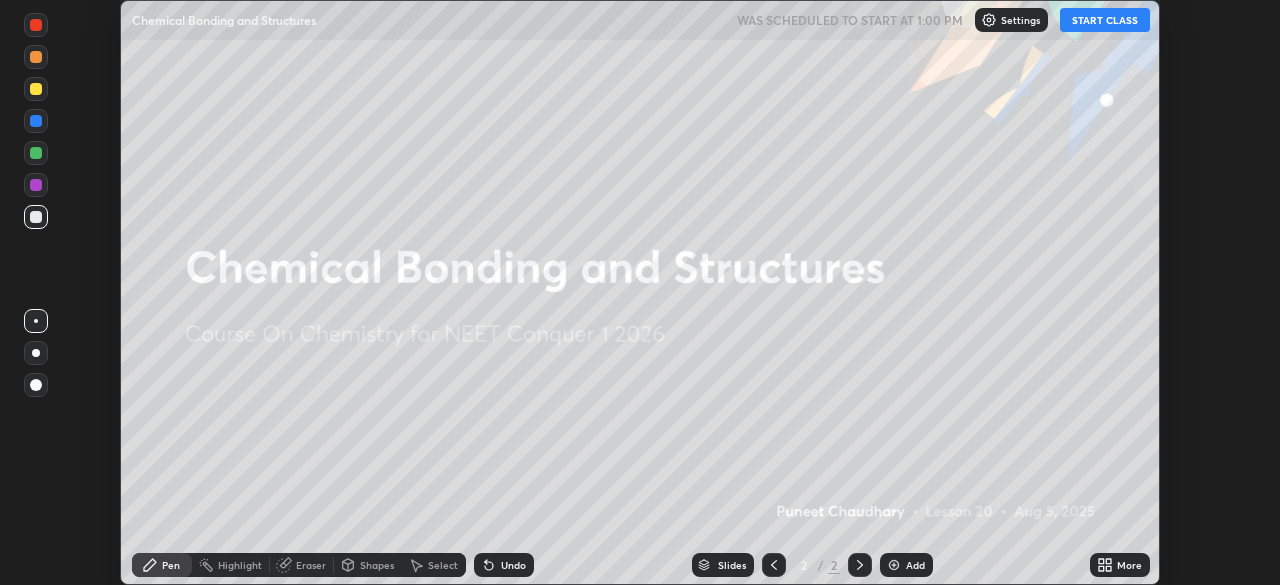 click on "START CLASS" at bounding box center (1105, 20) 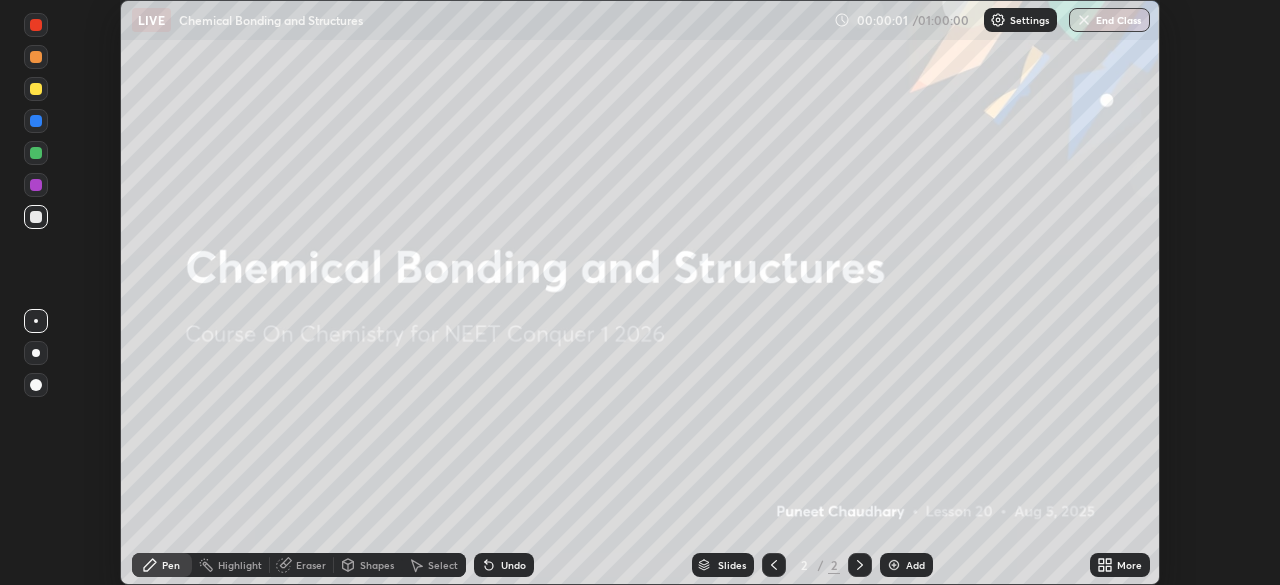 click 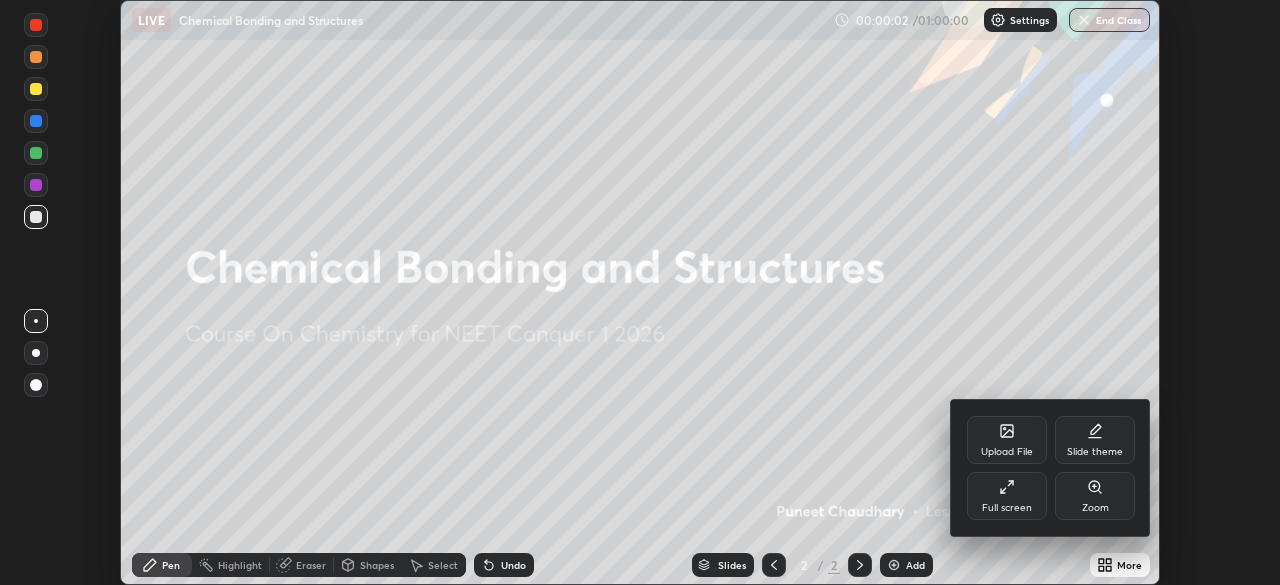 click on "Full screen" at bounding box center [1007, 496] 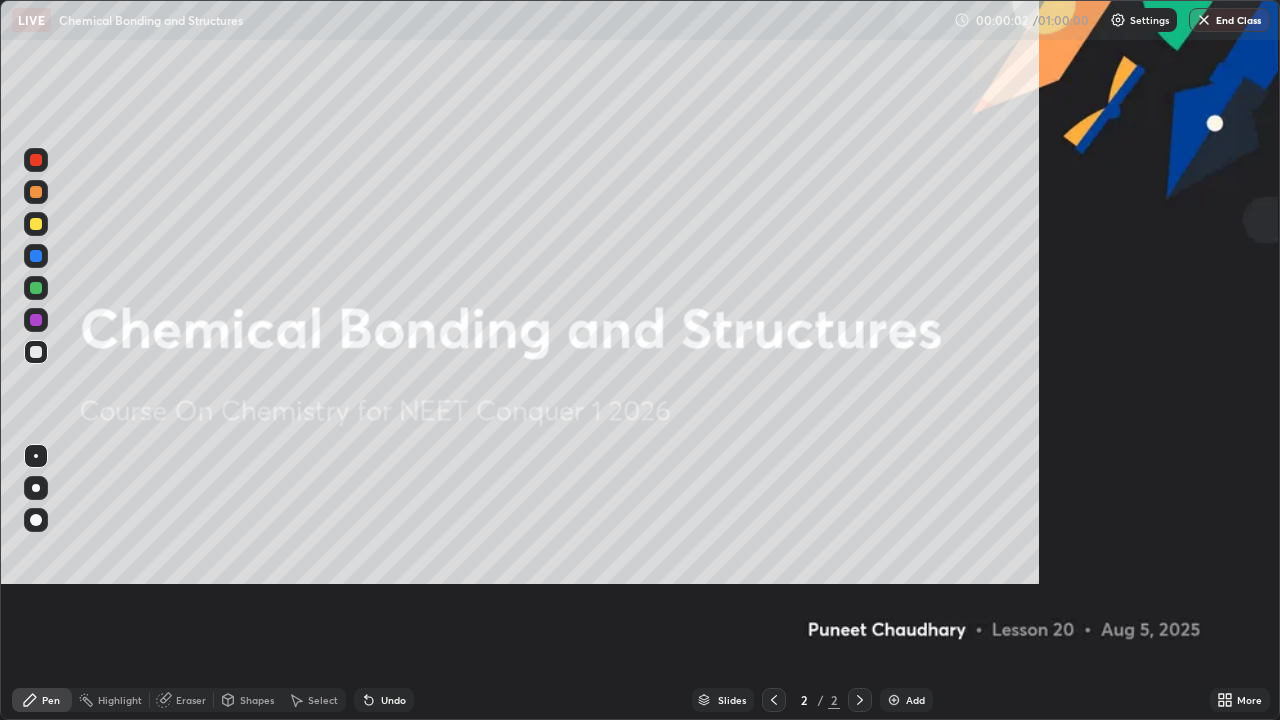scroll, scrollTop: 99280, scrollLeft: 98720, axis: both 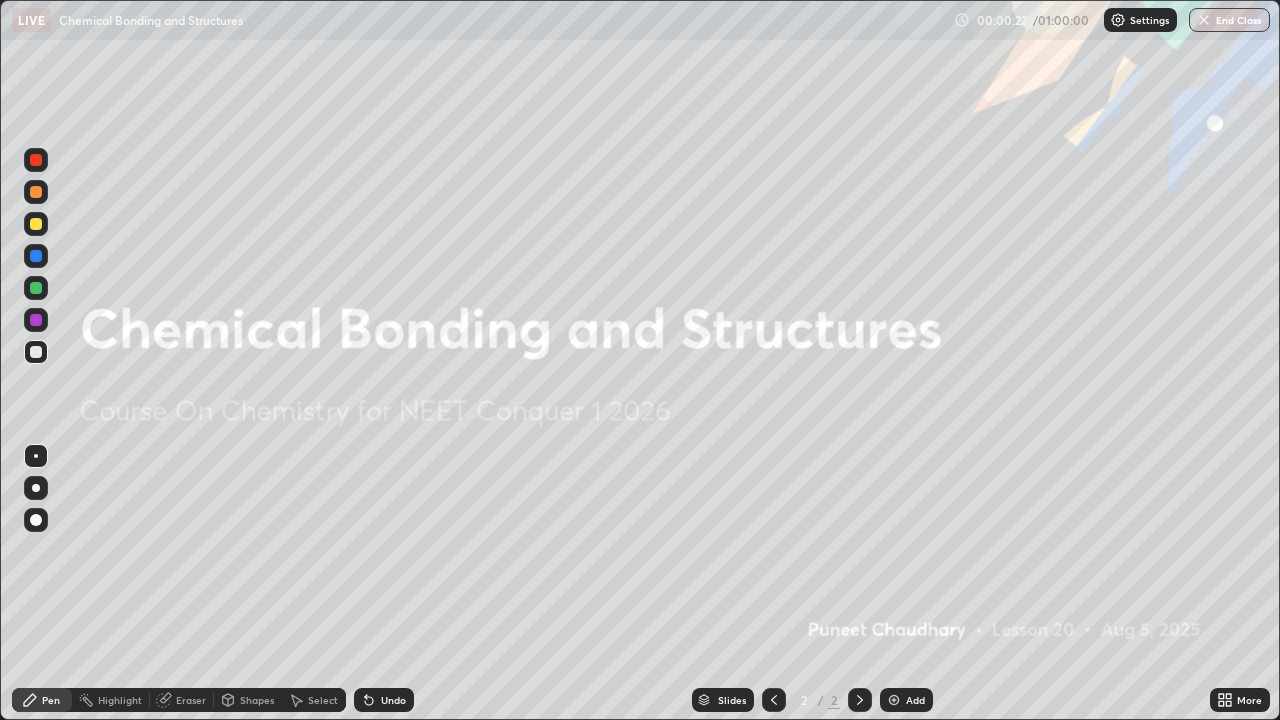 click on "Add" at bounding box center [915, 700] 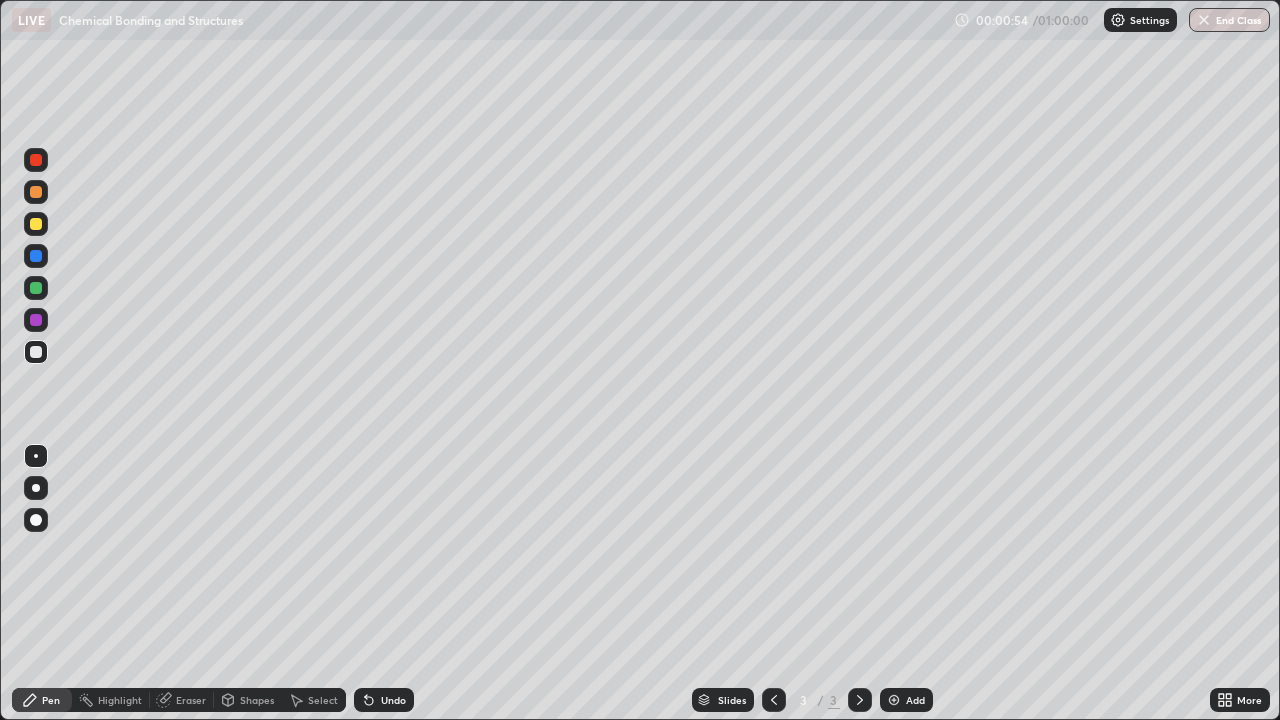 click at bounding box center [36, 488] 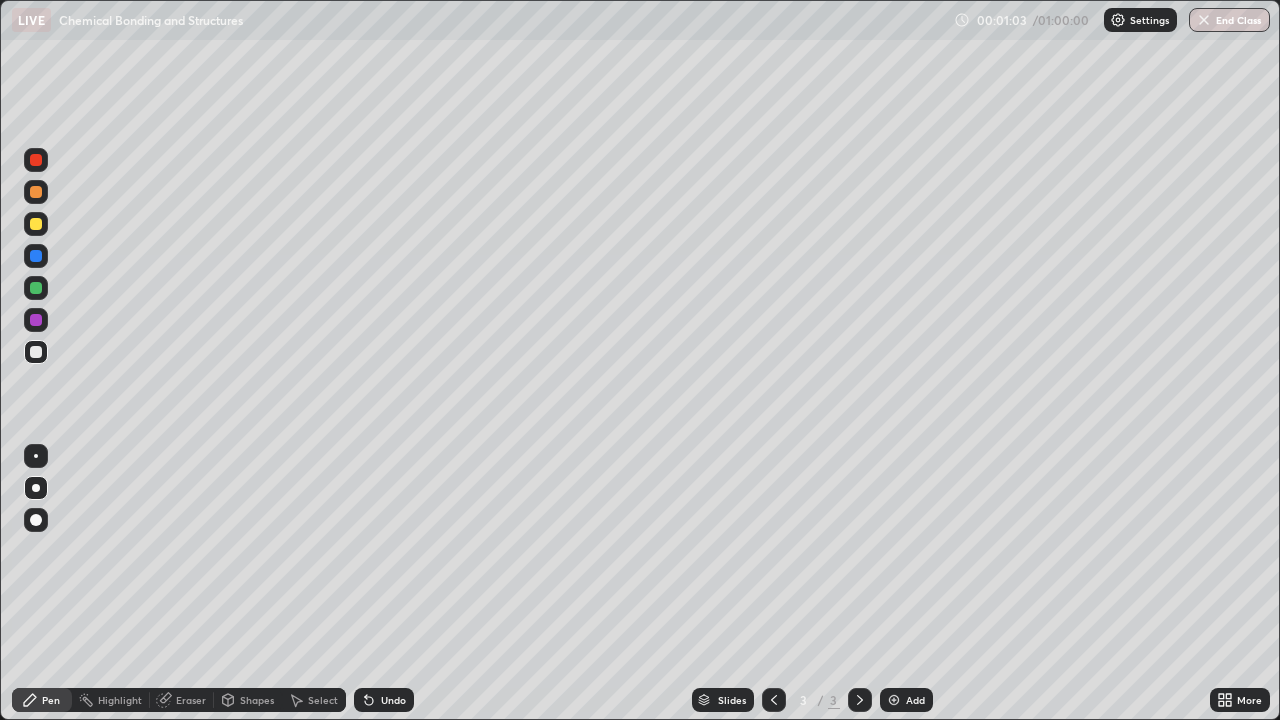 click on "Undo" at bounding box center (393, 700) 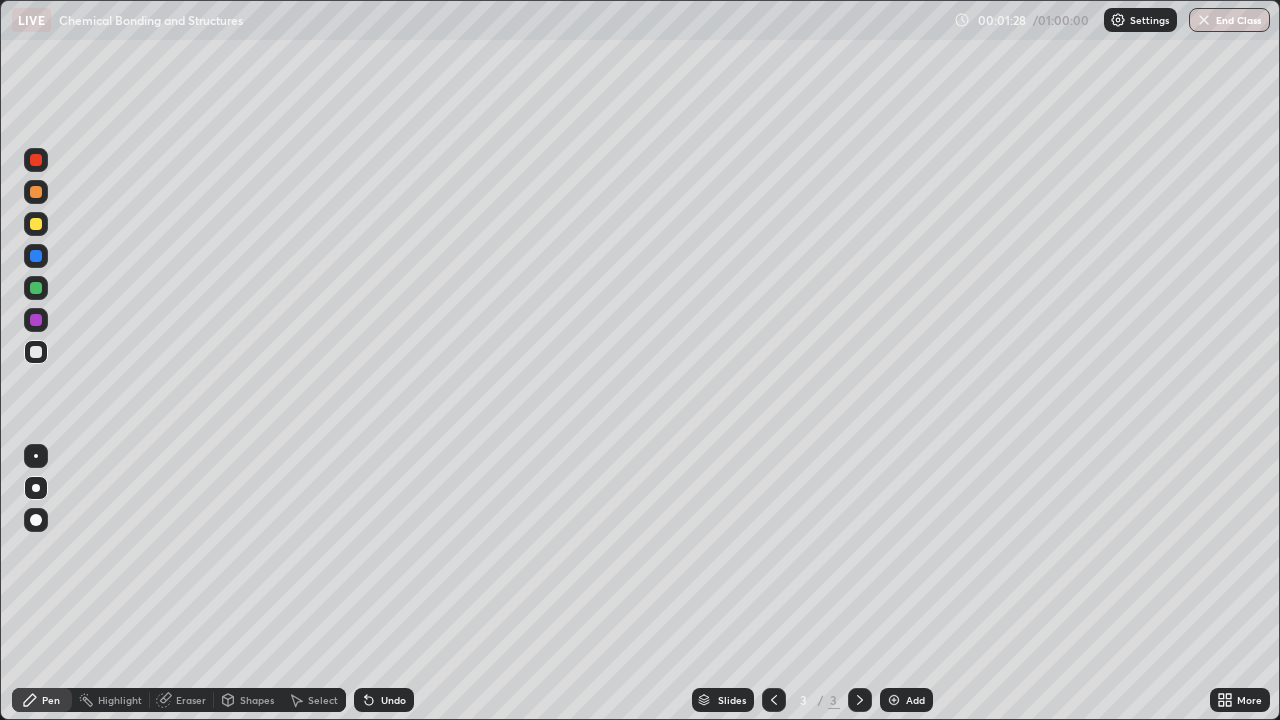 click on "Undo" at bounding box center (393, 700) 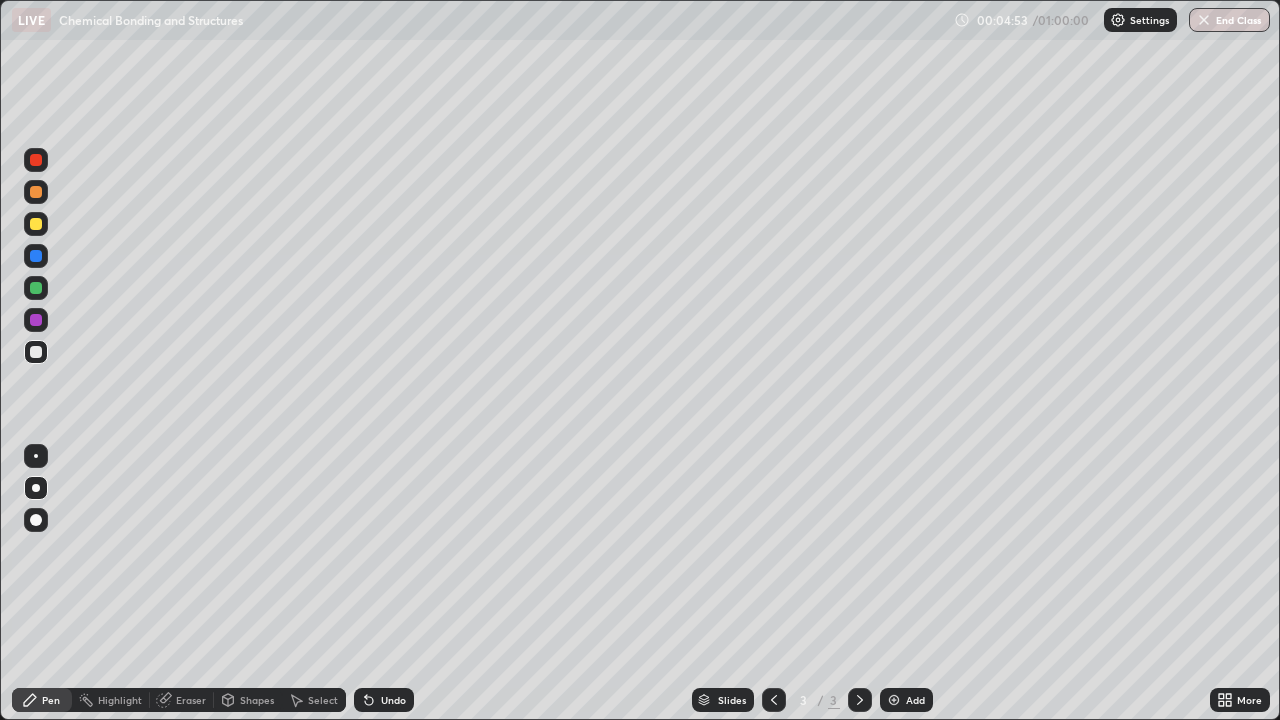 click on "Add" at bounding box center [915, 700] 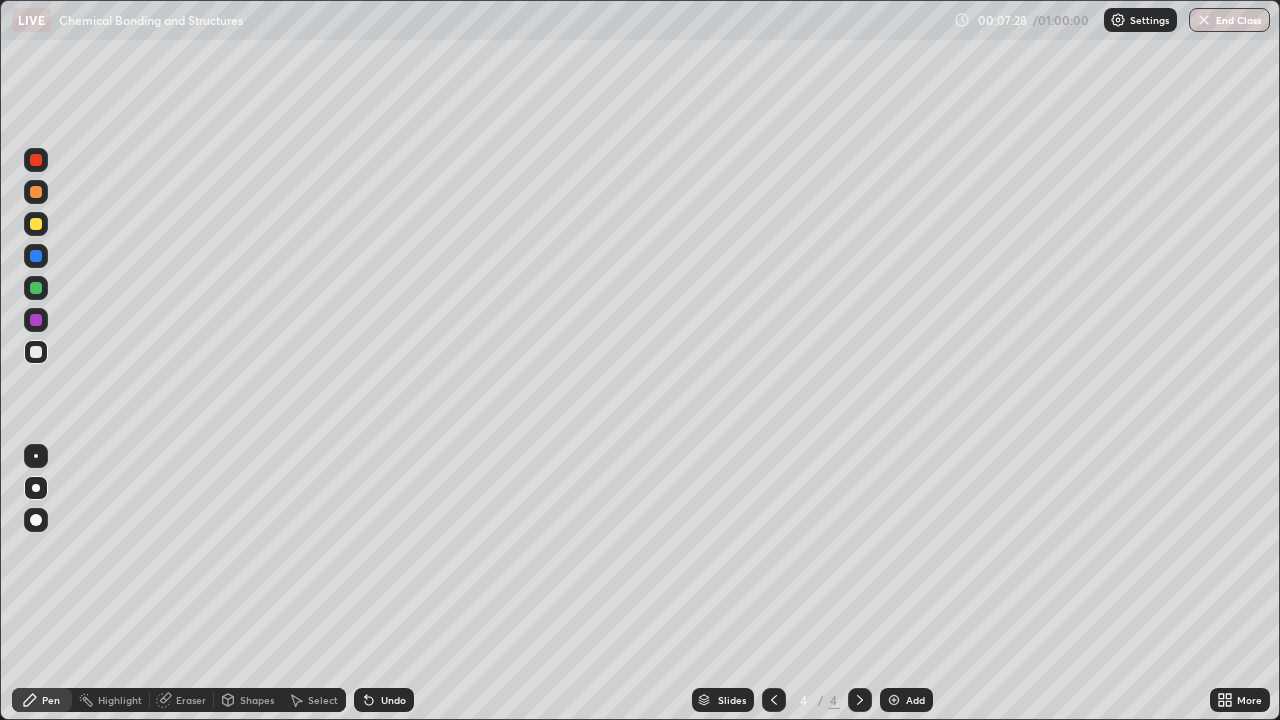 click on "Undo" at bounding box center [393, 700] 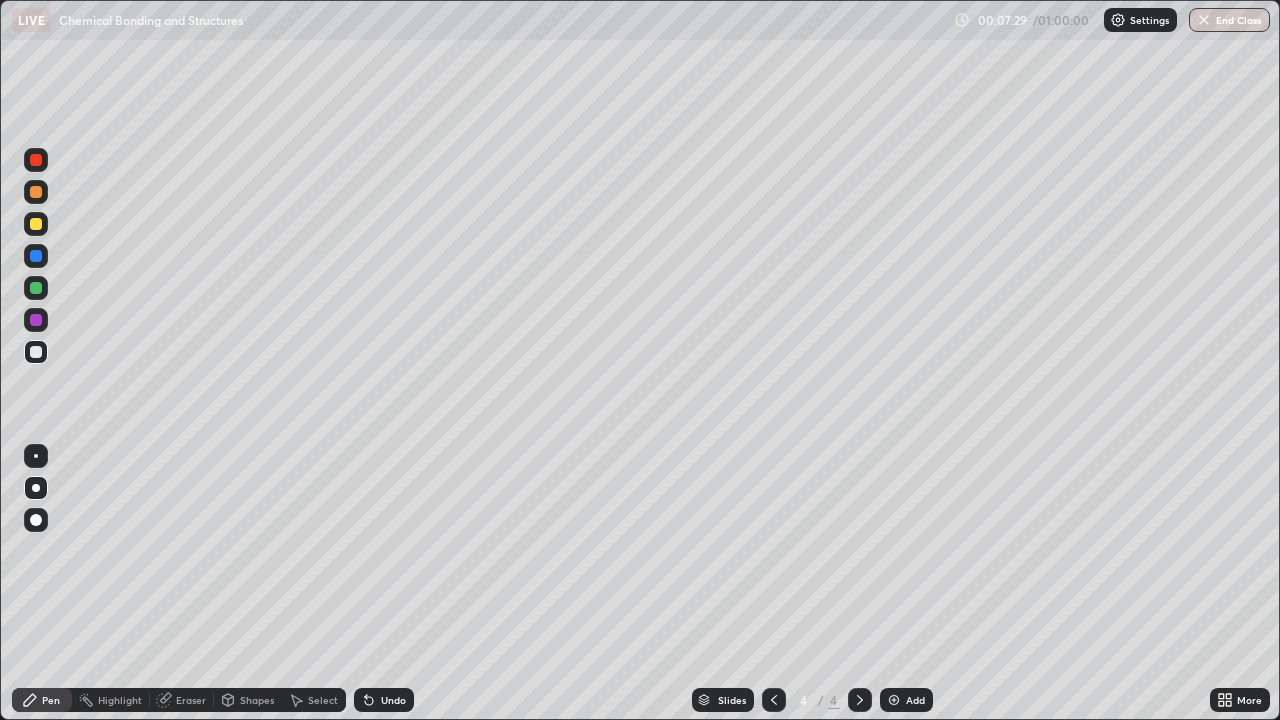 click on "Undo" at bounding box center (384, 700) 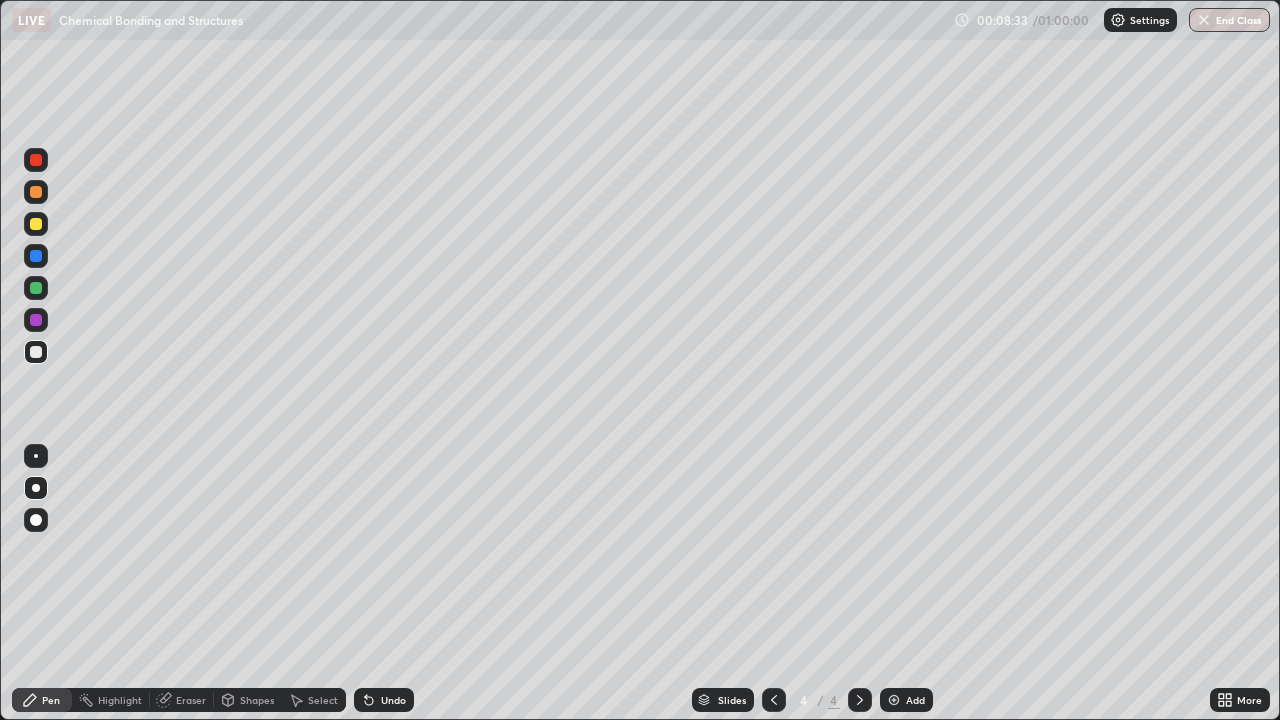 click at bounding box center (36, 224) 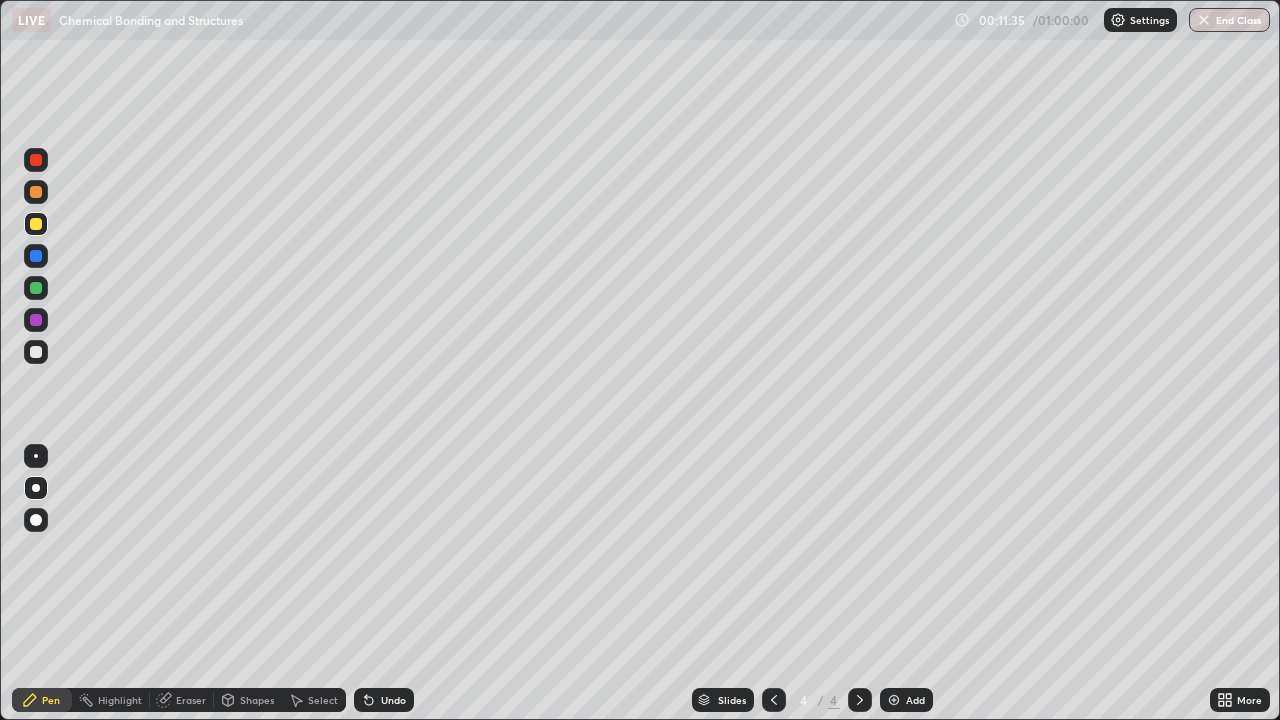 click on "Add" at bounding box center (915, 700) 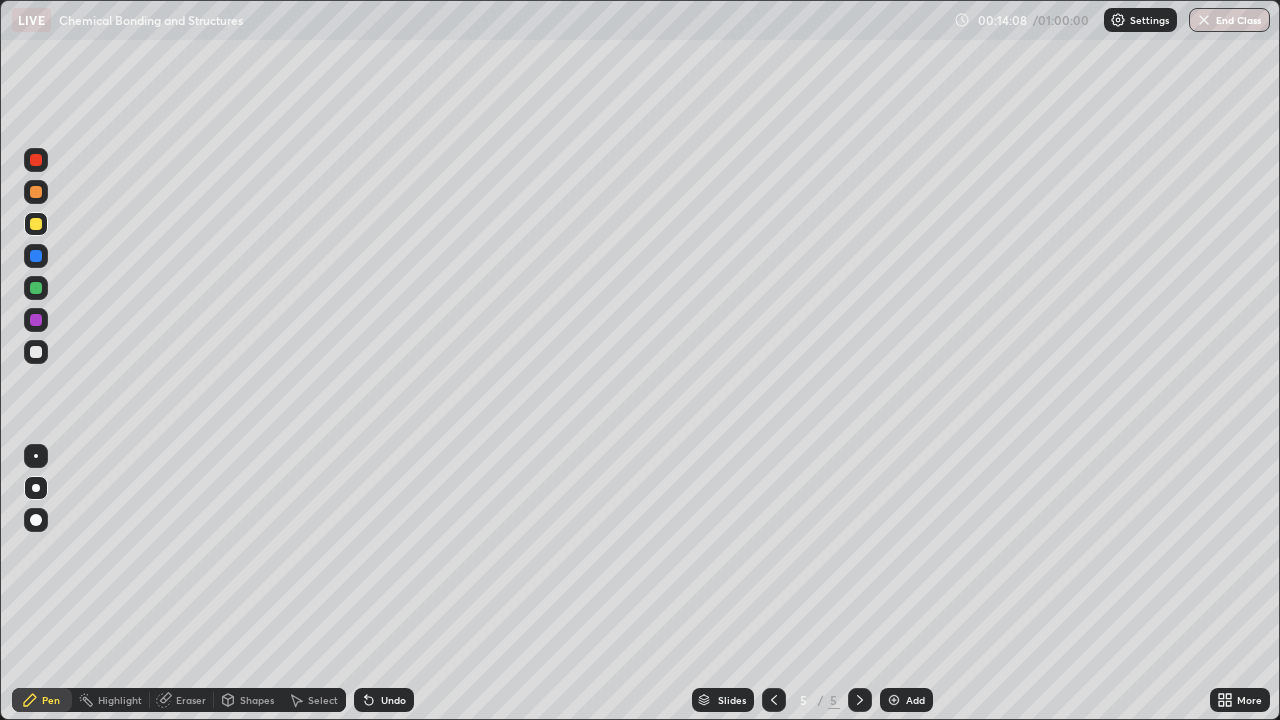click at bounding box center [36, 352] 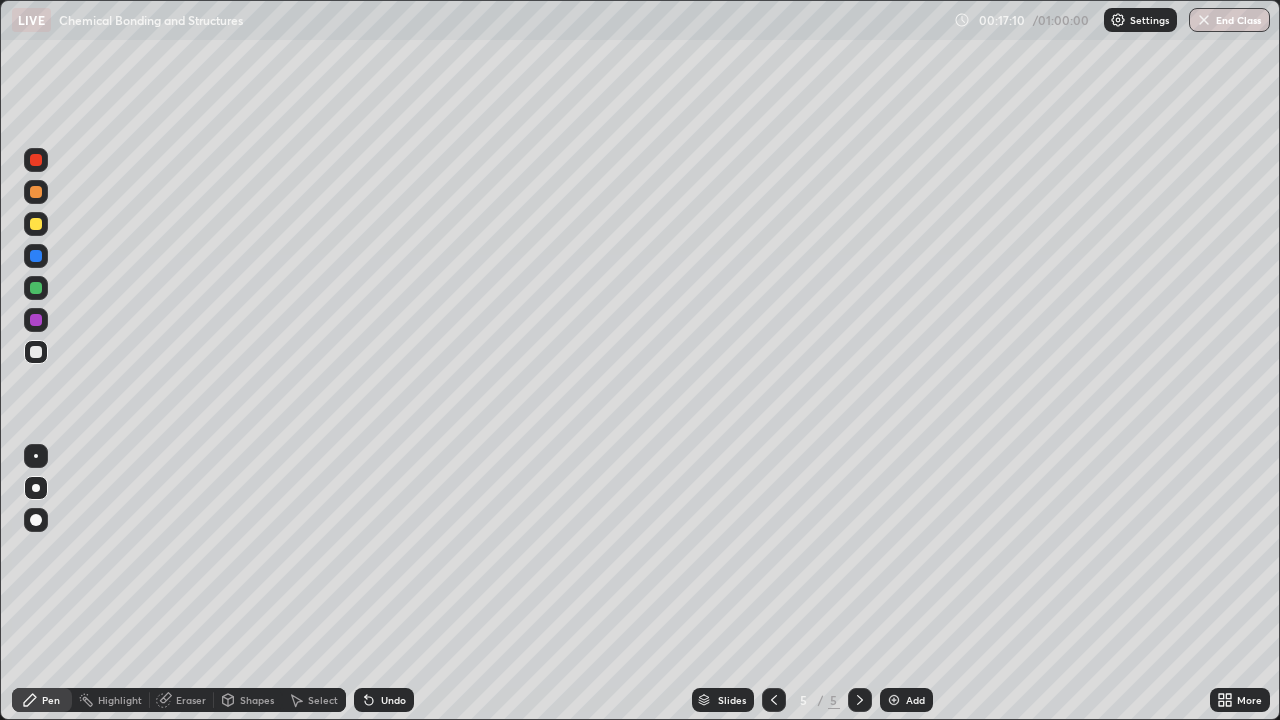 click at bounding box center (36, 224) 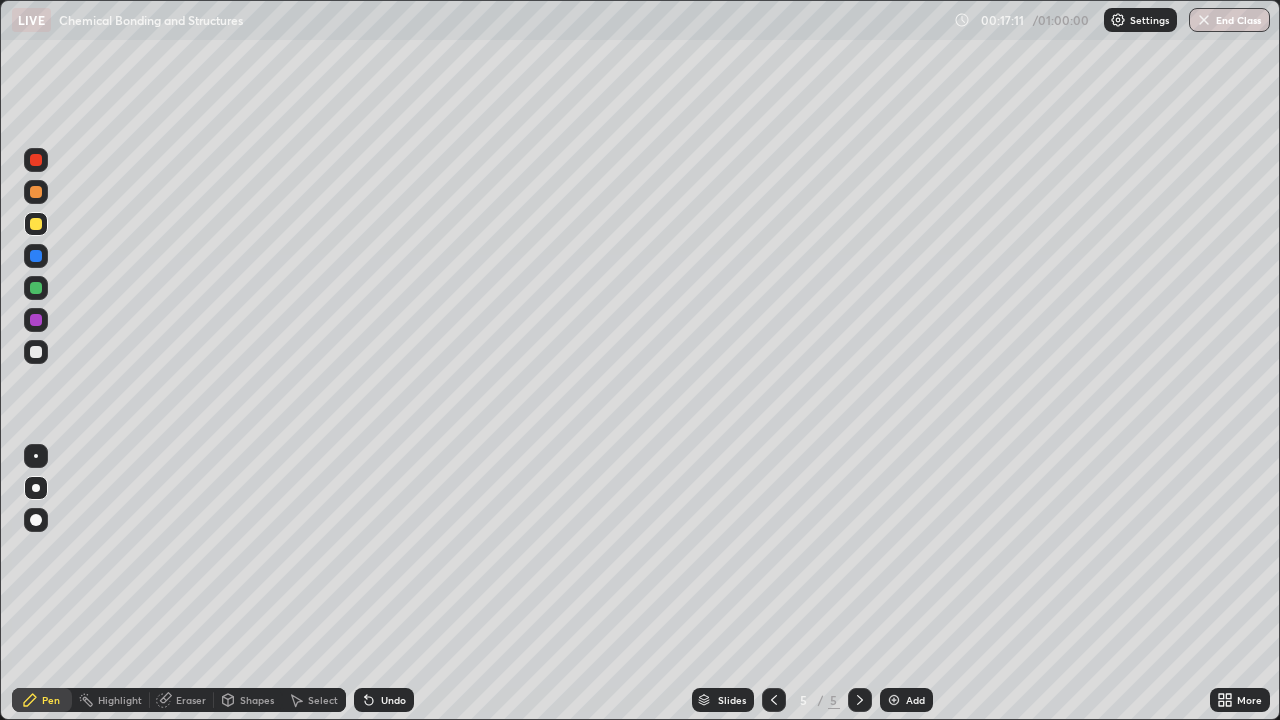click at bounding box center [36, 192] 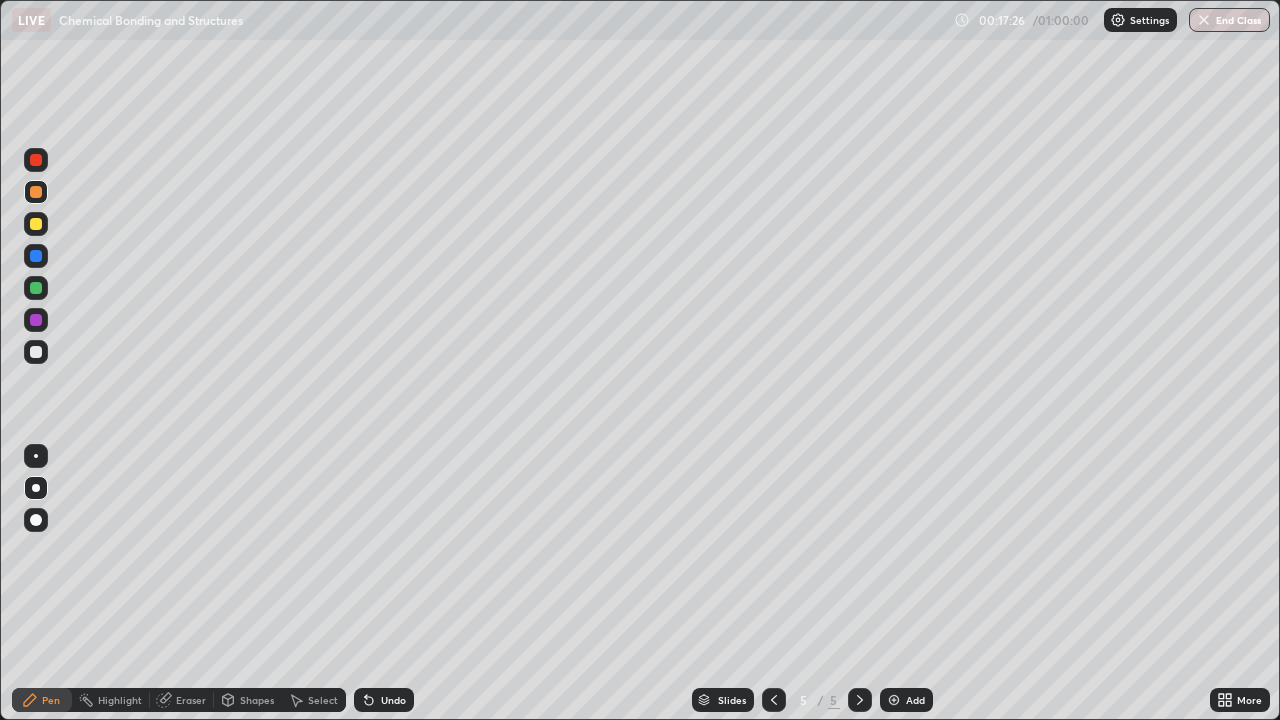 click on "Undo" at bounding box center [393, 700] 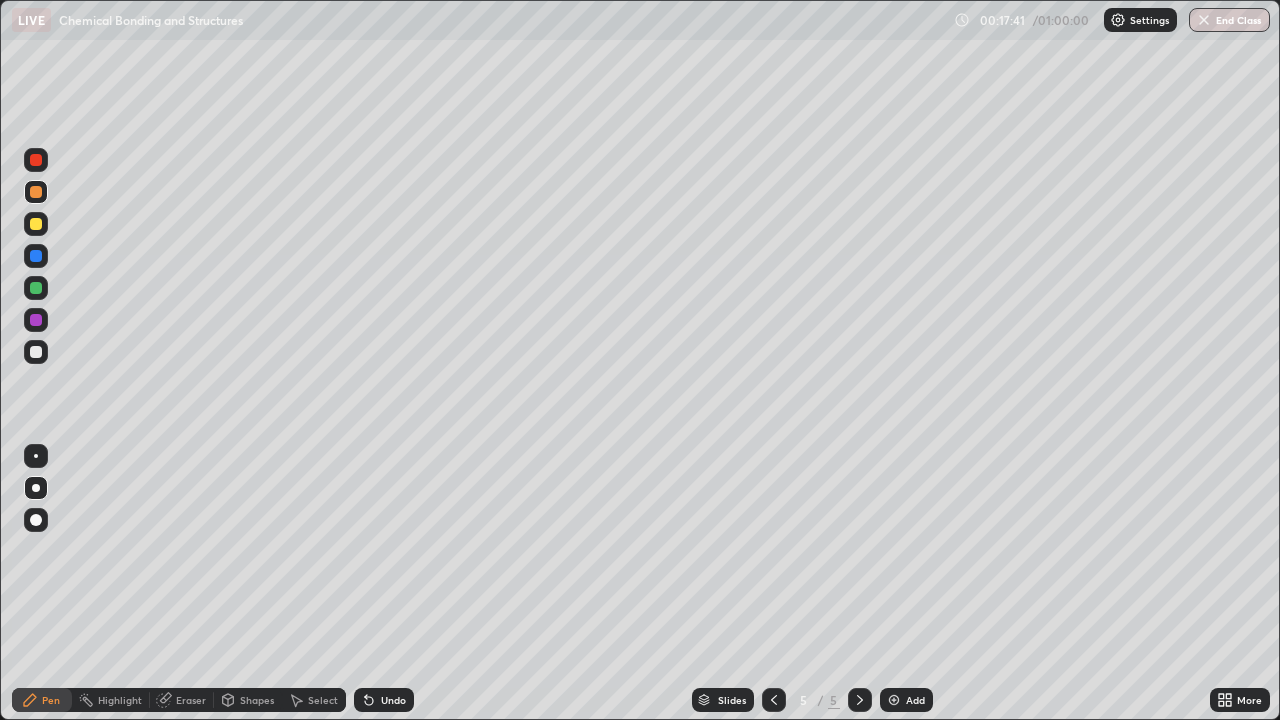 click on "Eraser" at bounding box center (191, 700) 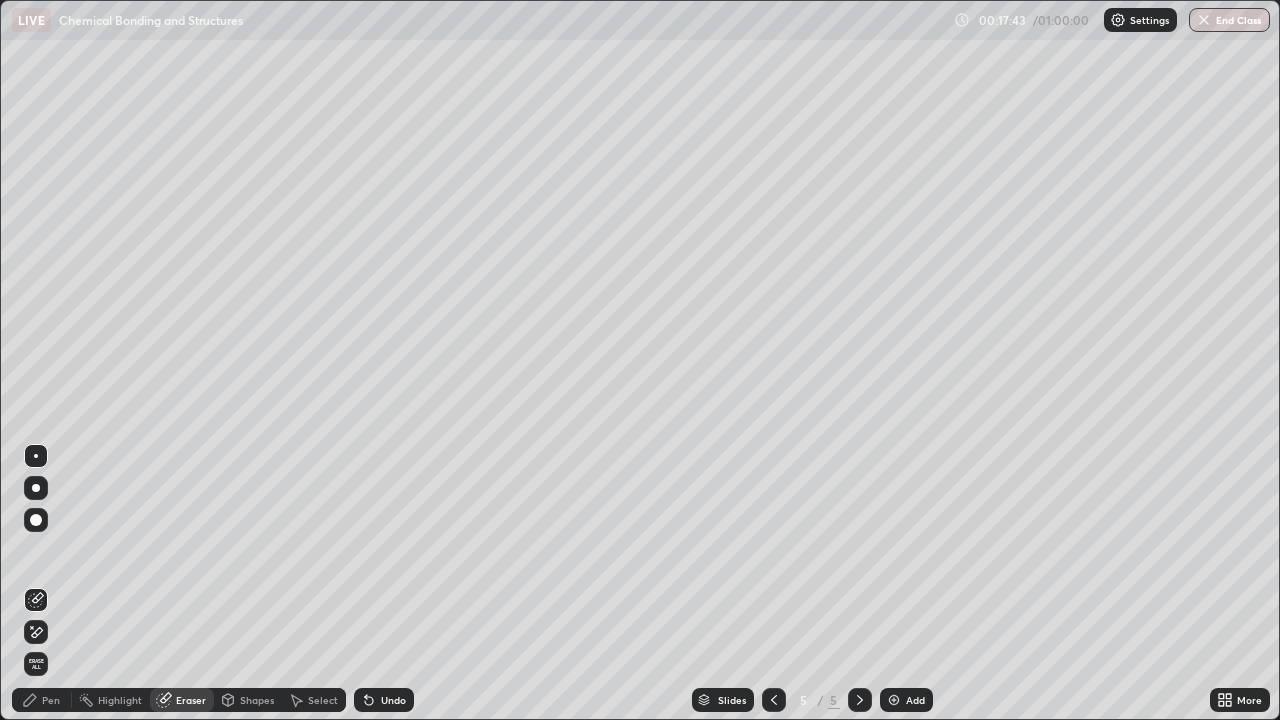 click on "Pen" at bounding box center [51, 700] 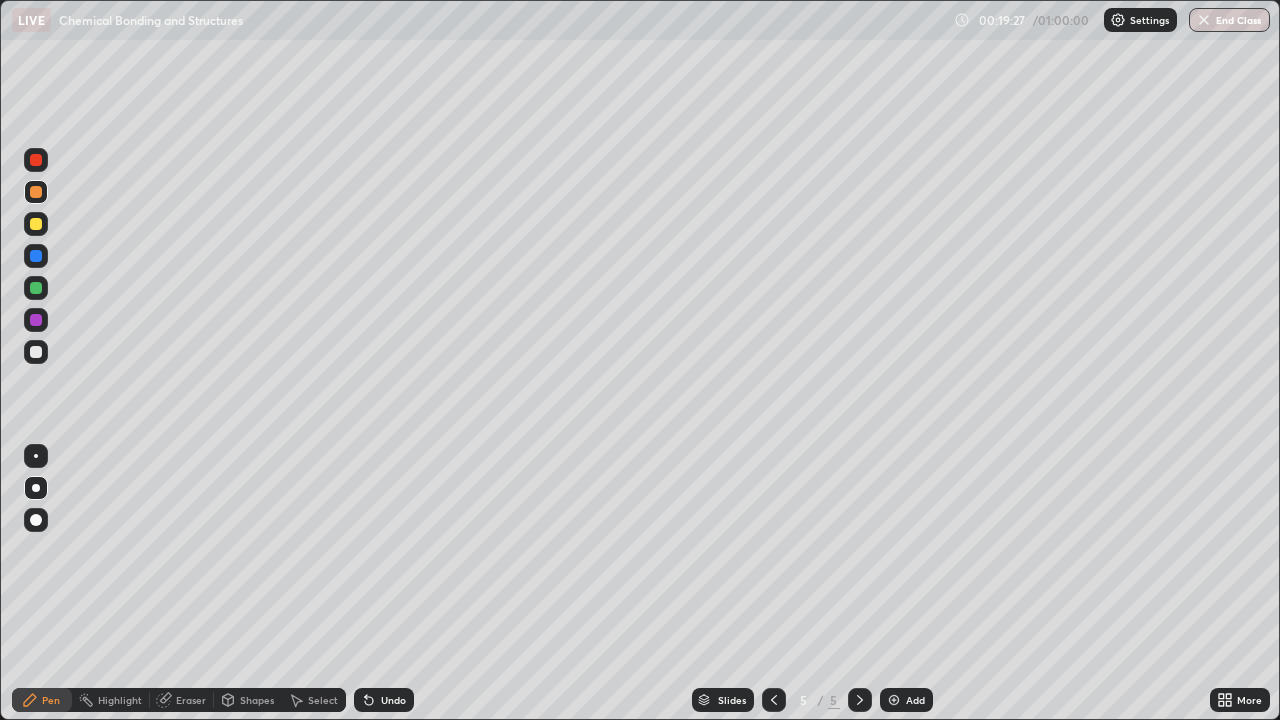 click at bounding box center (894, 700) 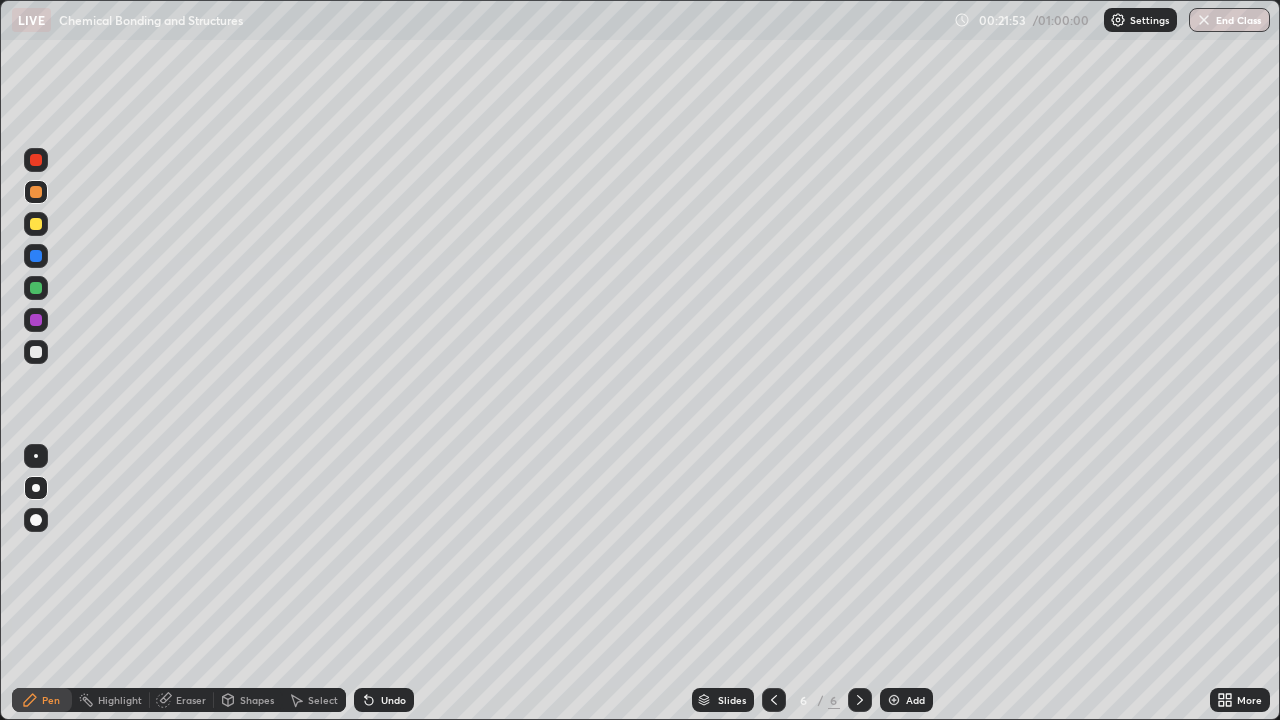 click on "Undo" at bounding box center (393, 700) 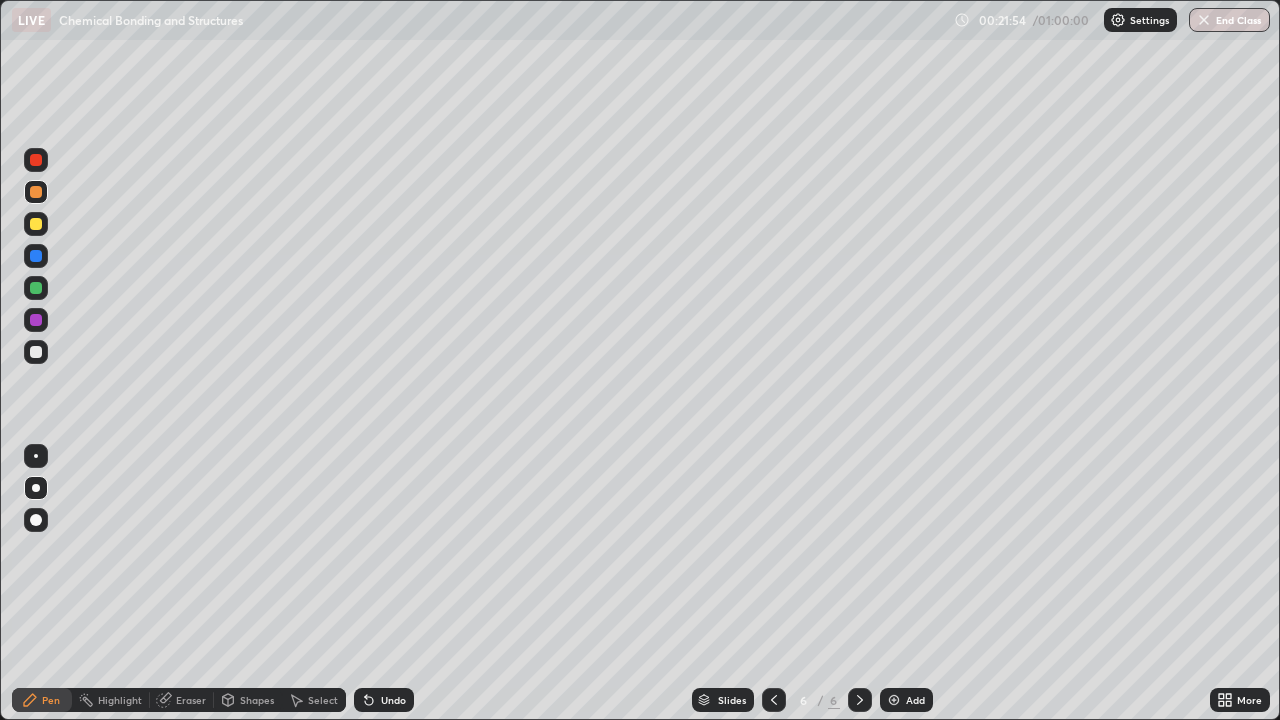 click on "Undo" at bounding box center (384, 700) 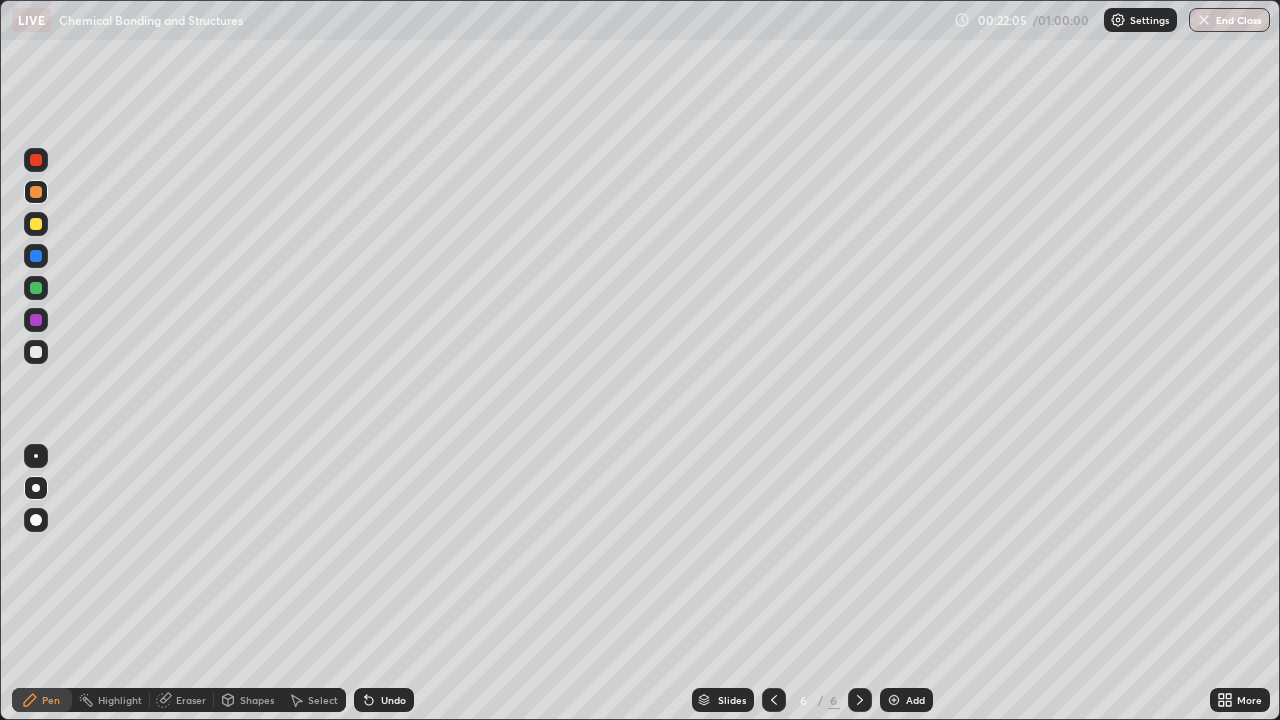 click on "Undo" at bounding box center (393, 700) 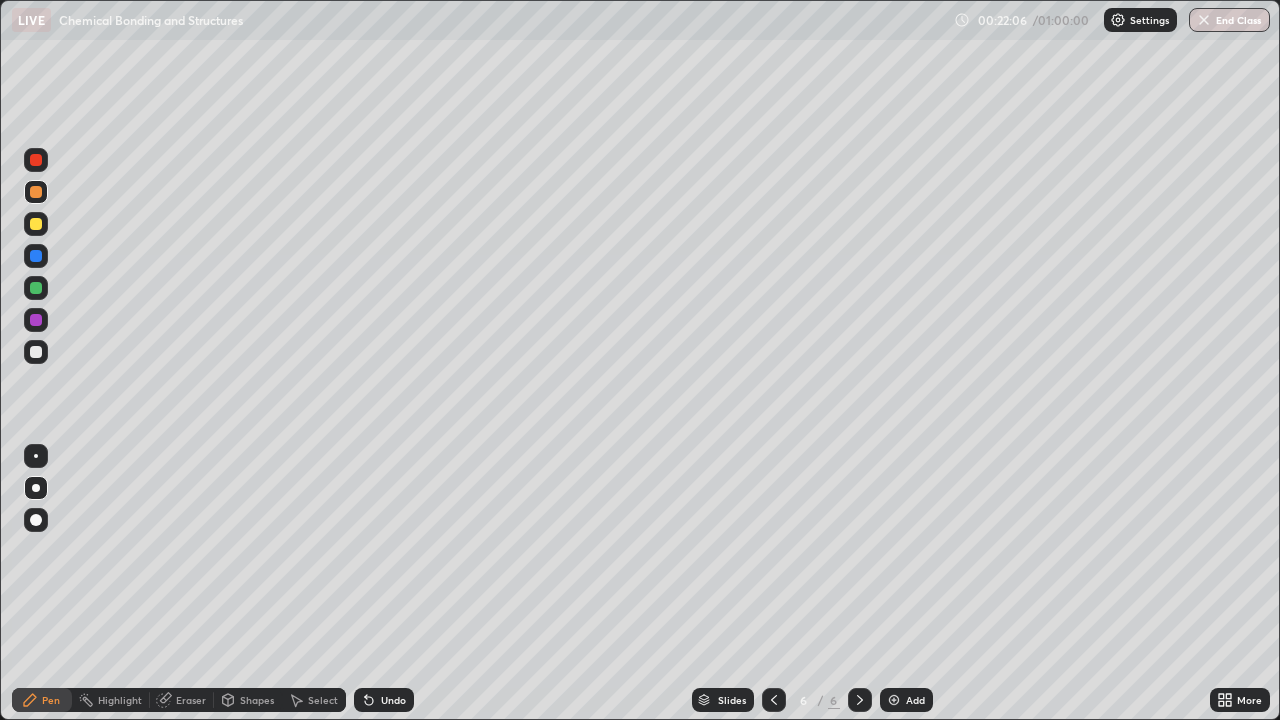 click on "Undo" at bounding box center [393, 700] 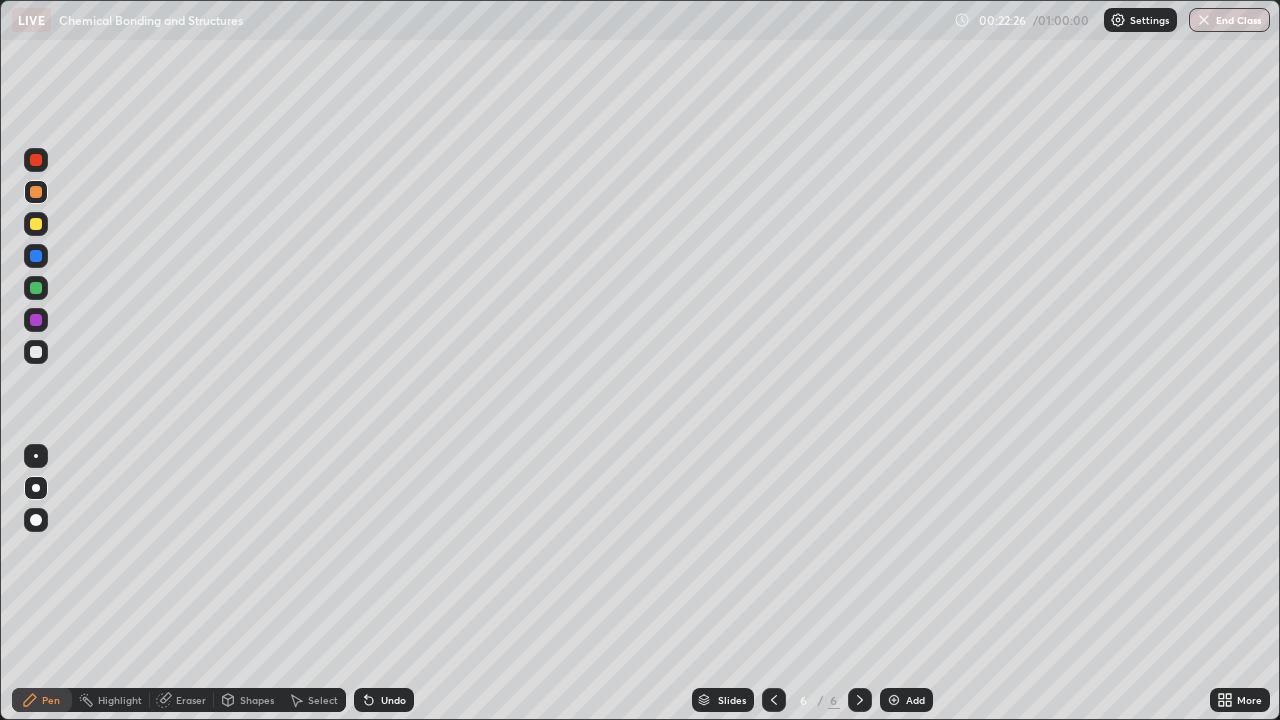 click at bounding box center (36, 352) 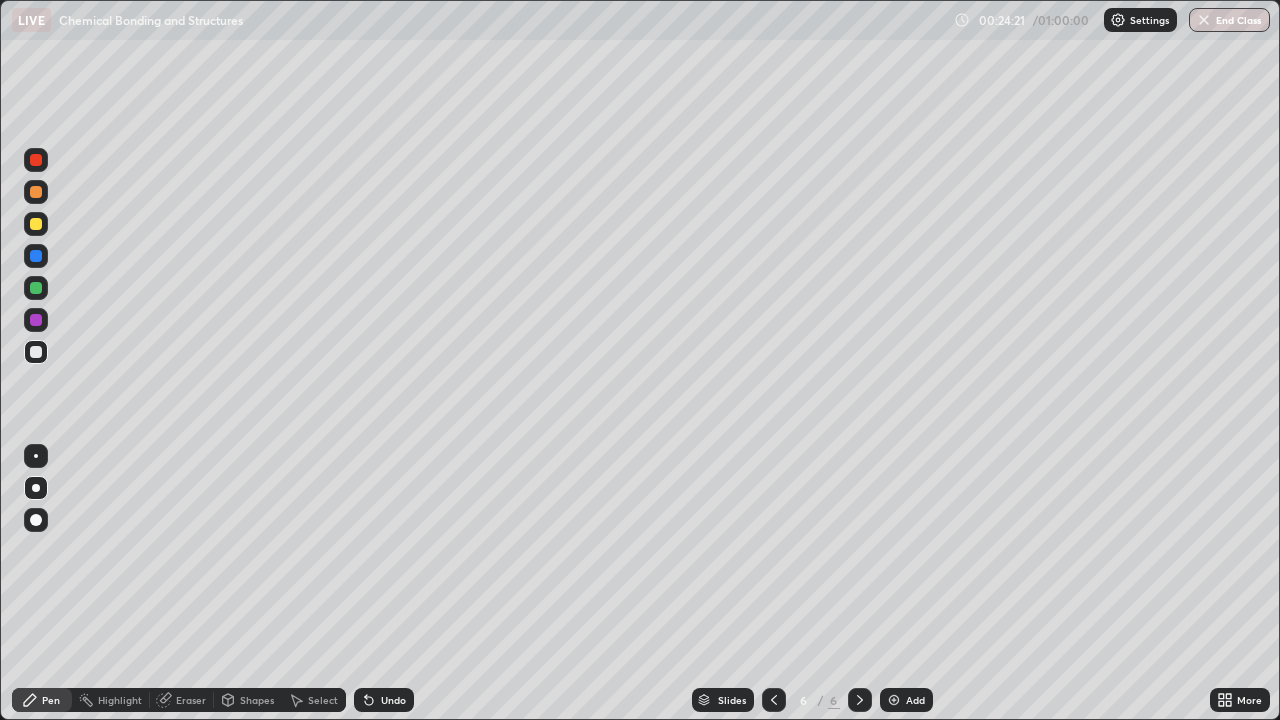 click at bounding box center [36, 288] 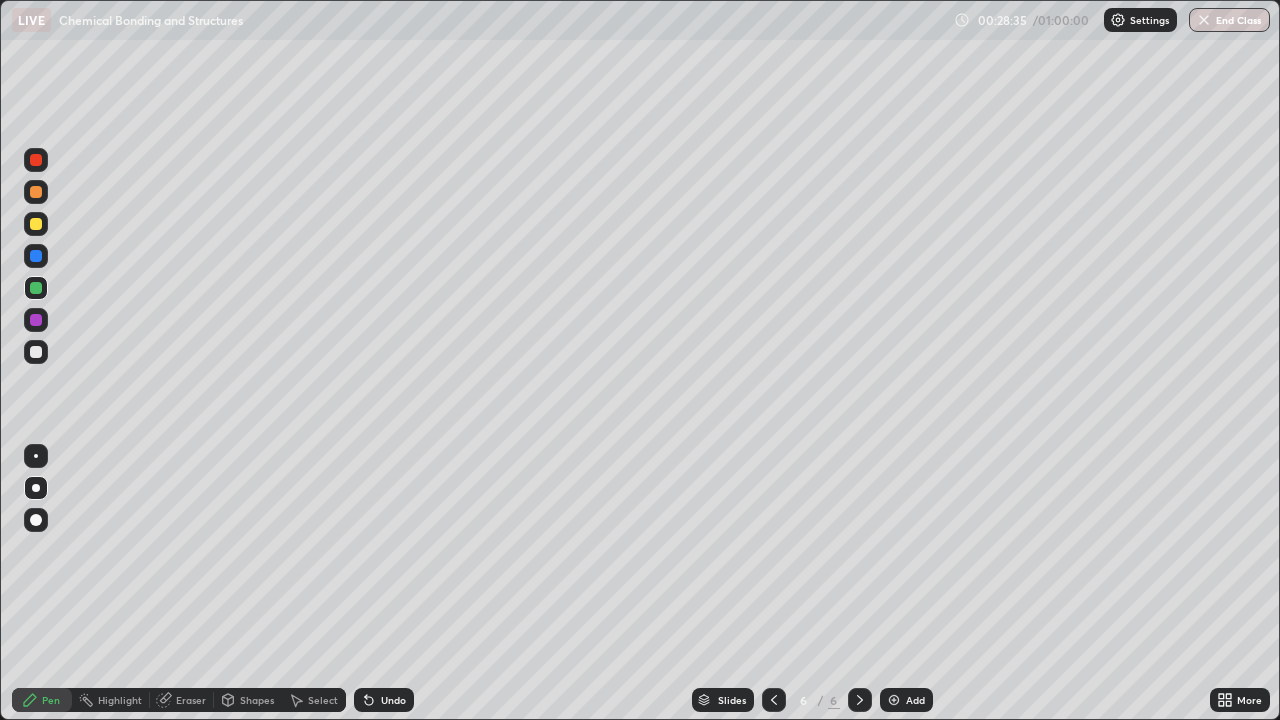 click at bounding box center (36, 352) 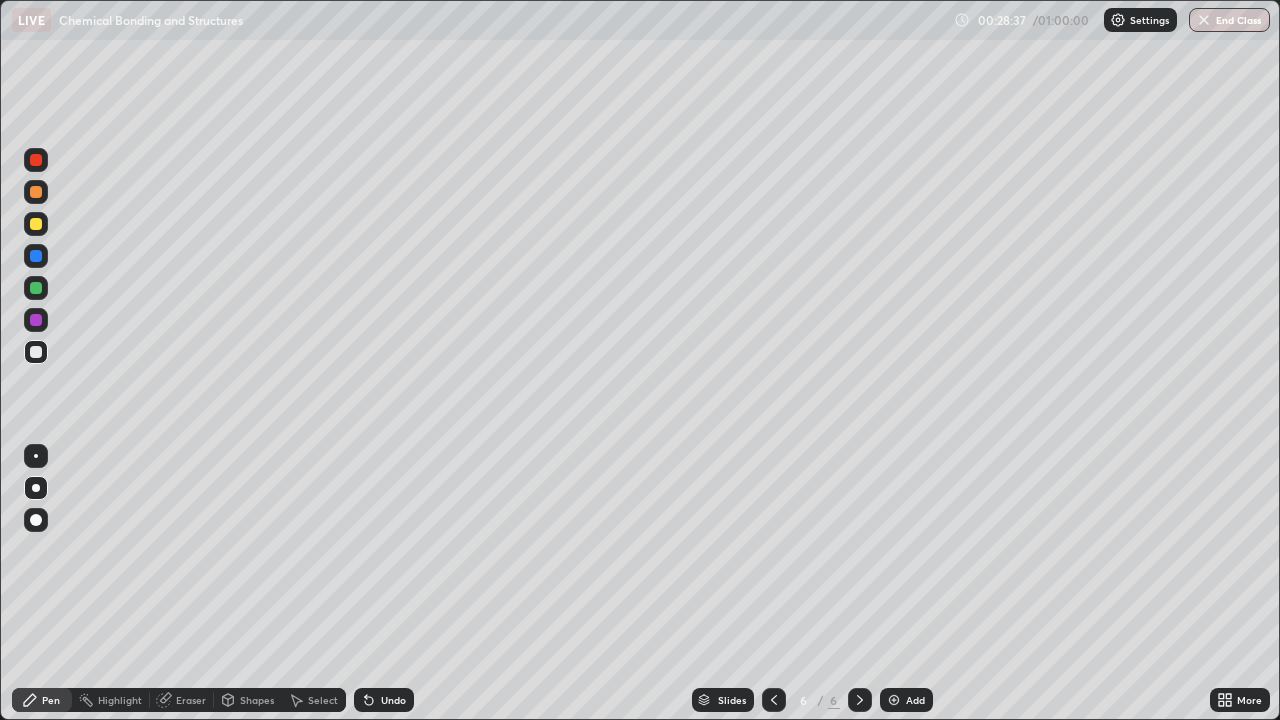 click on "Add" at bounding box center [915, 700] 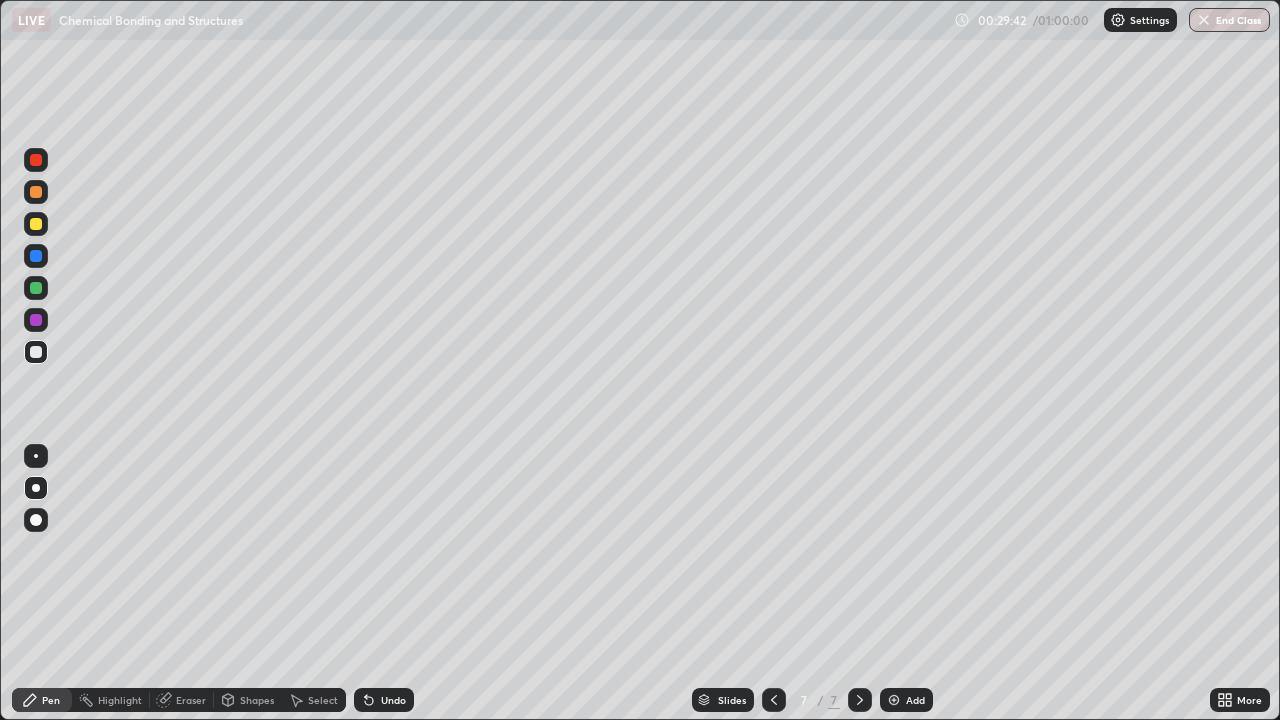 click at bounding box center [36, 224] 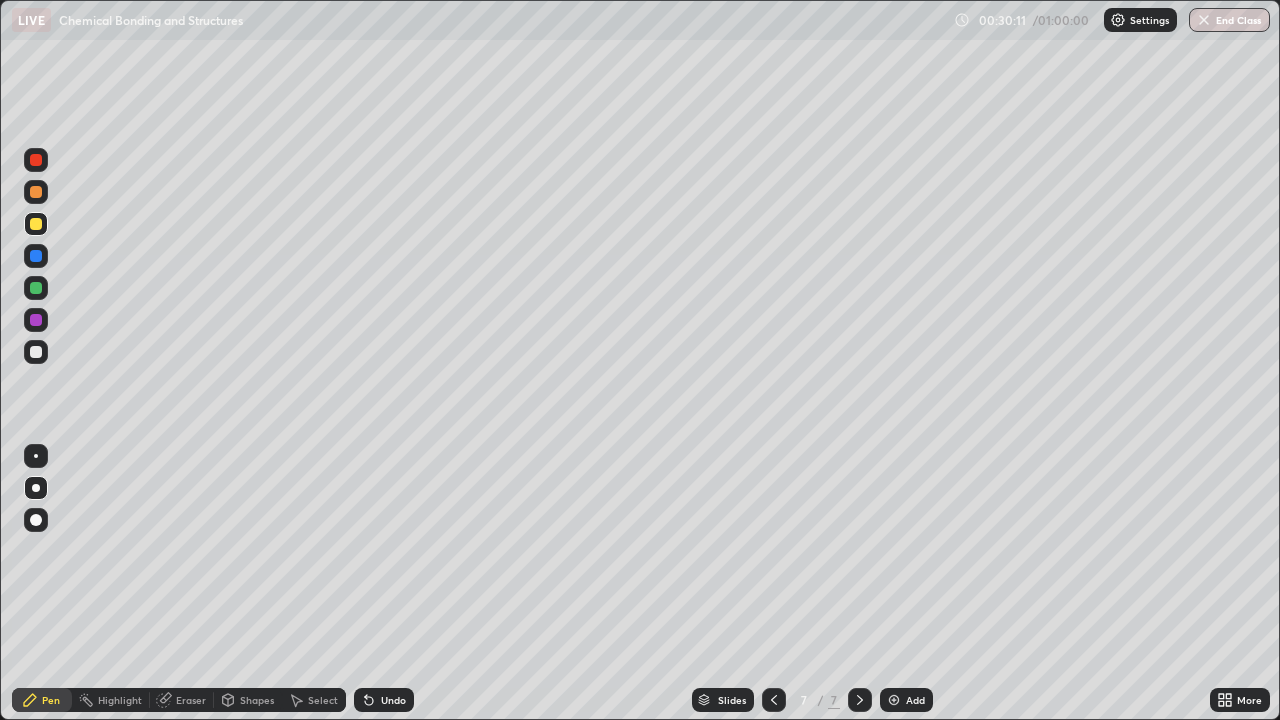 click at bounding box center (36, 352) 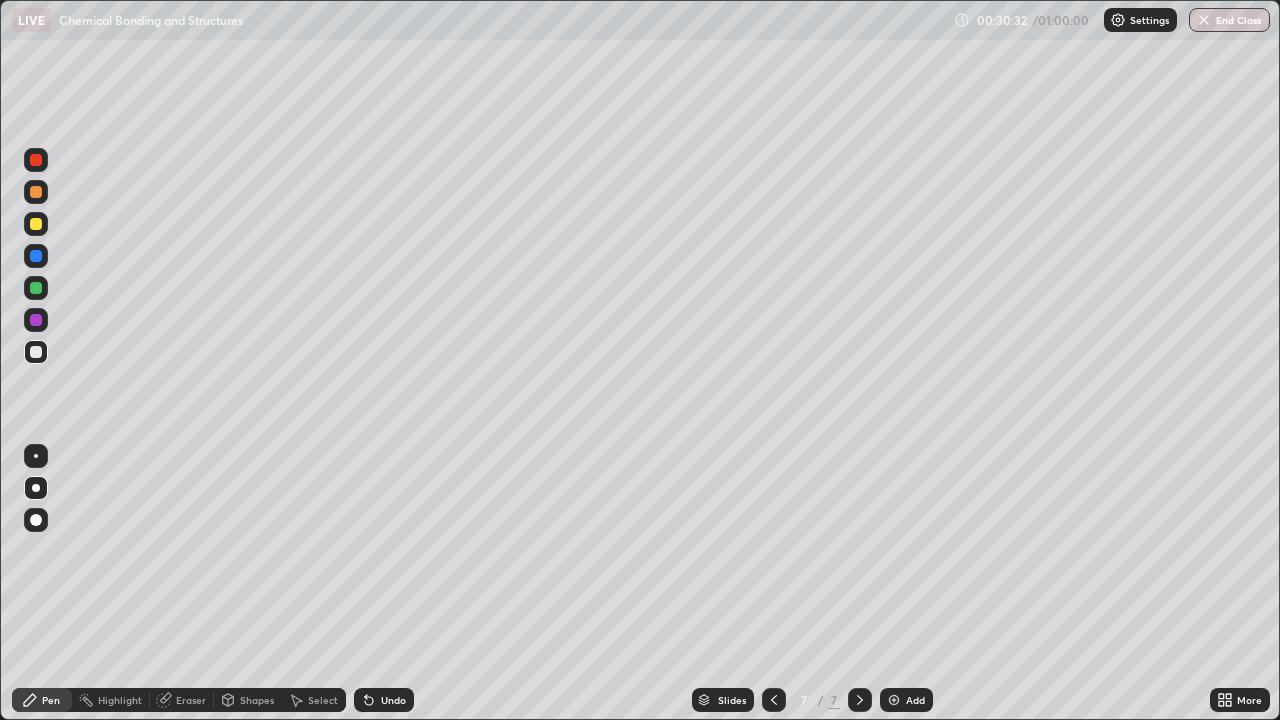 click on "Undo" at bounding box center (393, 700) 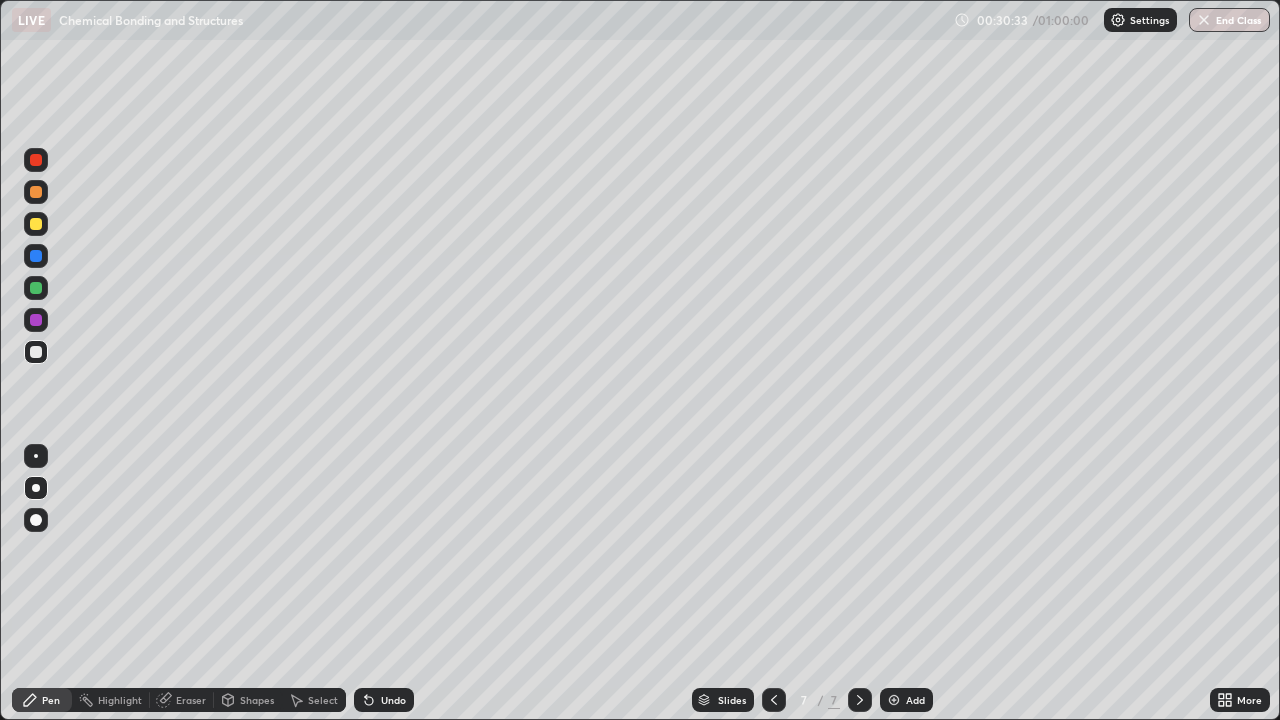 click on "Undo" at bounding box center (384, 700) 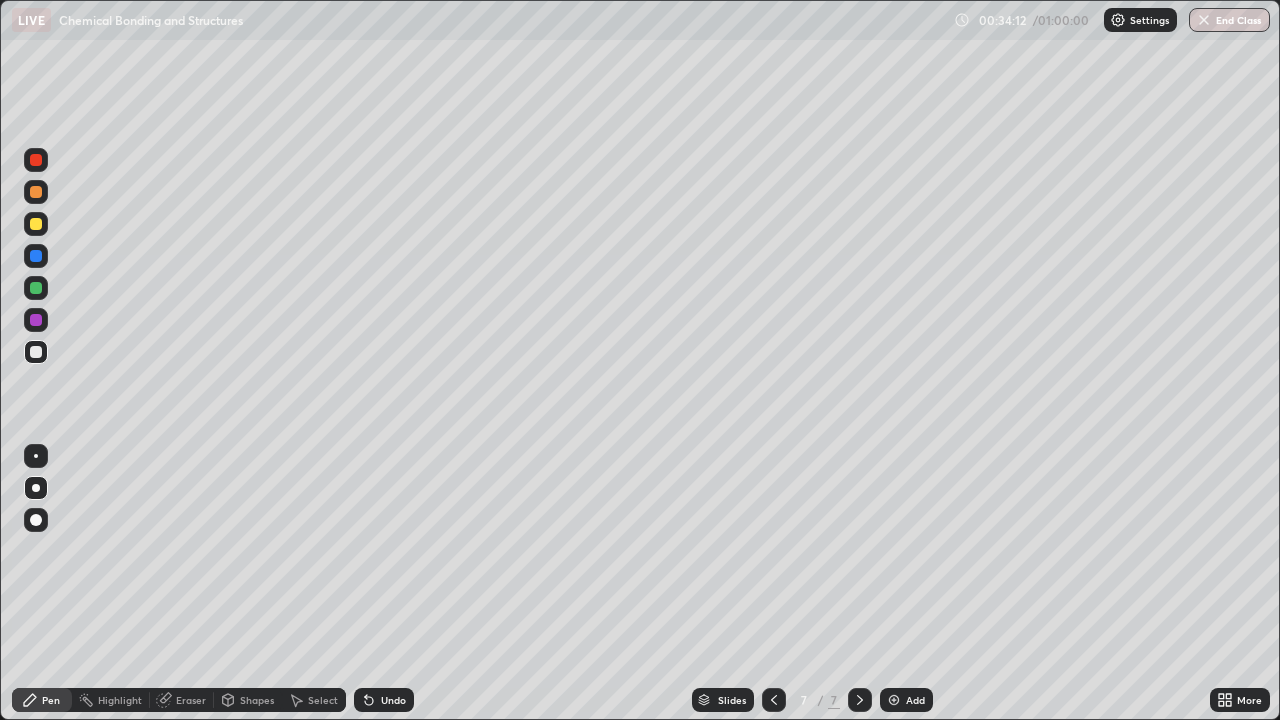 click 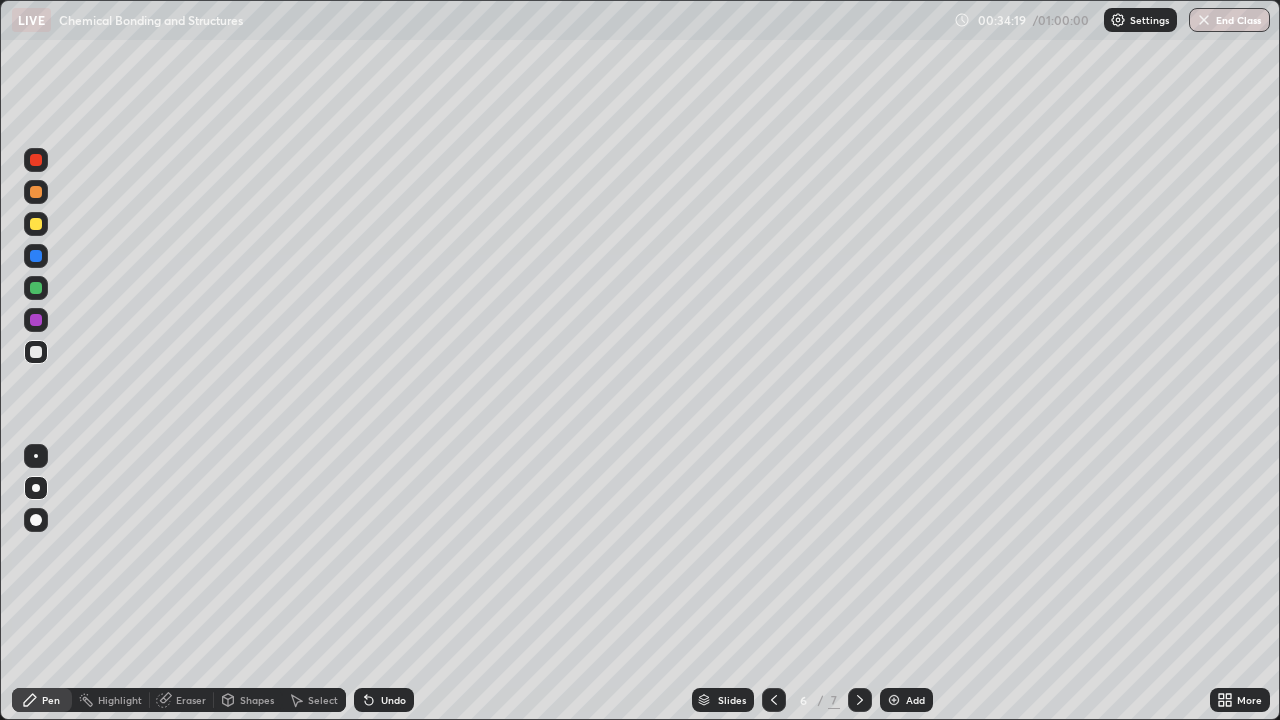 click at bounding box center (860, 700) 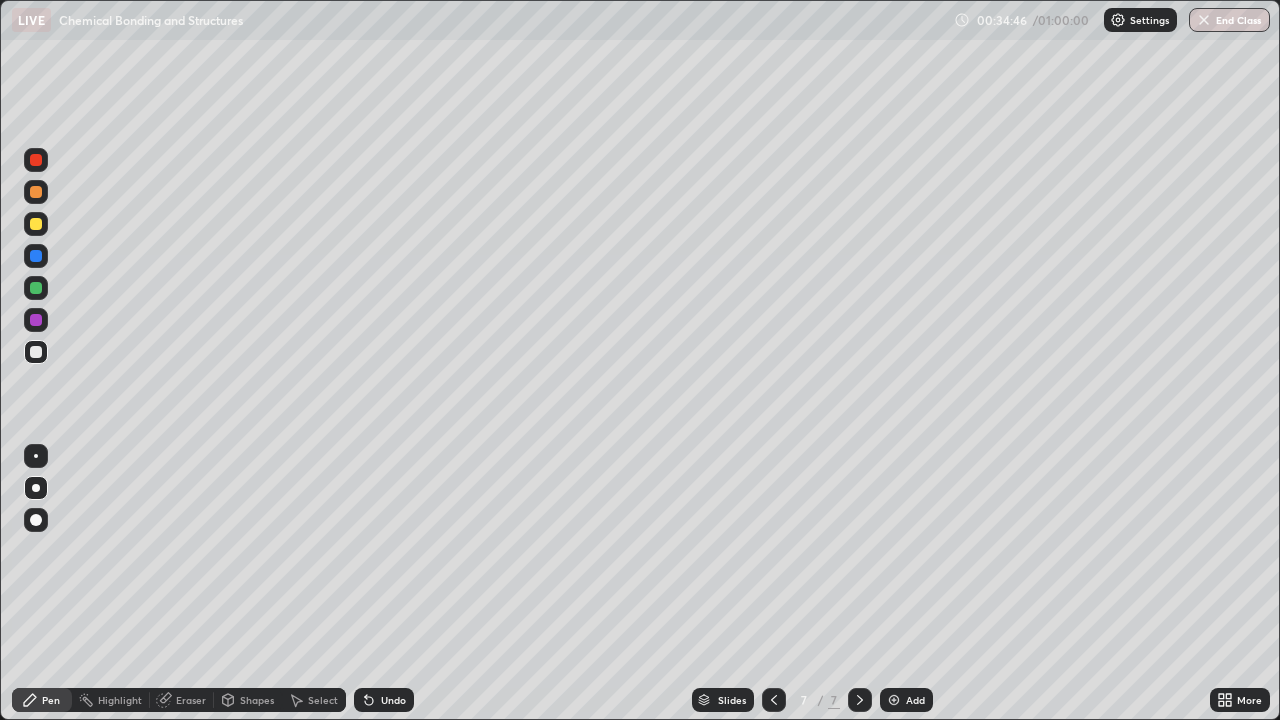 click on "Add" at bounding box center [915, 700] 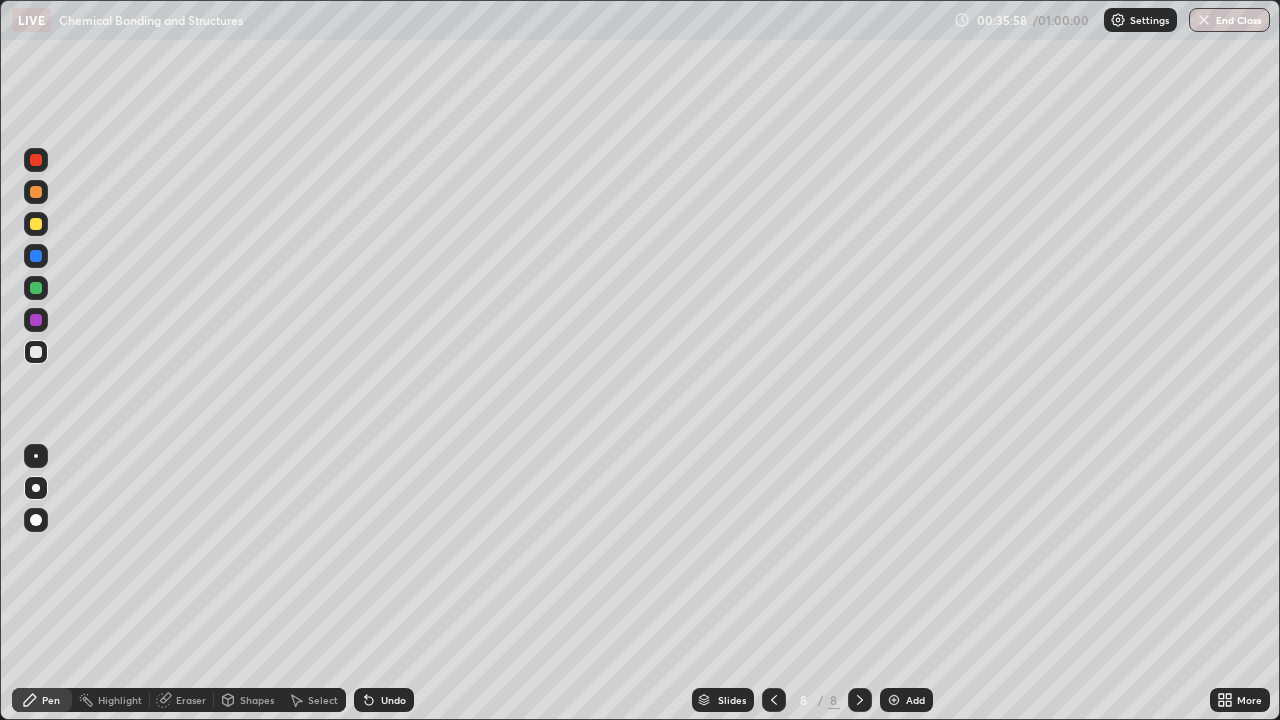 click on "Undo" at bounding box center [393, 700] 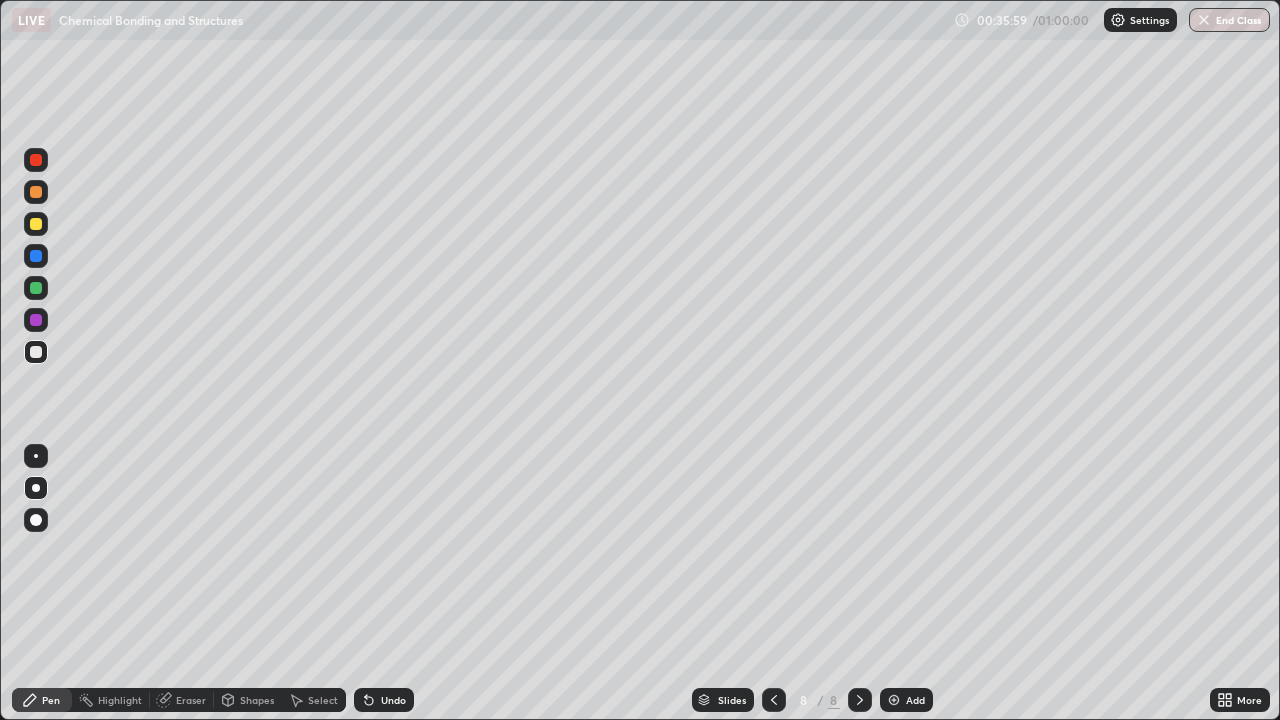 click on "Undo" at bounding box center [393, 700] 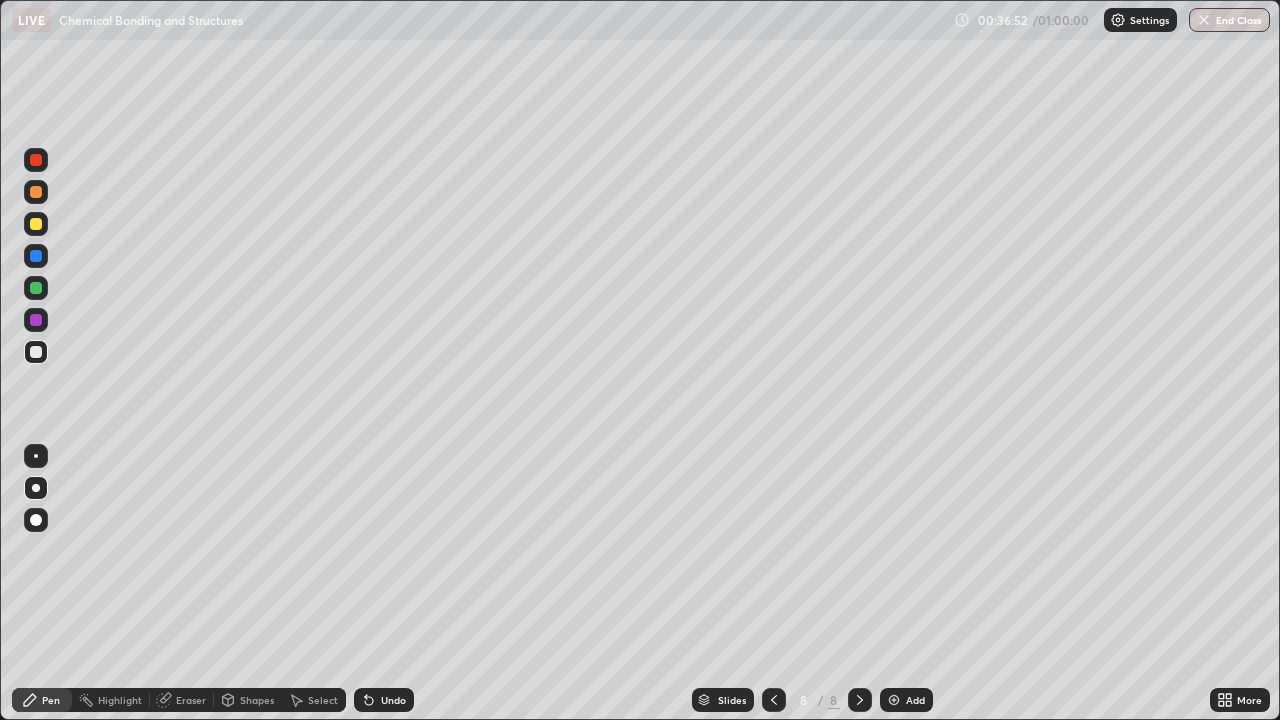 click at bounding box center (36, 224) 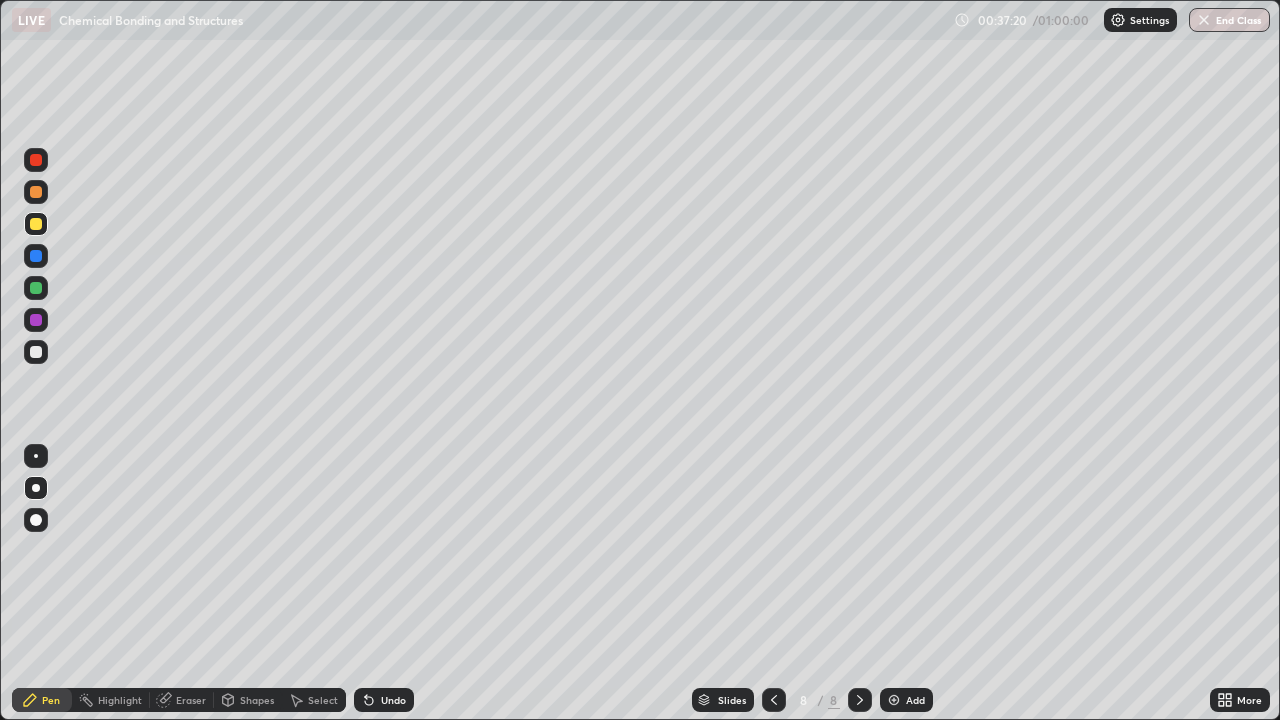 click at bounding box center [36, 256] 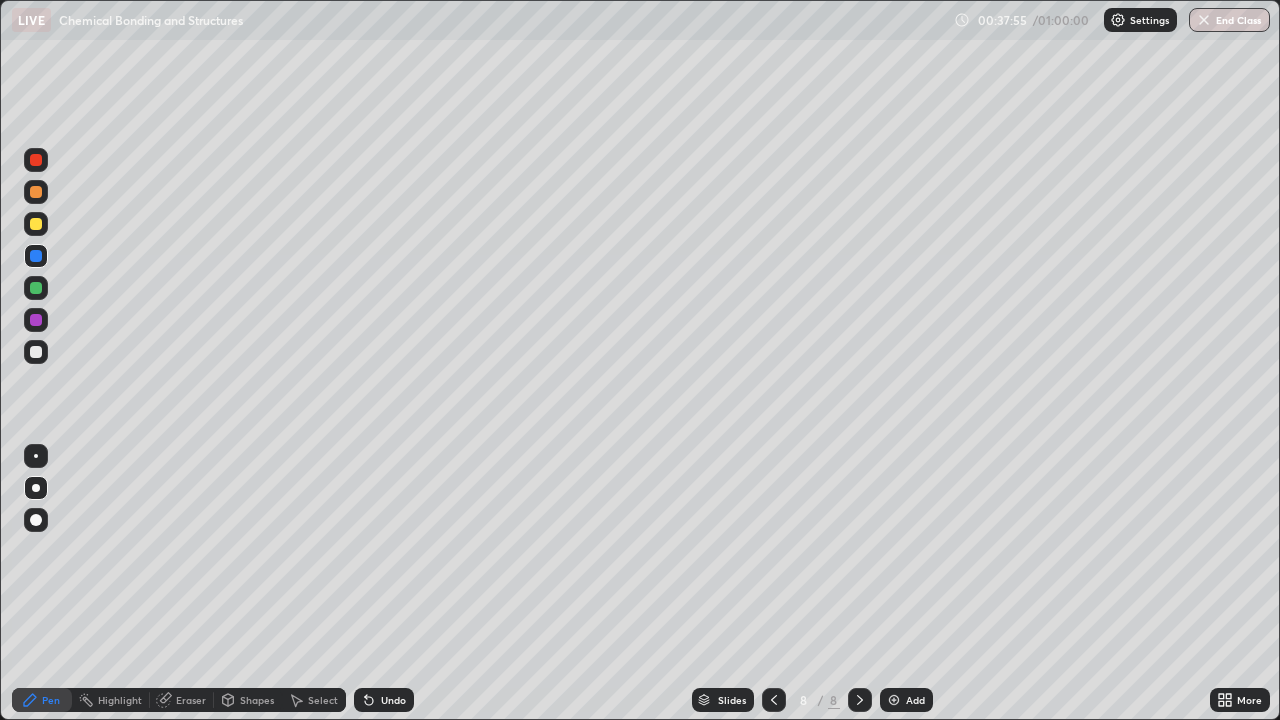 click on "Eraser" at bounding box center [191, 700] 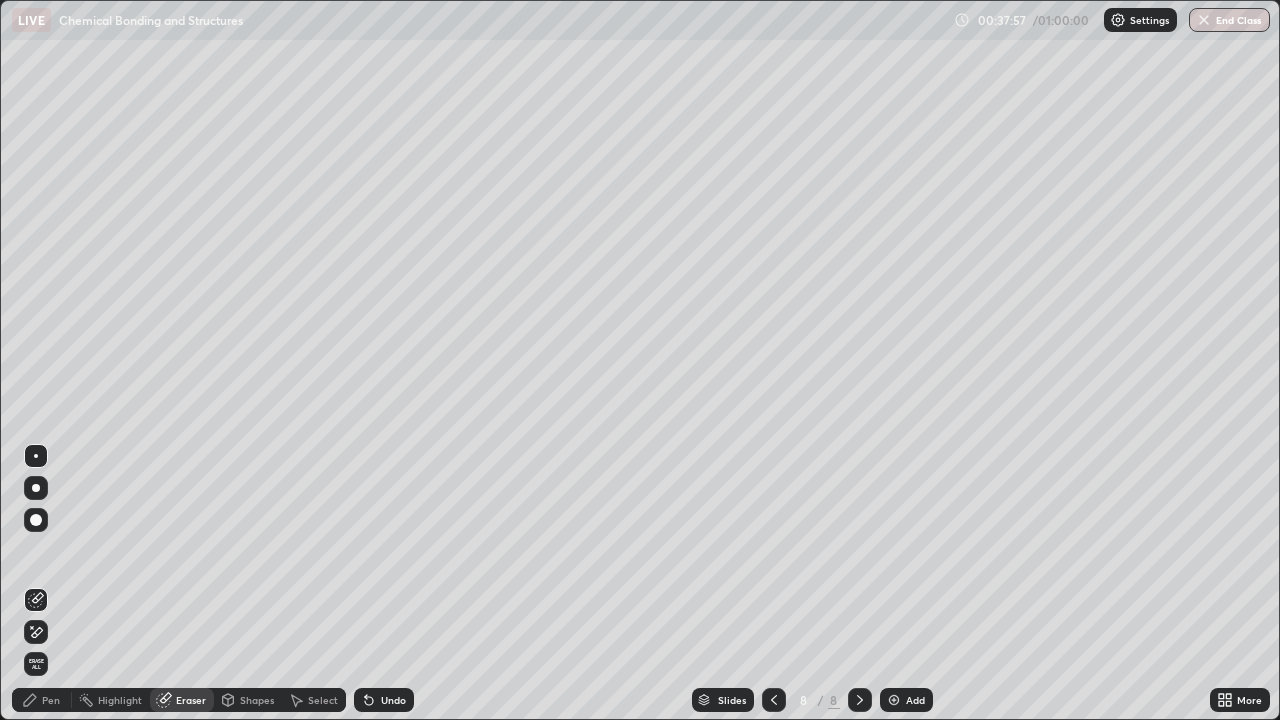 click on "Pen" at bounding box center (42, 700) 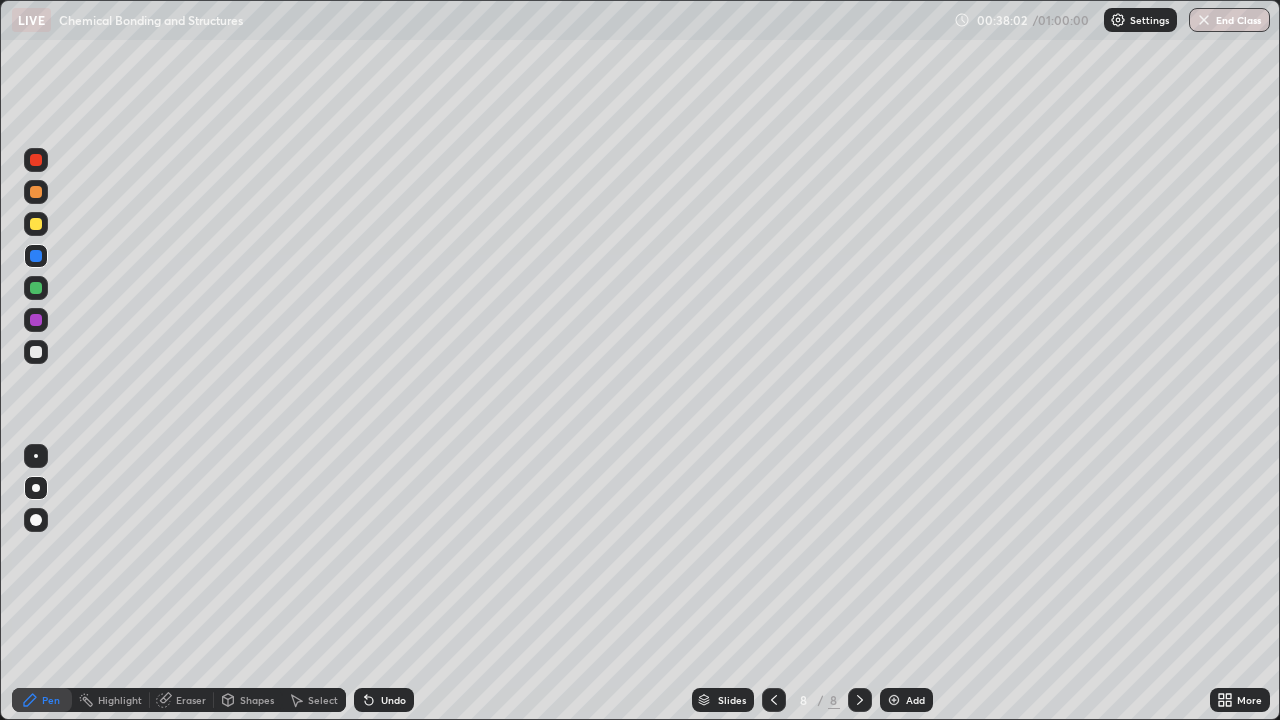 click at bounding box center (36, 320) 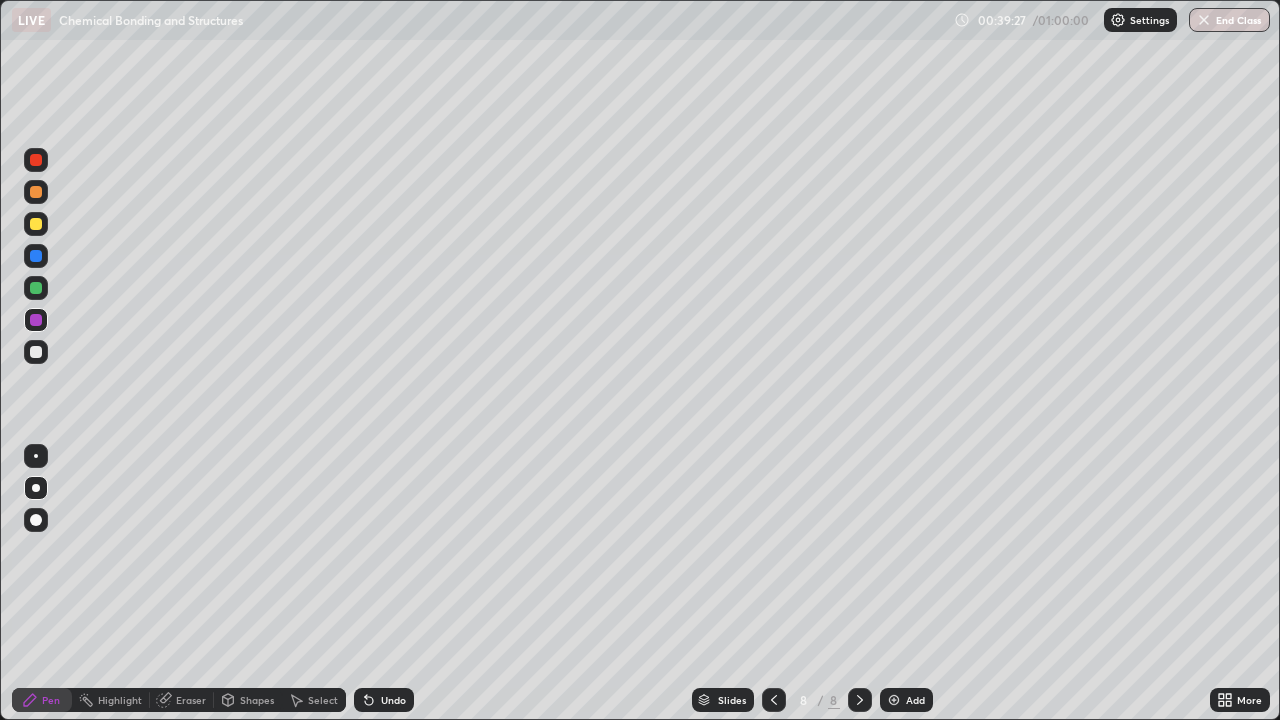 click at bounding box center [36, 352] 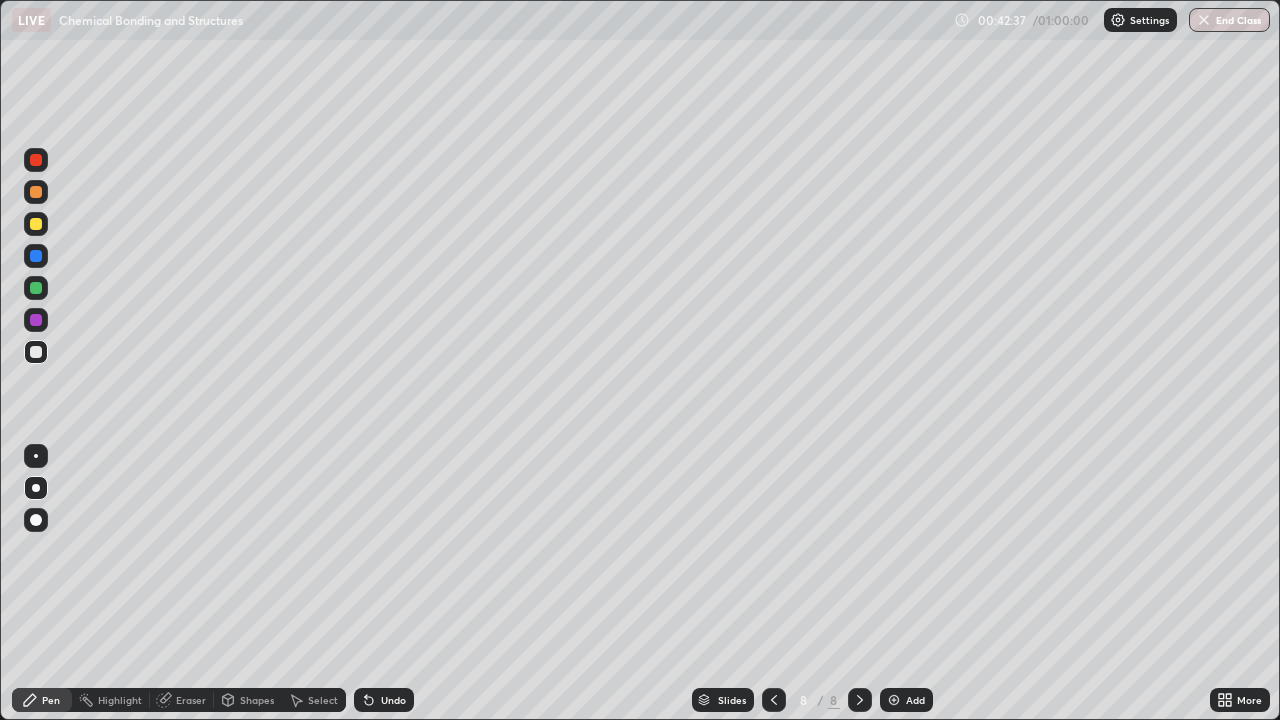 click on "Add" at bounding box center [906, 700] 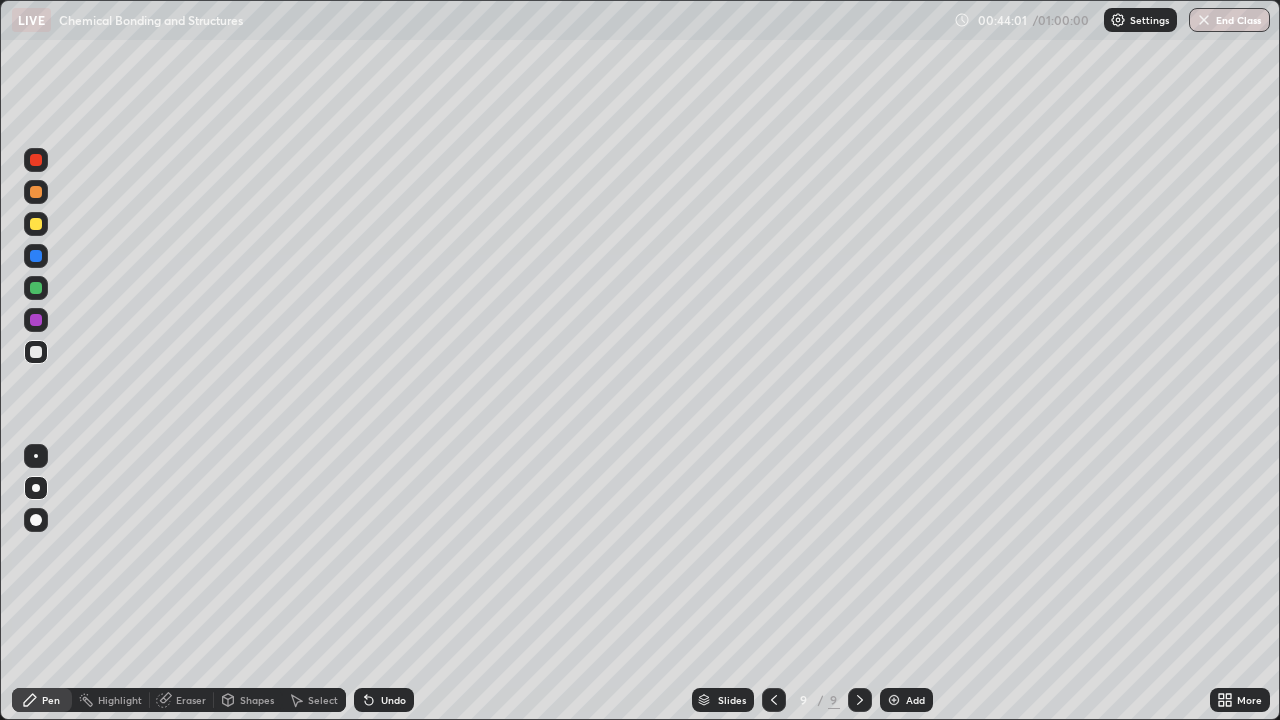 click on "Undo" at bounding box center [384, 700] 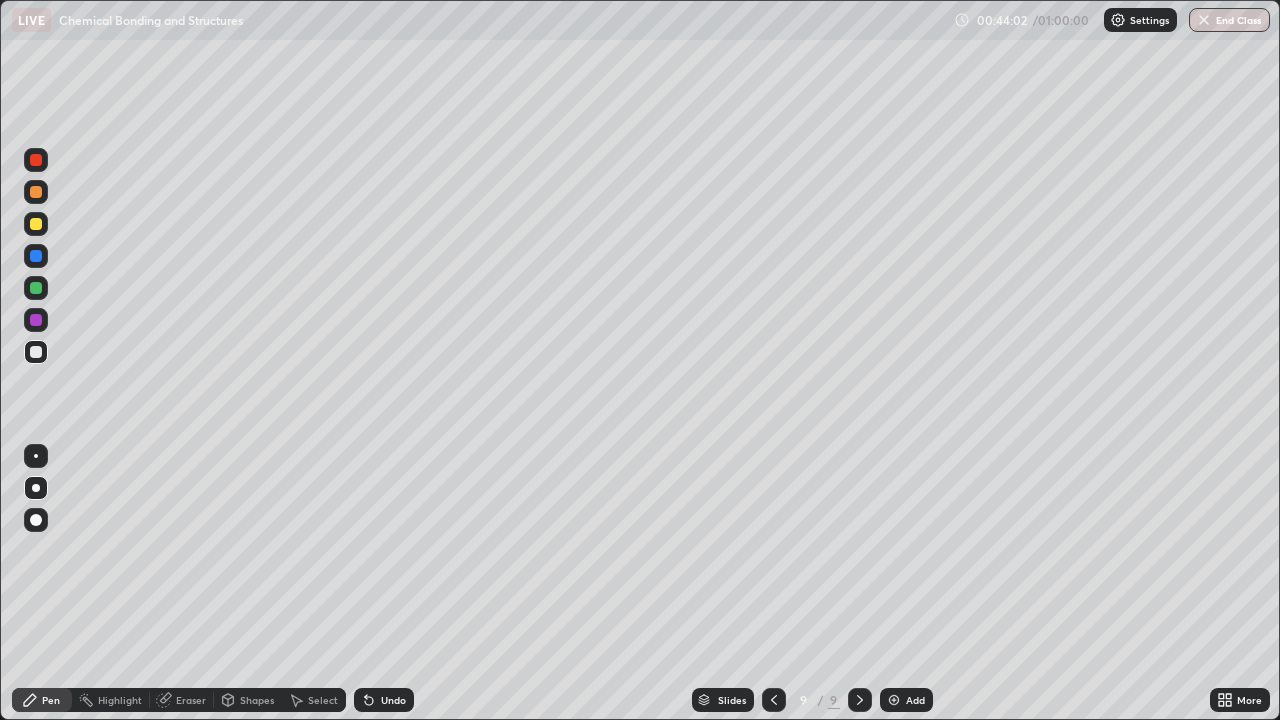 click on "Undo" at bounding box center [384, 700] 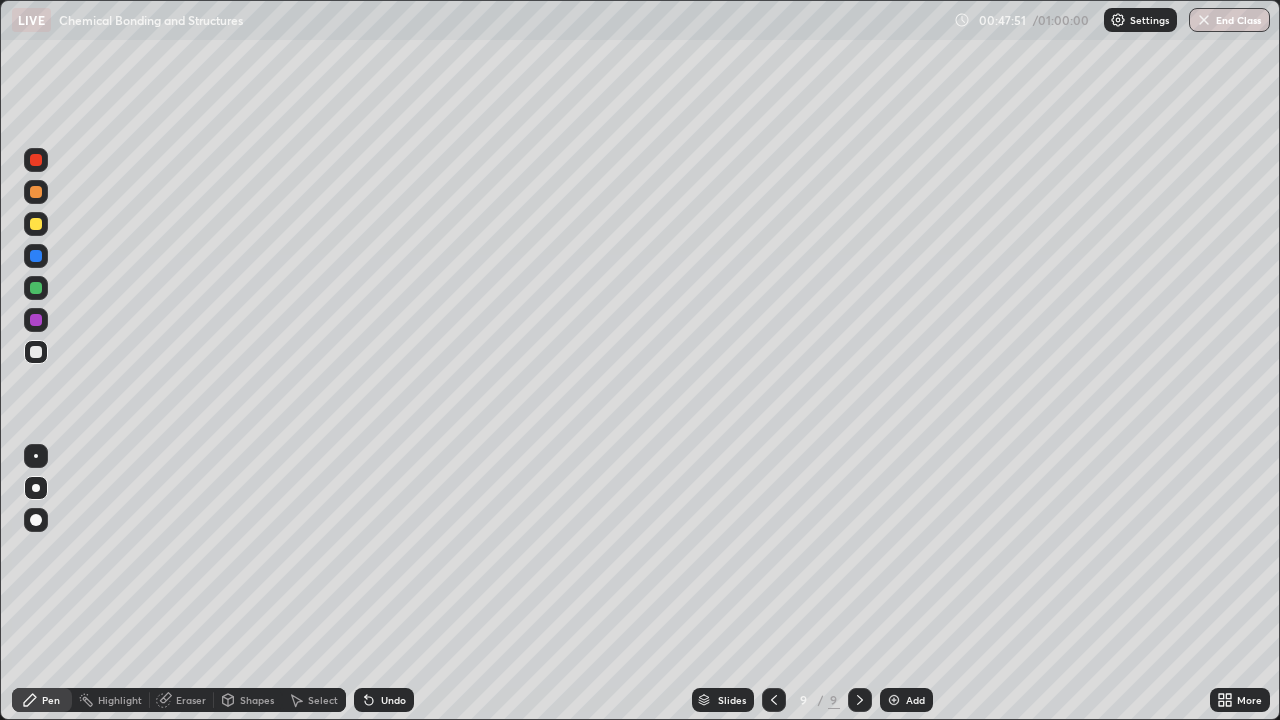 click on "Add" at bounding box center (915, 700) 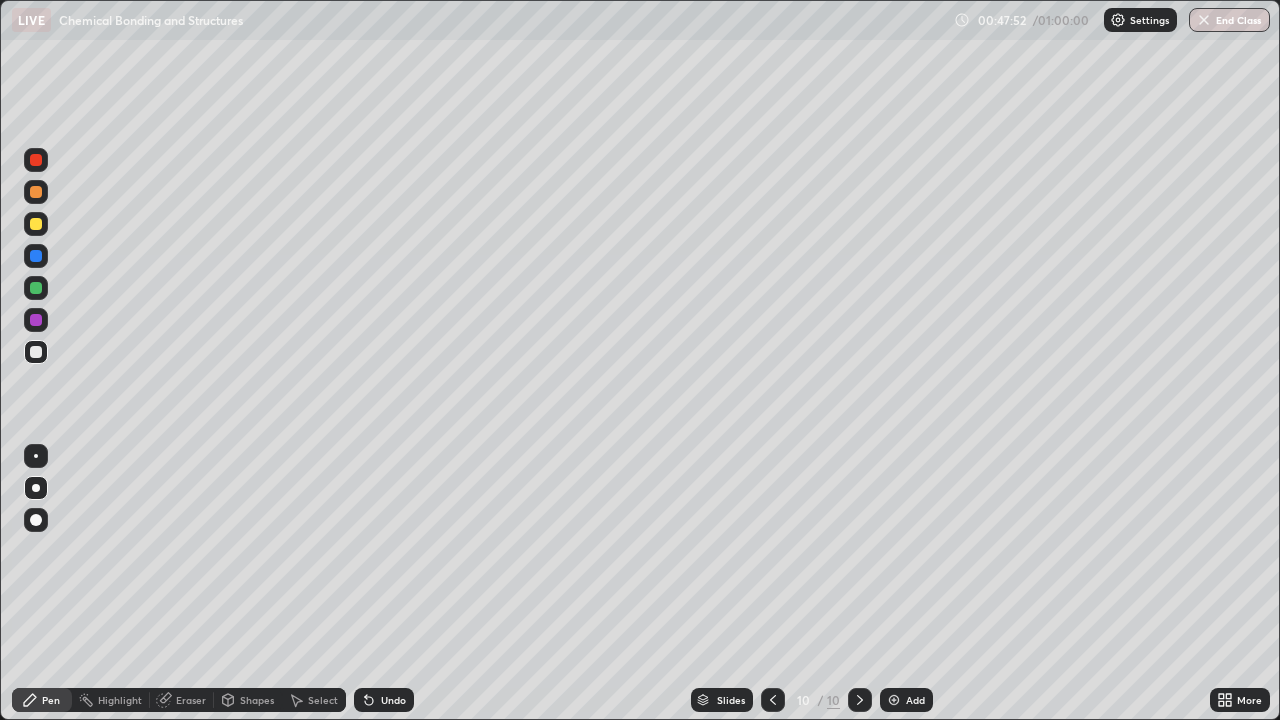 click at bounding box center [36, 224] 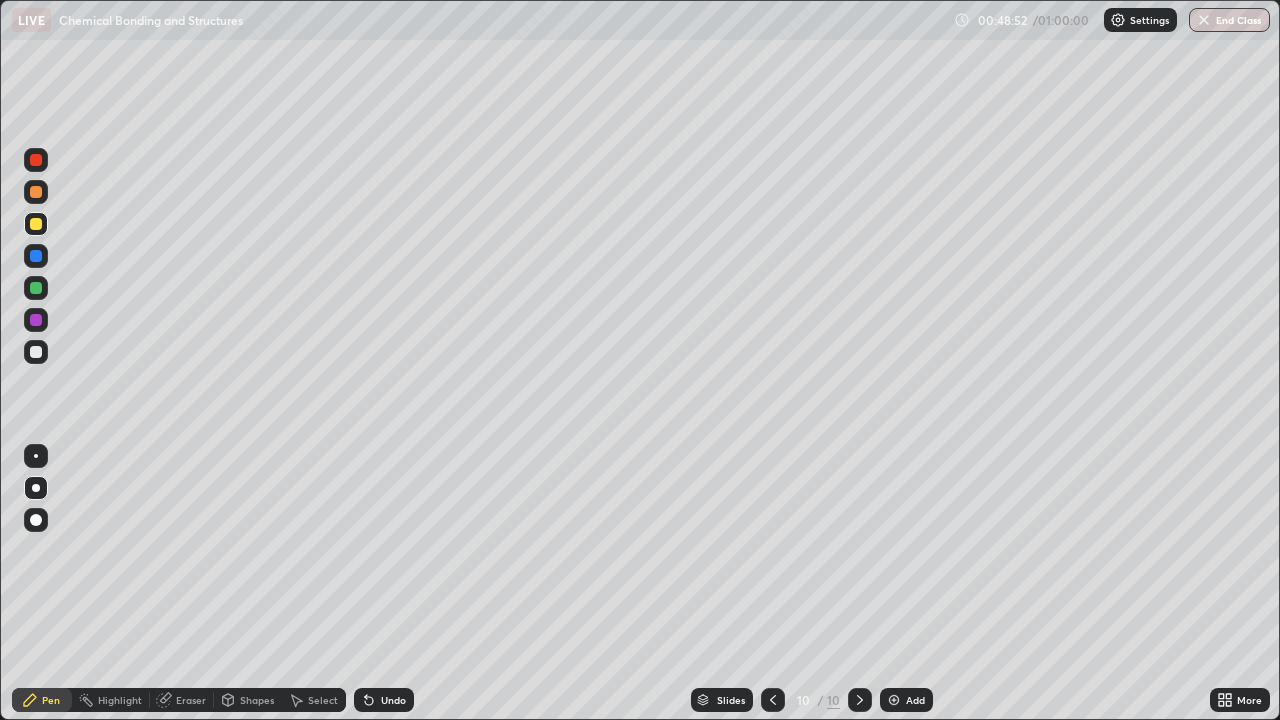 click on "Undo" at bounding box center (393, 700) 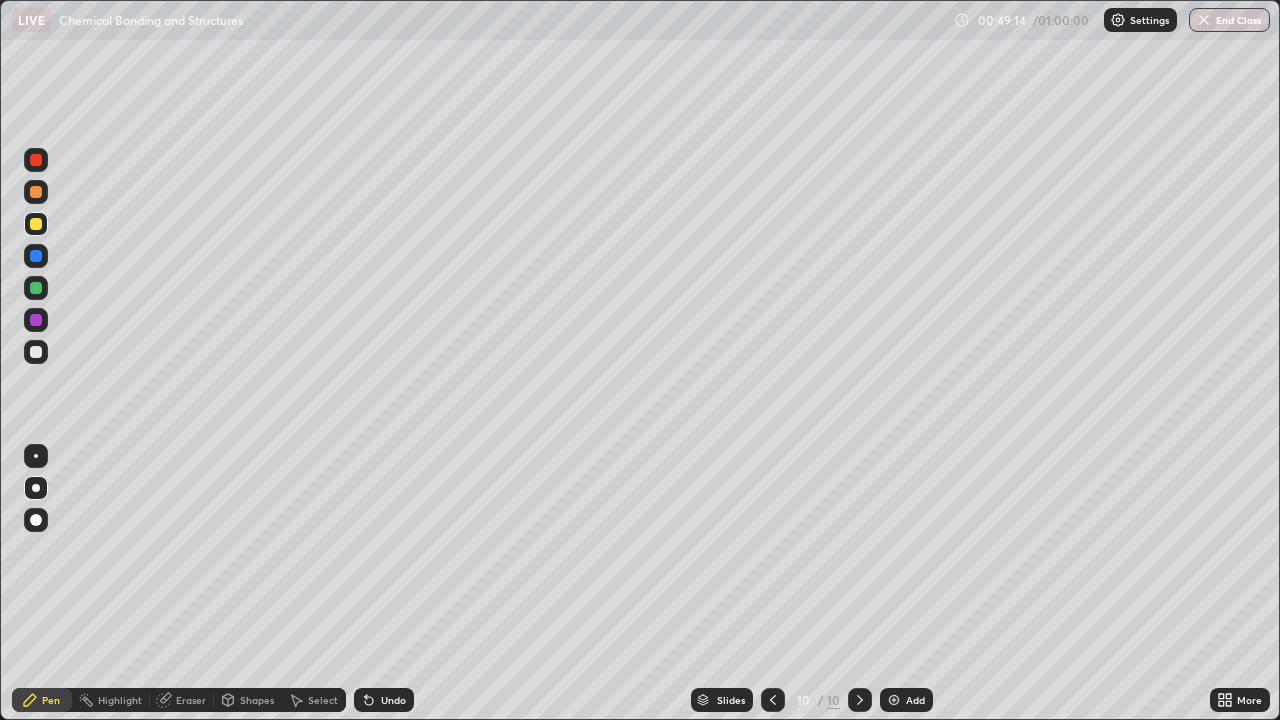 click on "Undo" at bounding box center [393, 700] 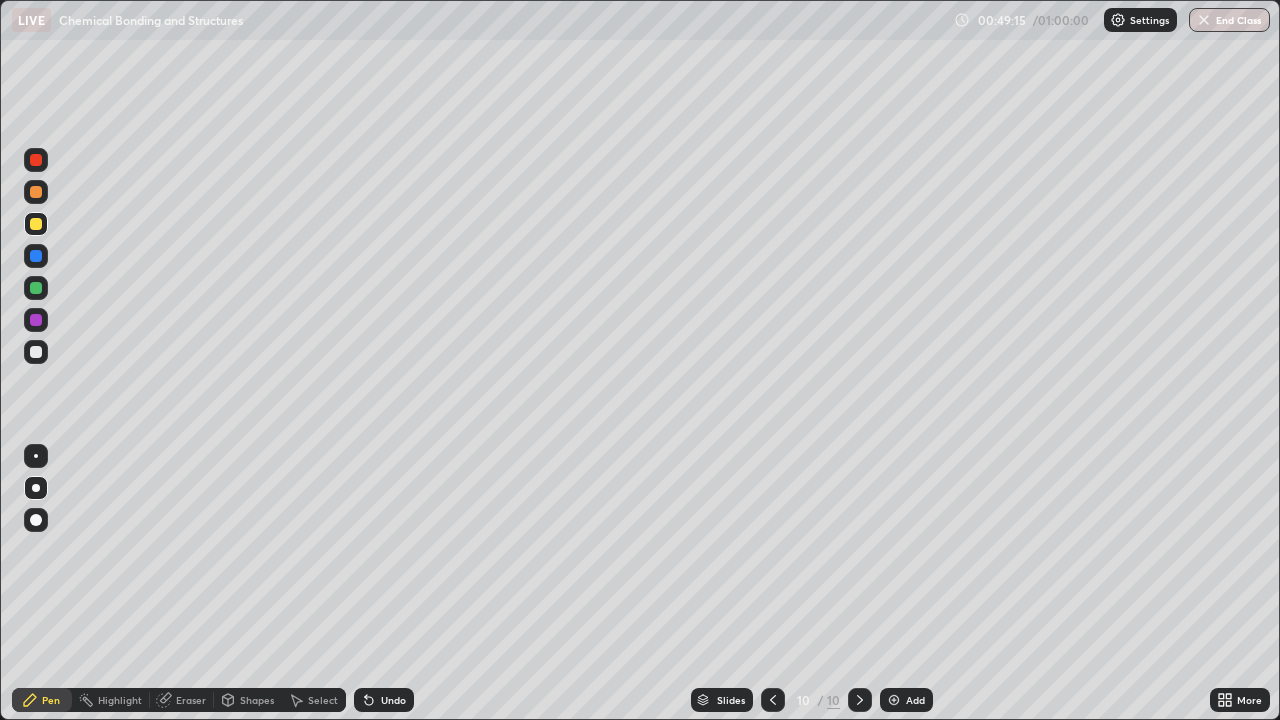 click on "Undo" at bounding box center (393, 700) 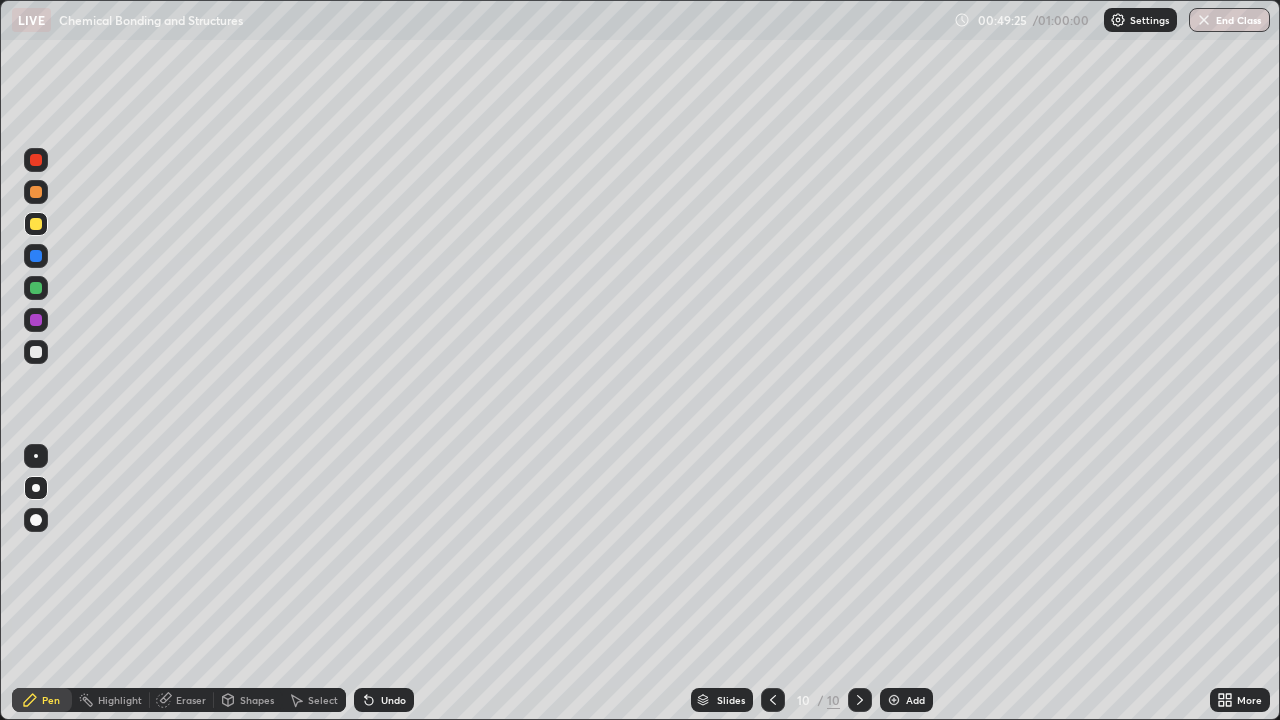 click on "Undo" at bounding box center (393, 700) 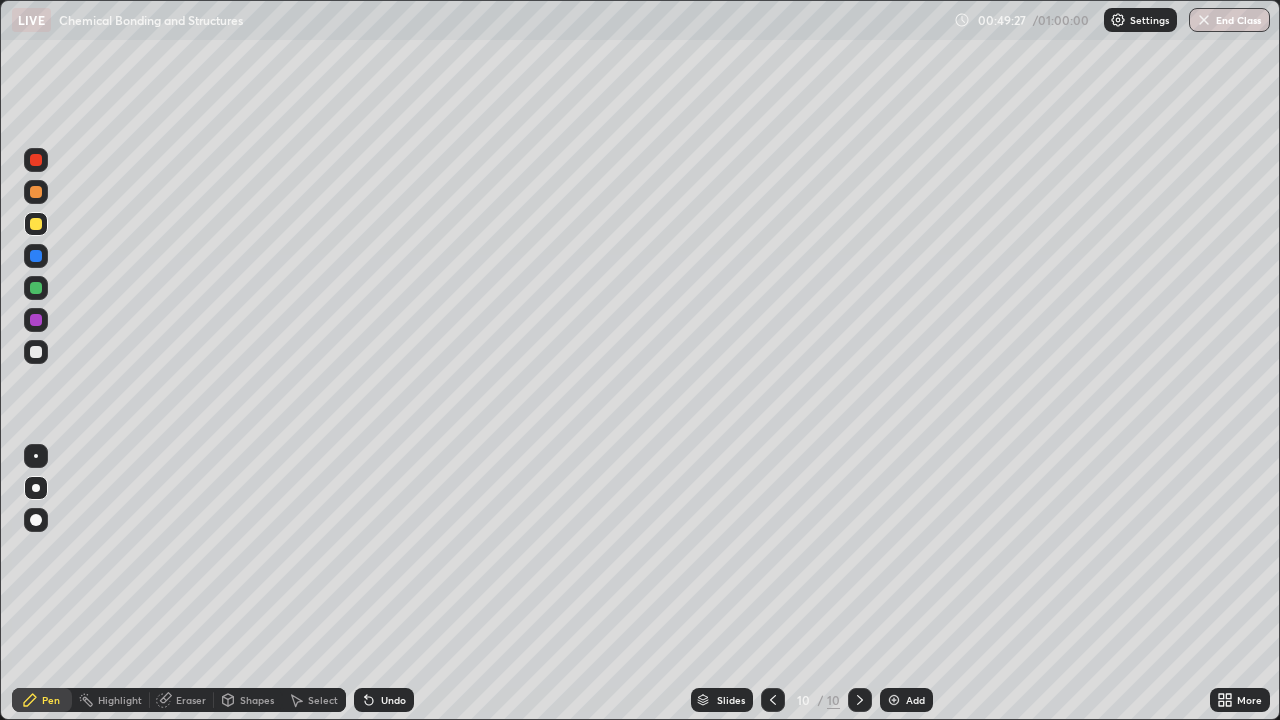 click on "Eraser" at bounding box center (191, 700) 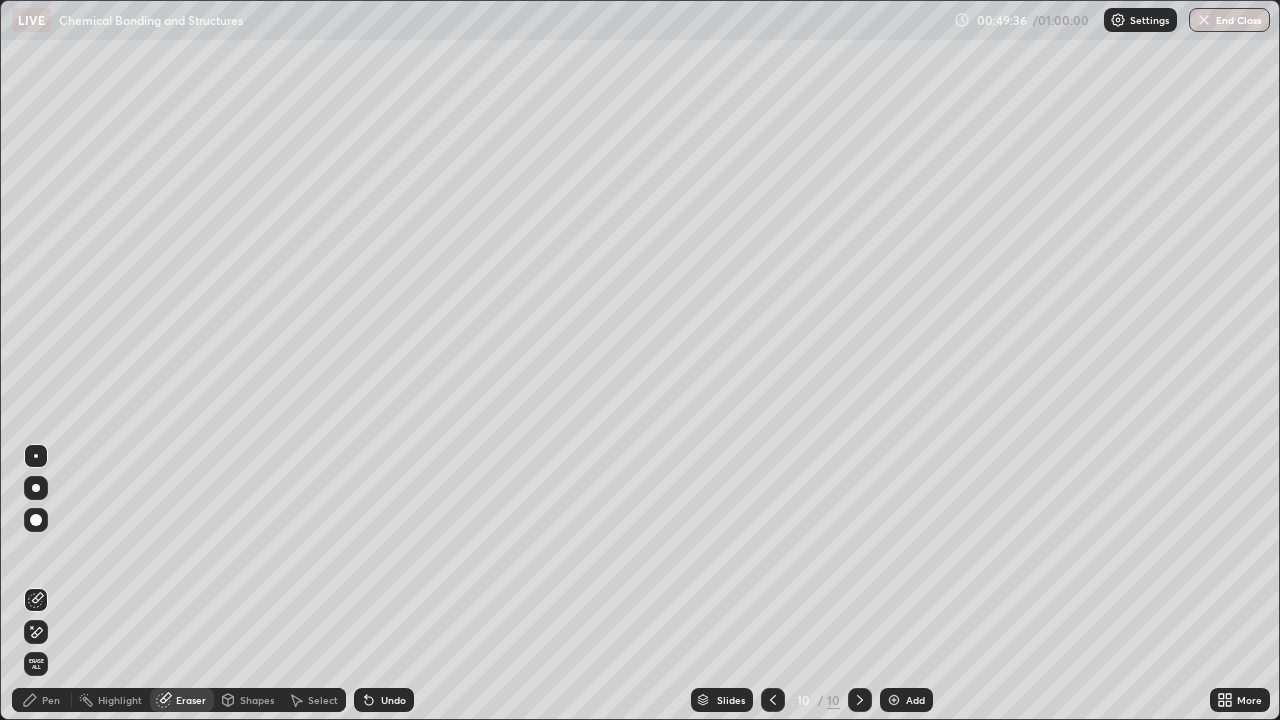 click on "Pen" at bounding box center [51, 700] 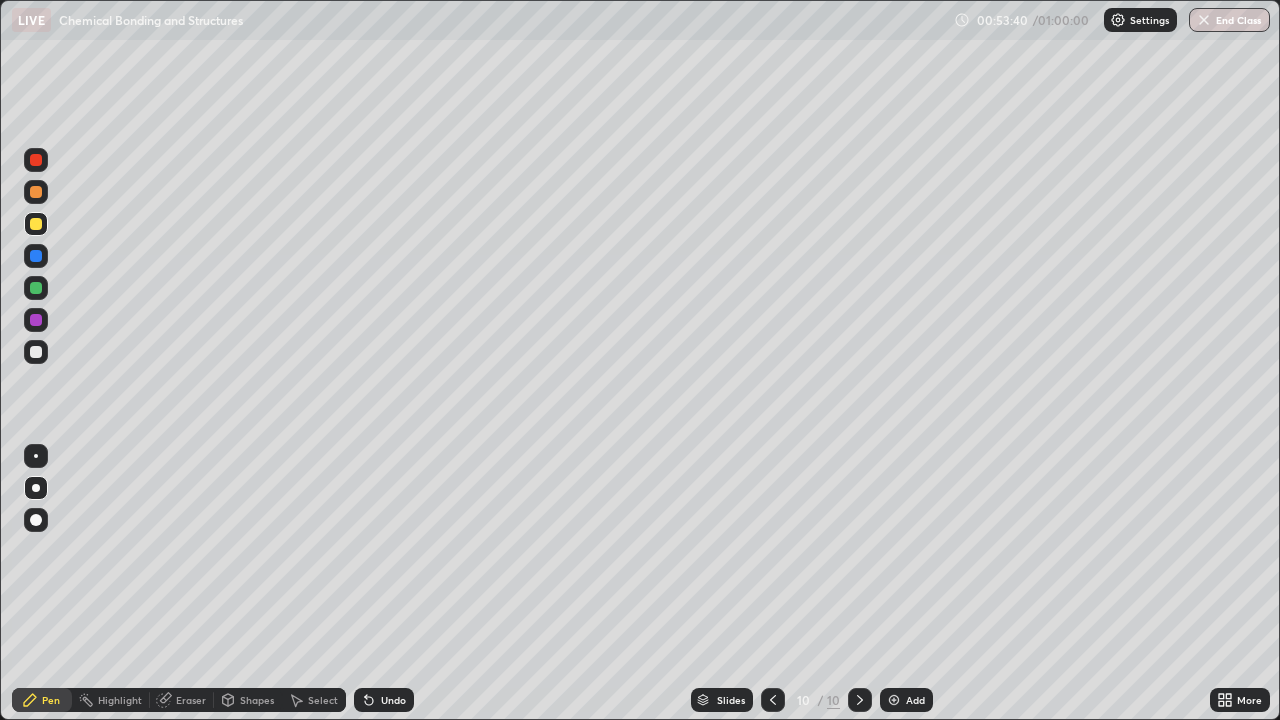 click at bounding box center [36, 352] 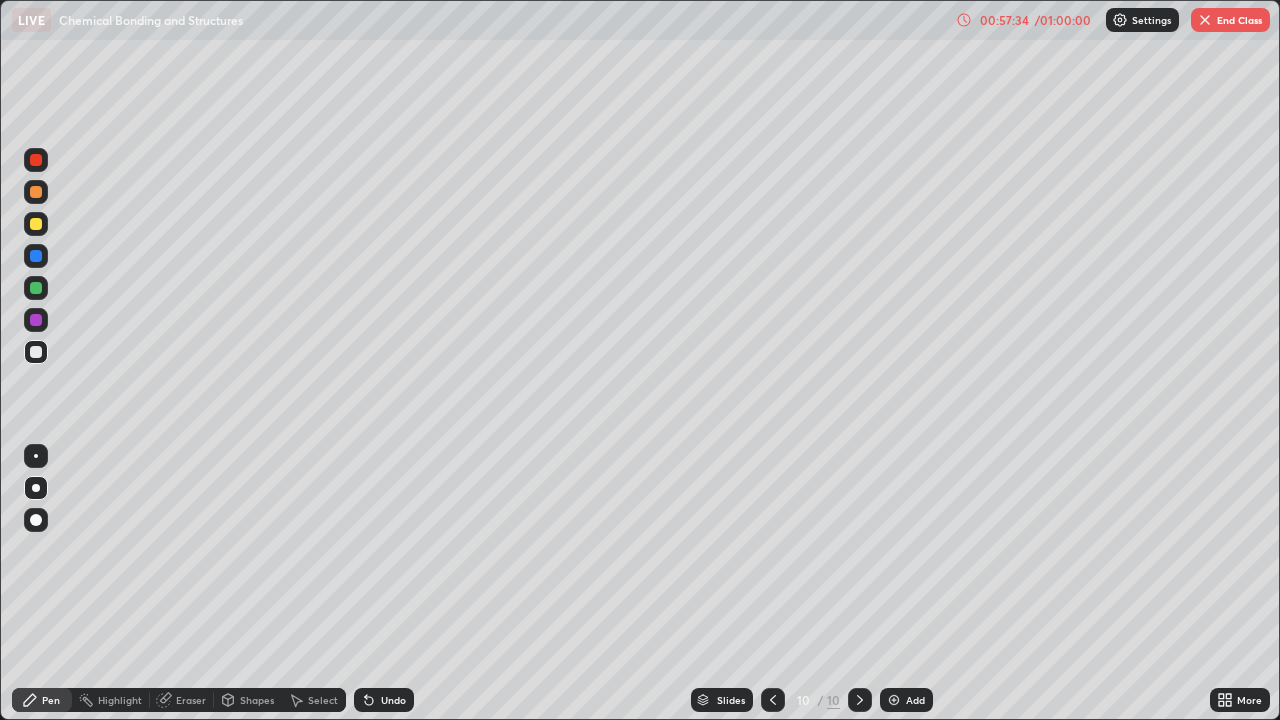 click on "/  01:00:00" at bounding box center [1063, 20] 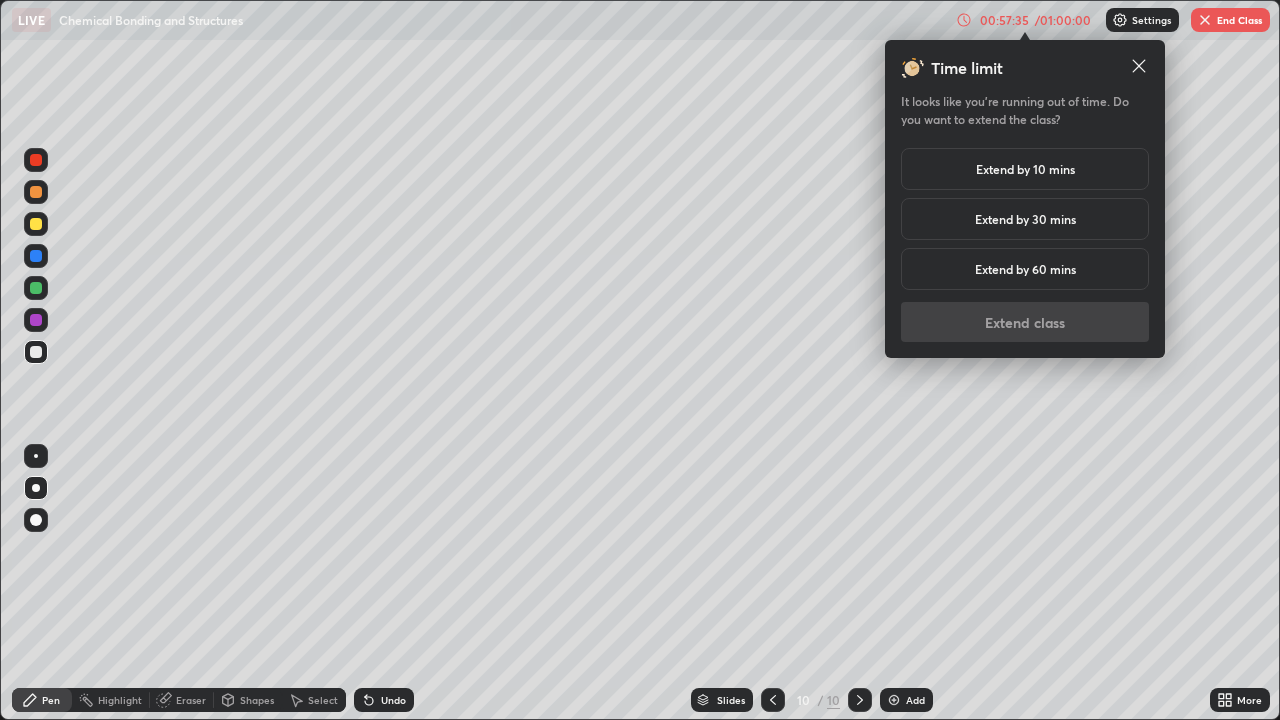 click on "Extend by 30 mins" at bounding box center [1025, 219] 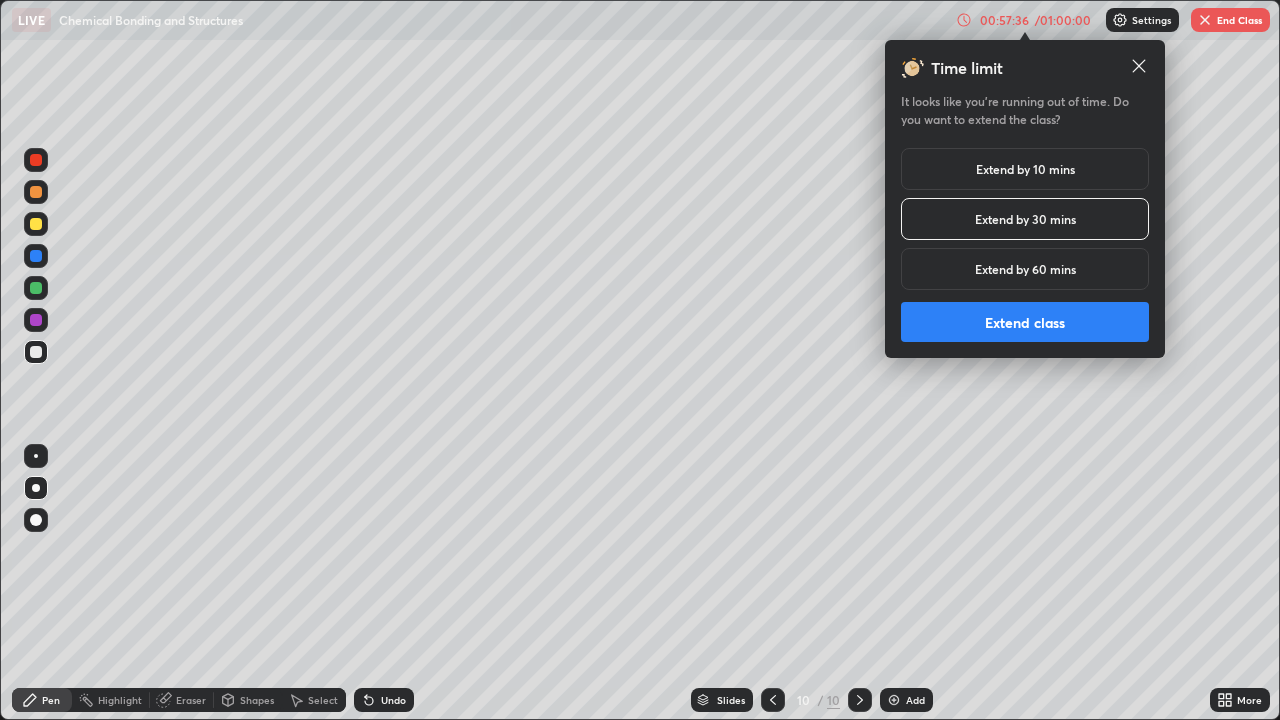 click on "Extend class" at bounding box center (1025, 322) 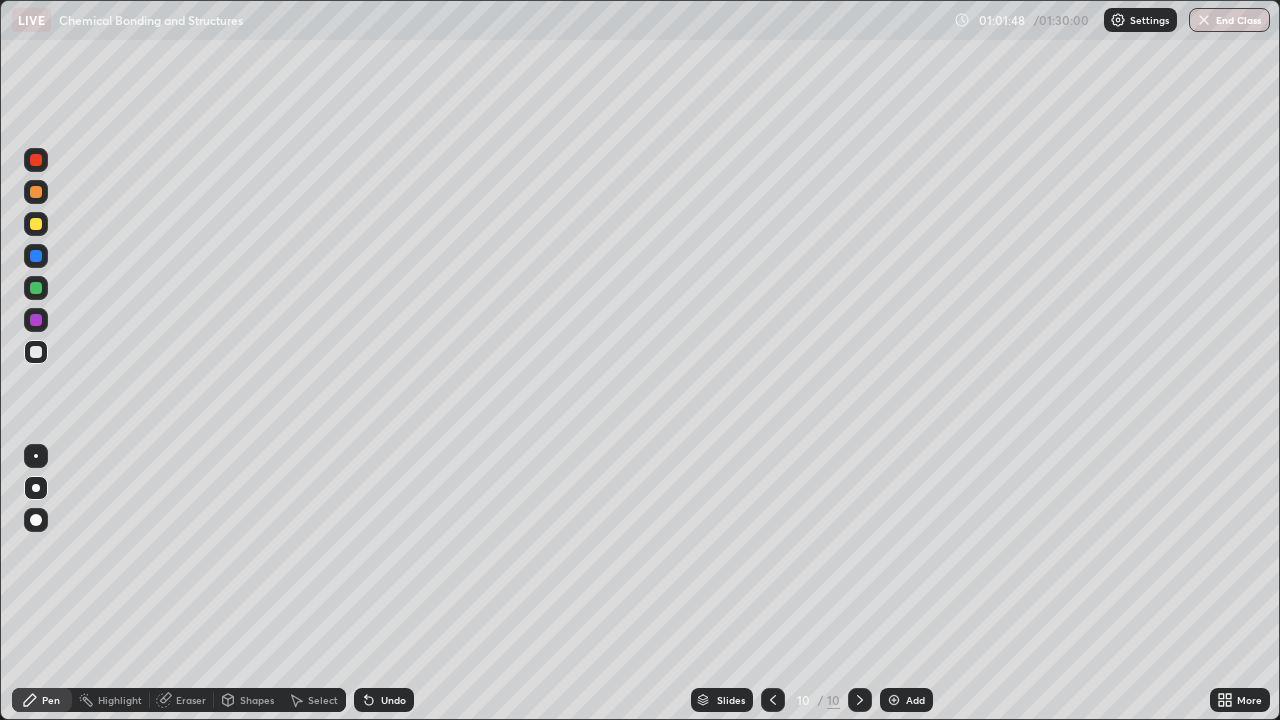 click on "Add" at bounding box center [906, 700] 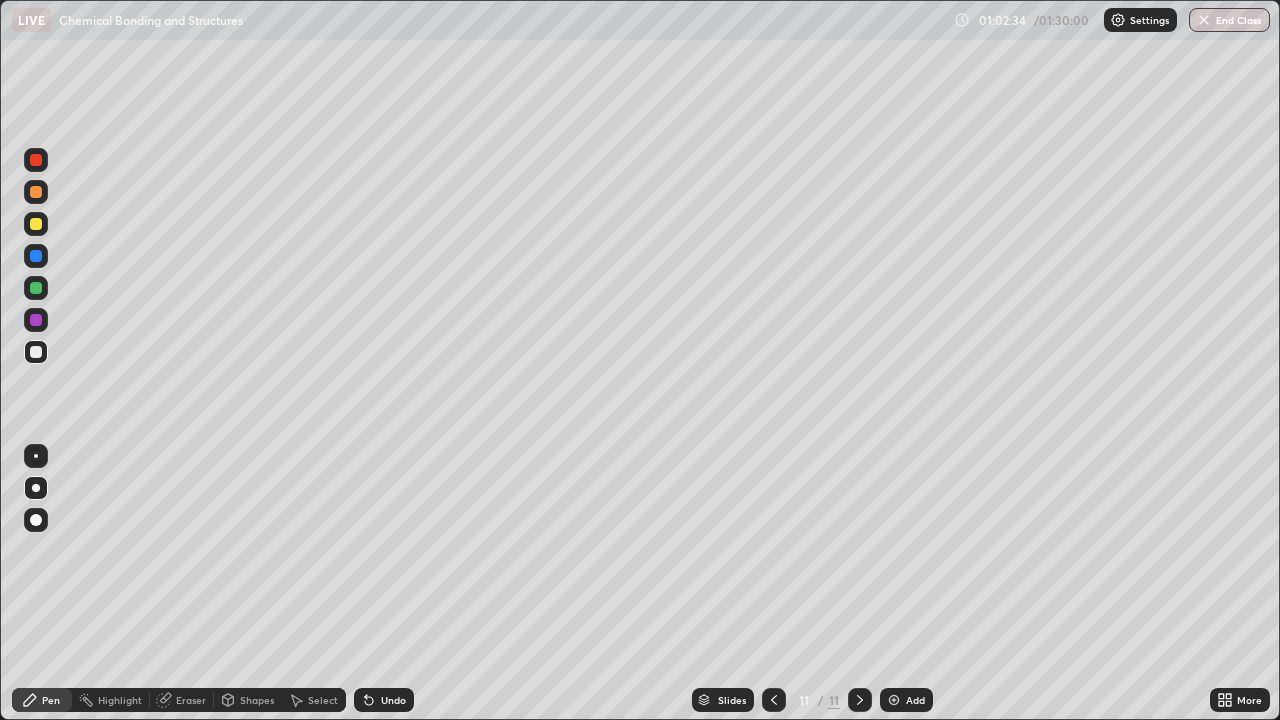 click at bounding box center [36, 320] 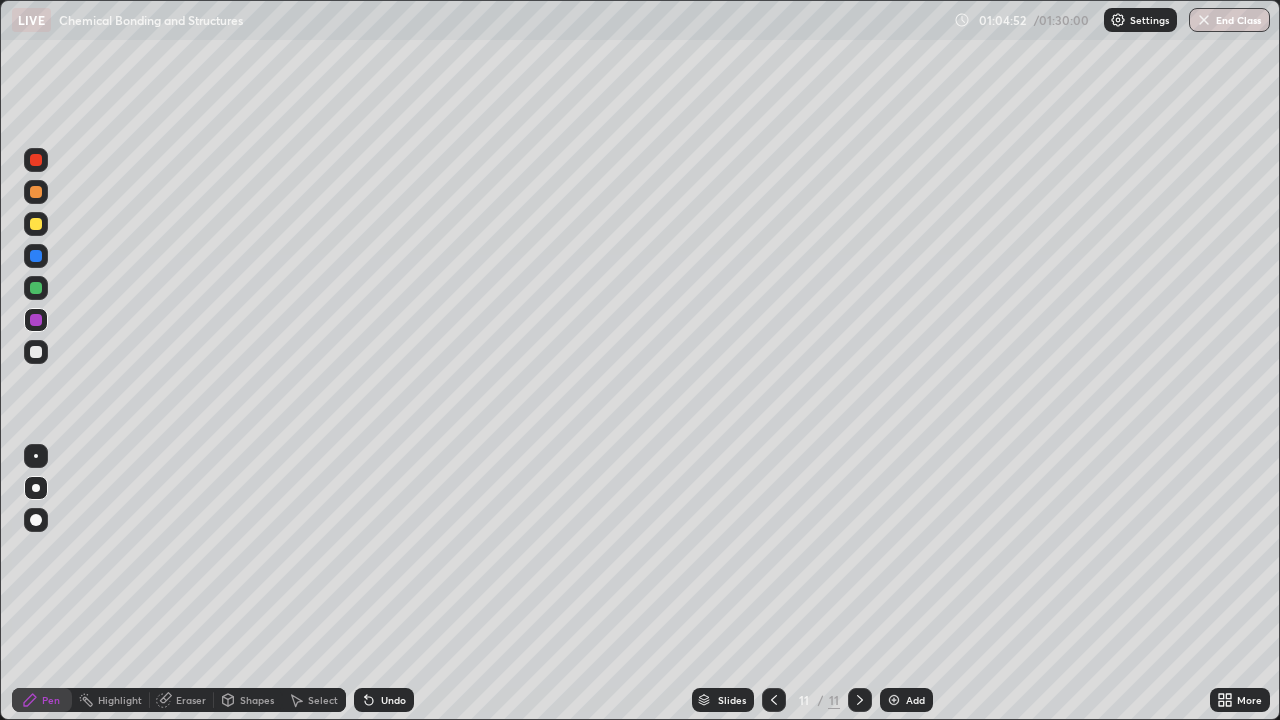 click at bounding box center (36, 352) 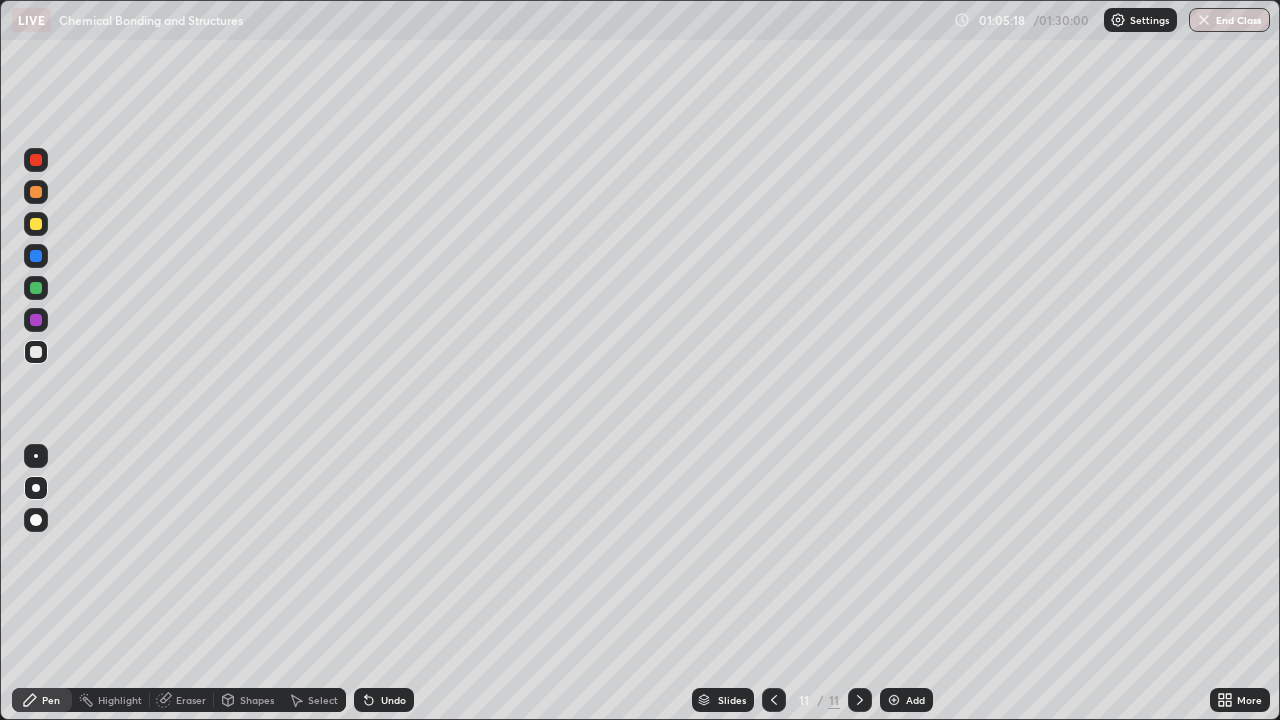 click on "Add" at bounding box center (915, 700) 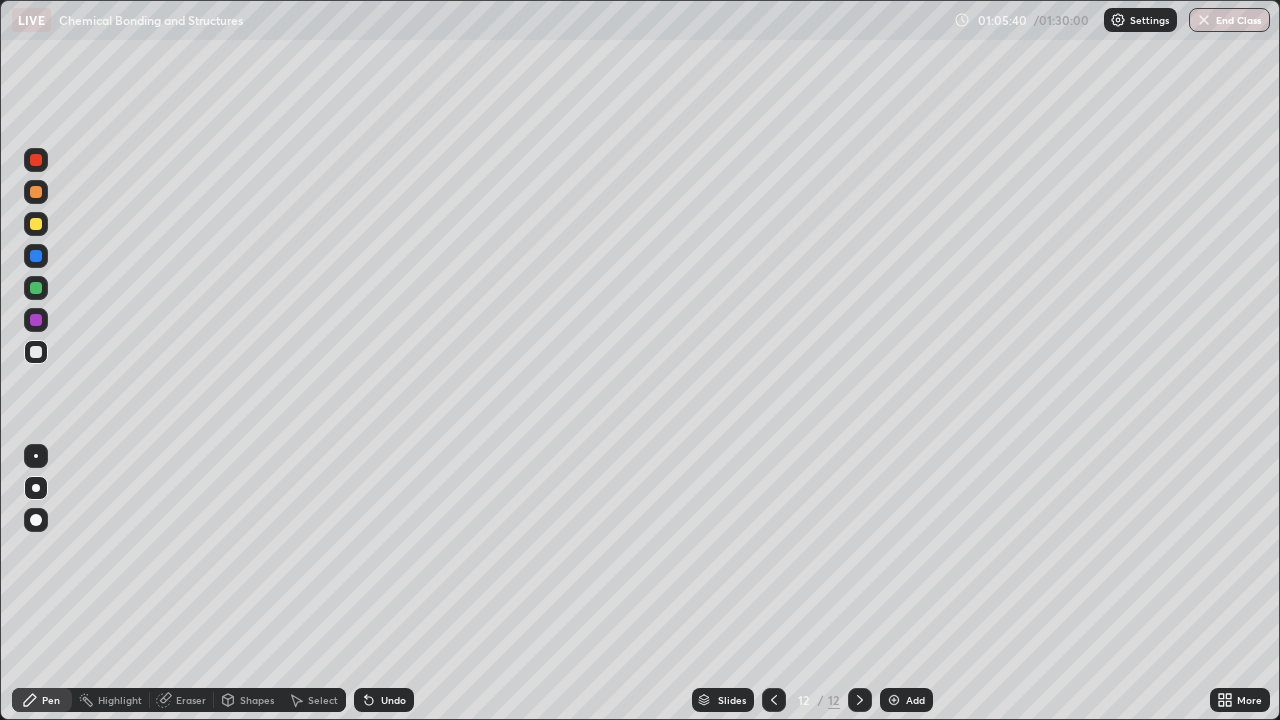 click 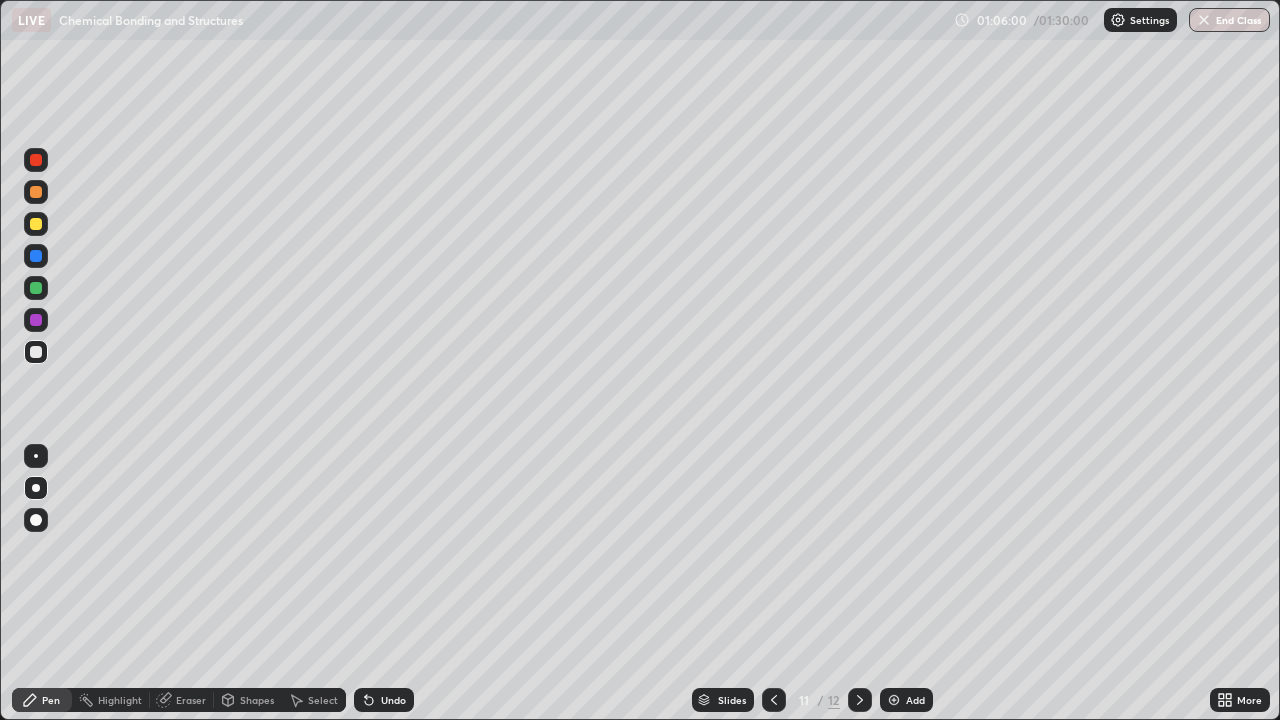 click 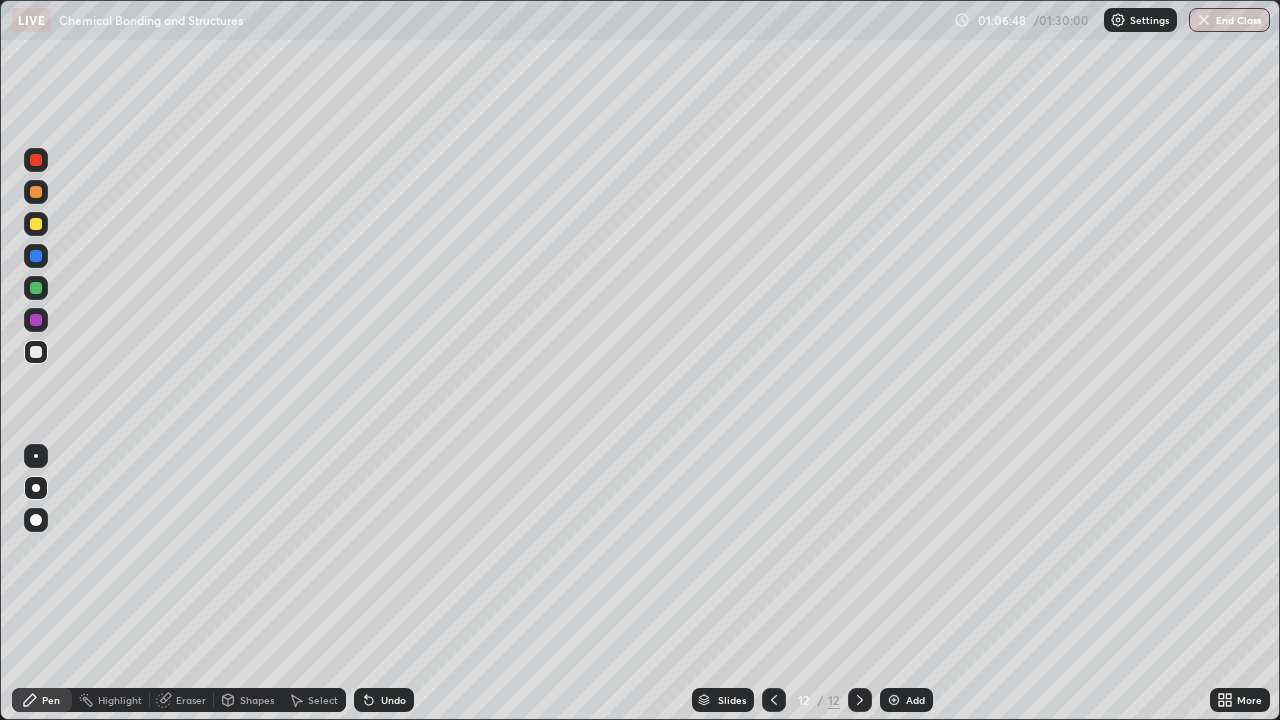 click at bounding box center [774, 700] 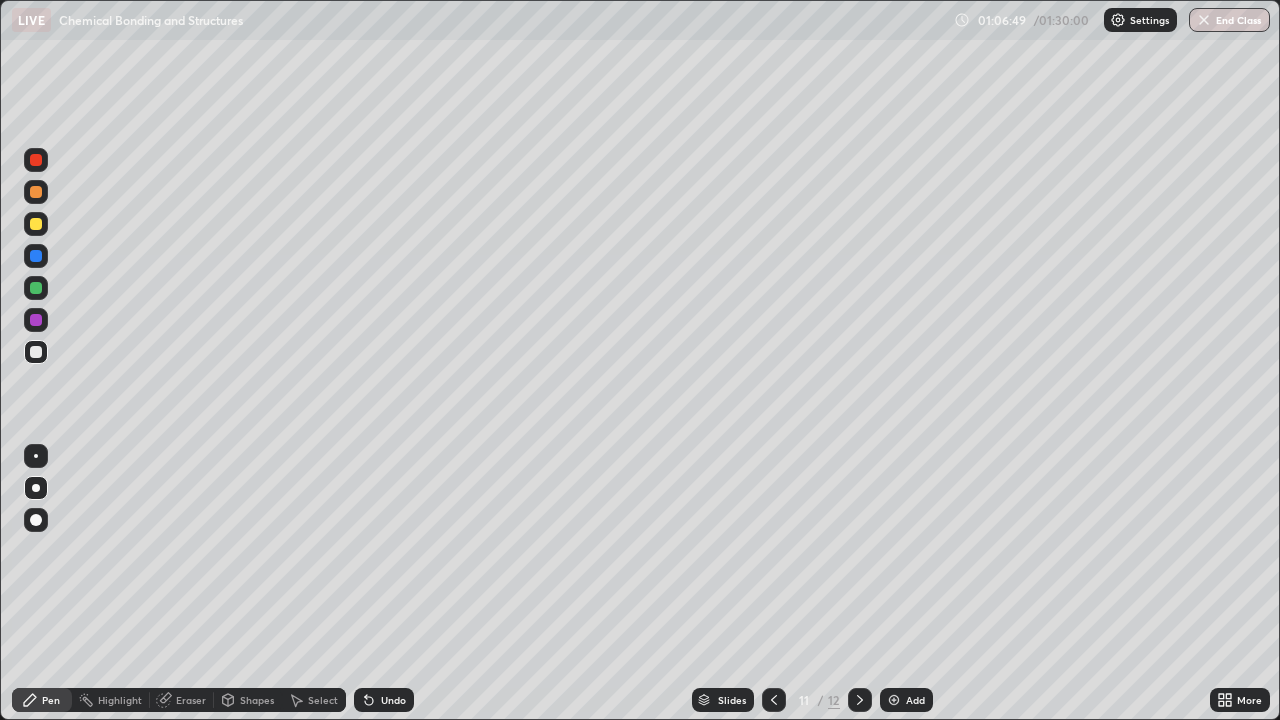 click 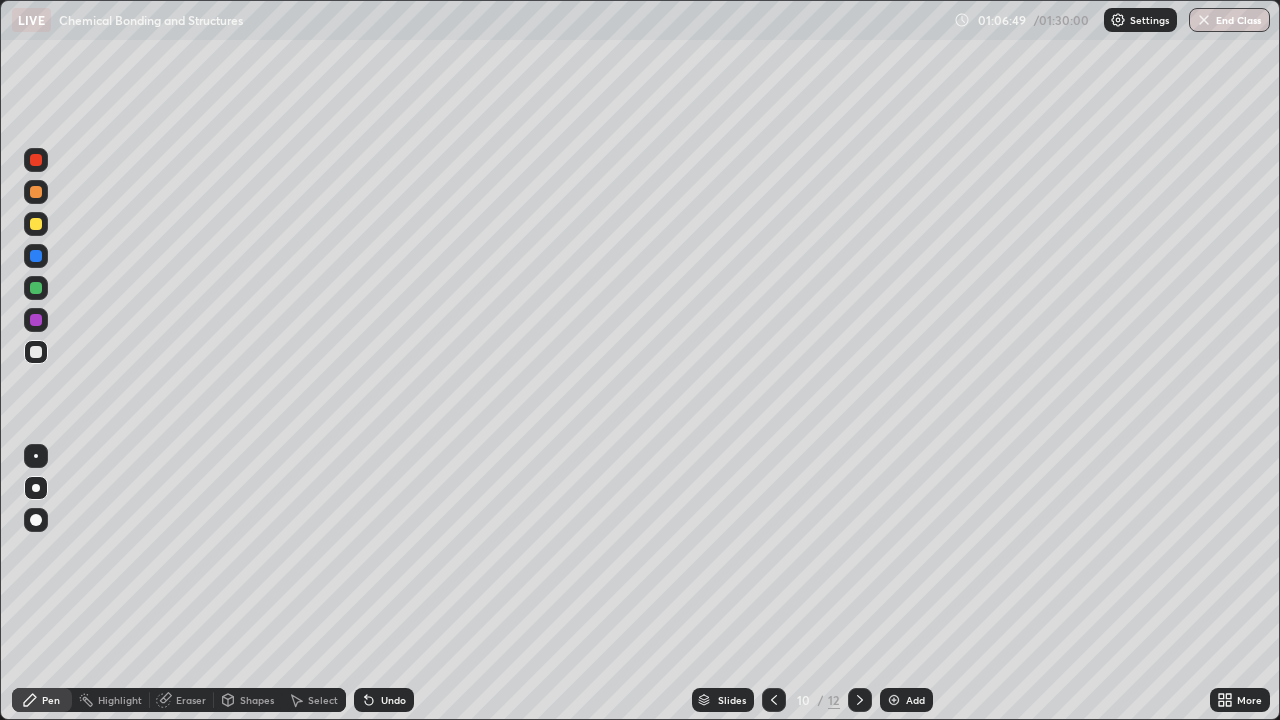 click at bounding box center (774, 700) 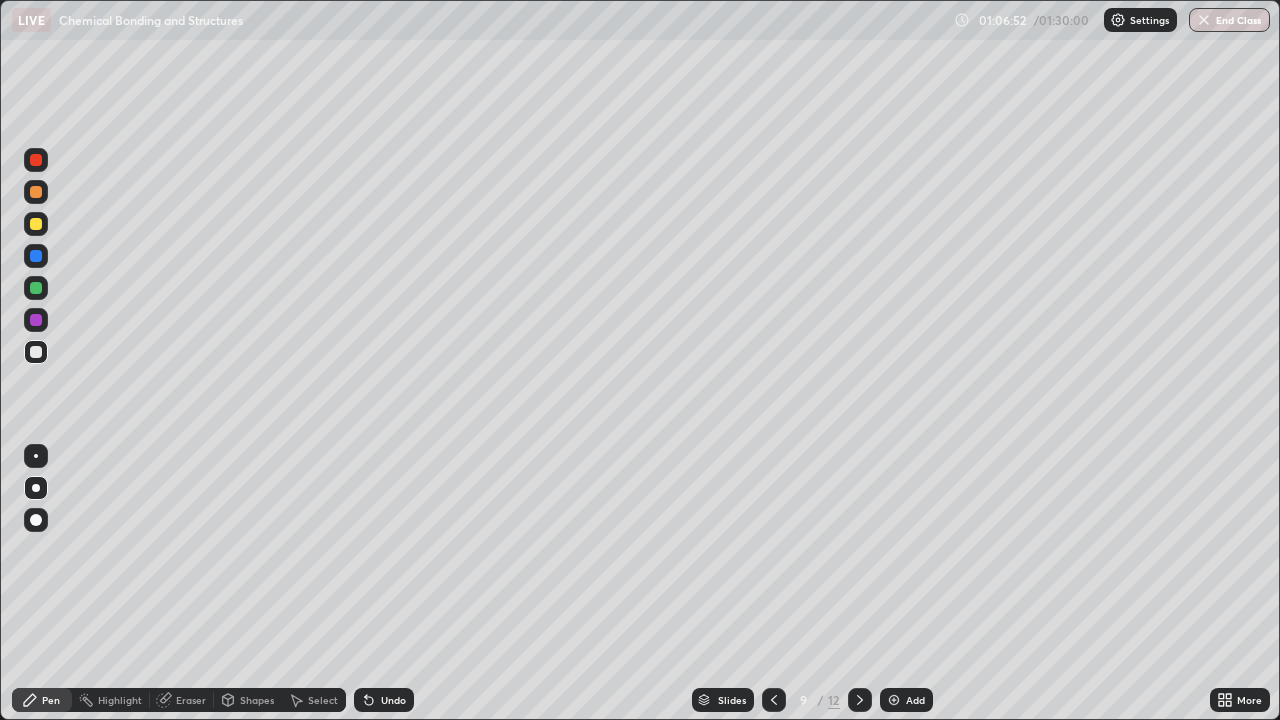 click 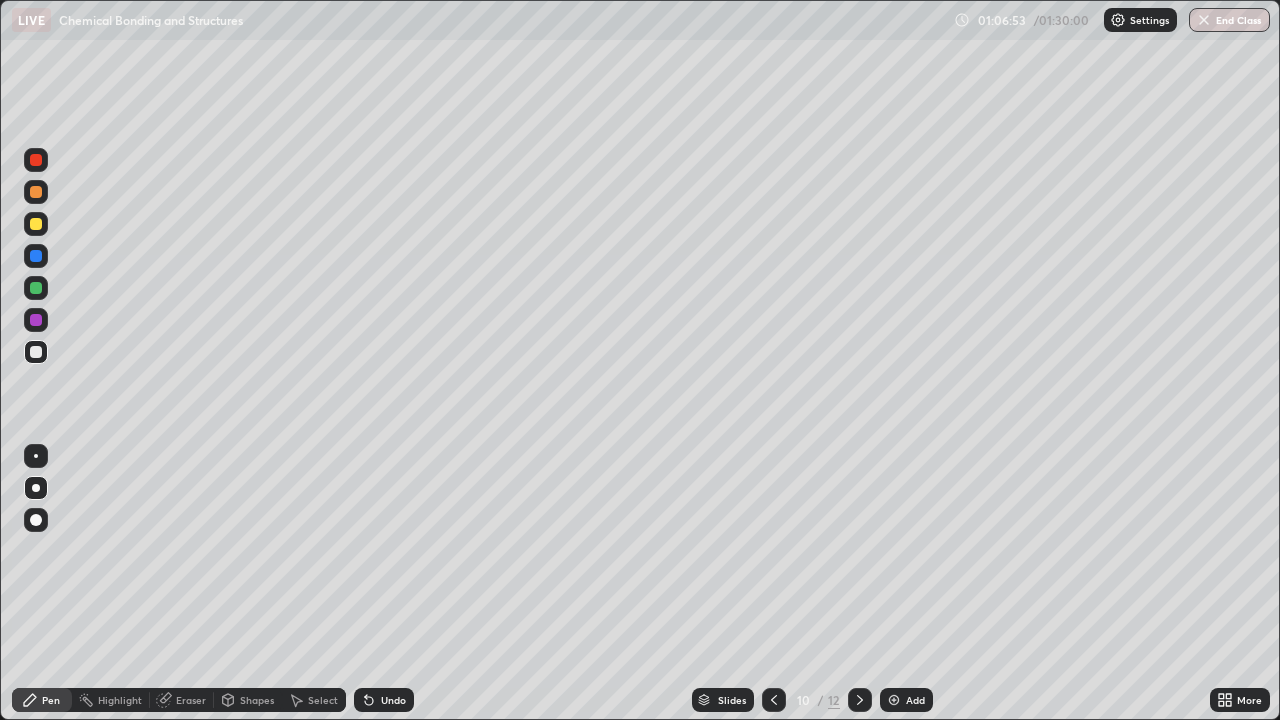 click 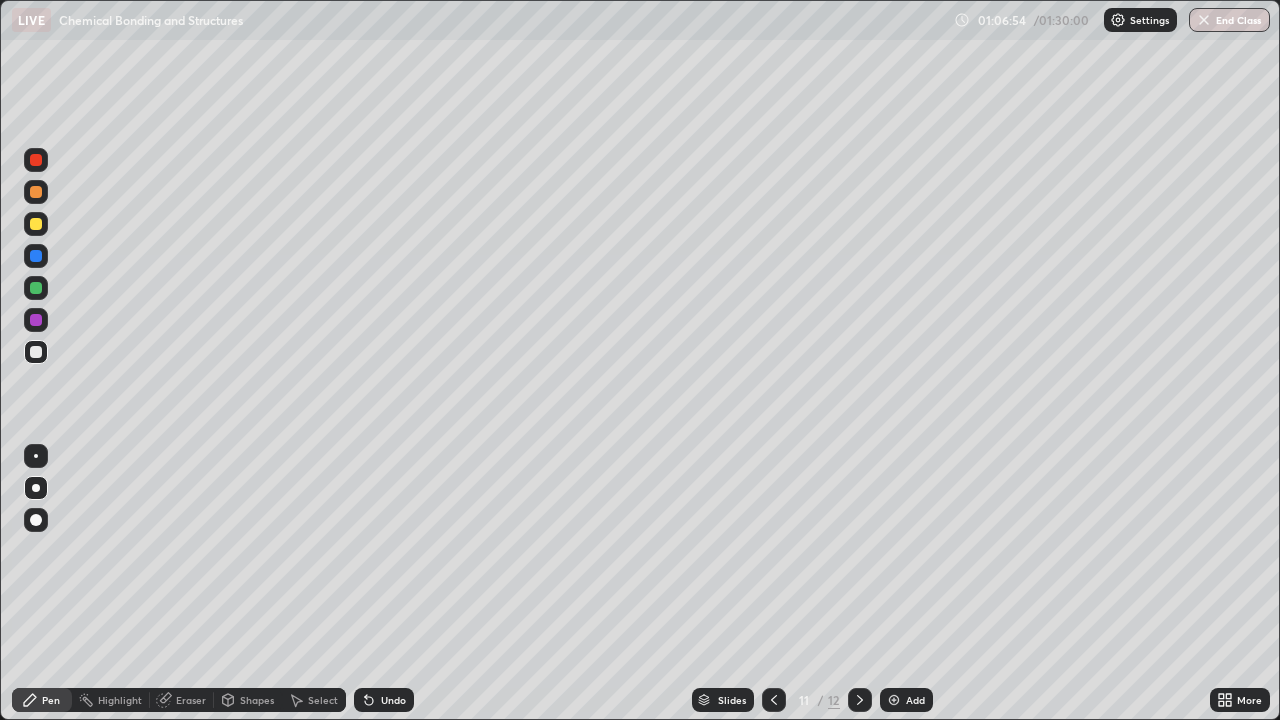 click 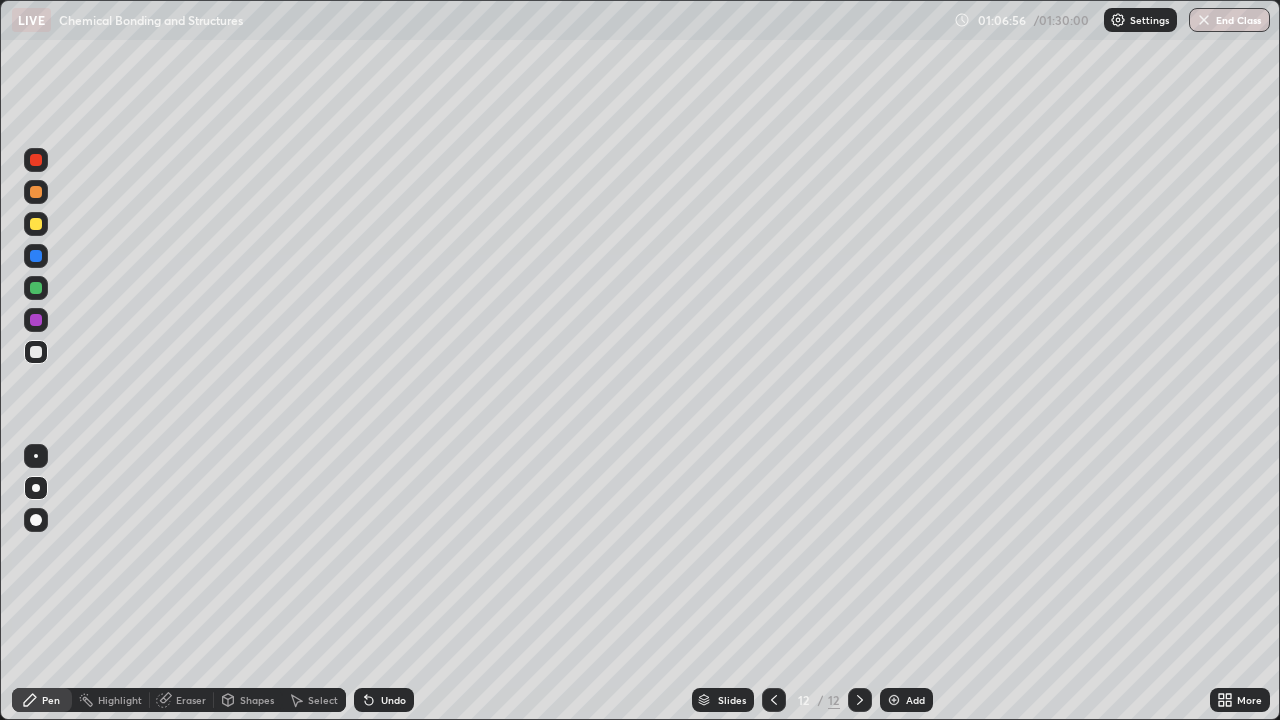 click on "Undo" at bounding box center (393, 700) 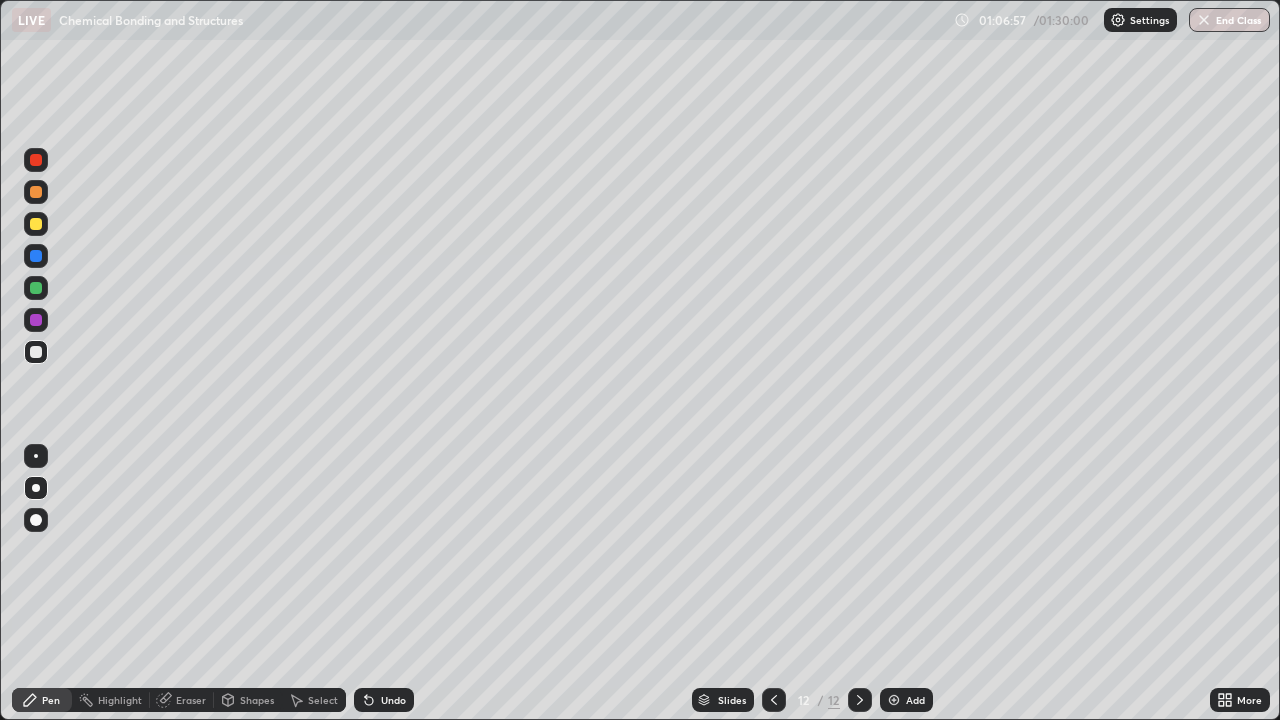 click on "Undo" at bounding box center (393, 700) 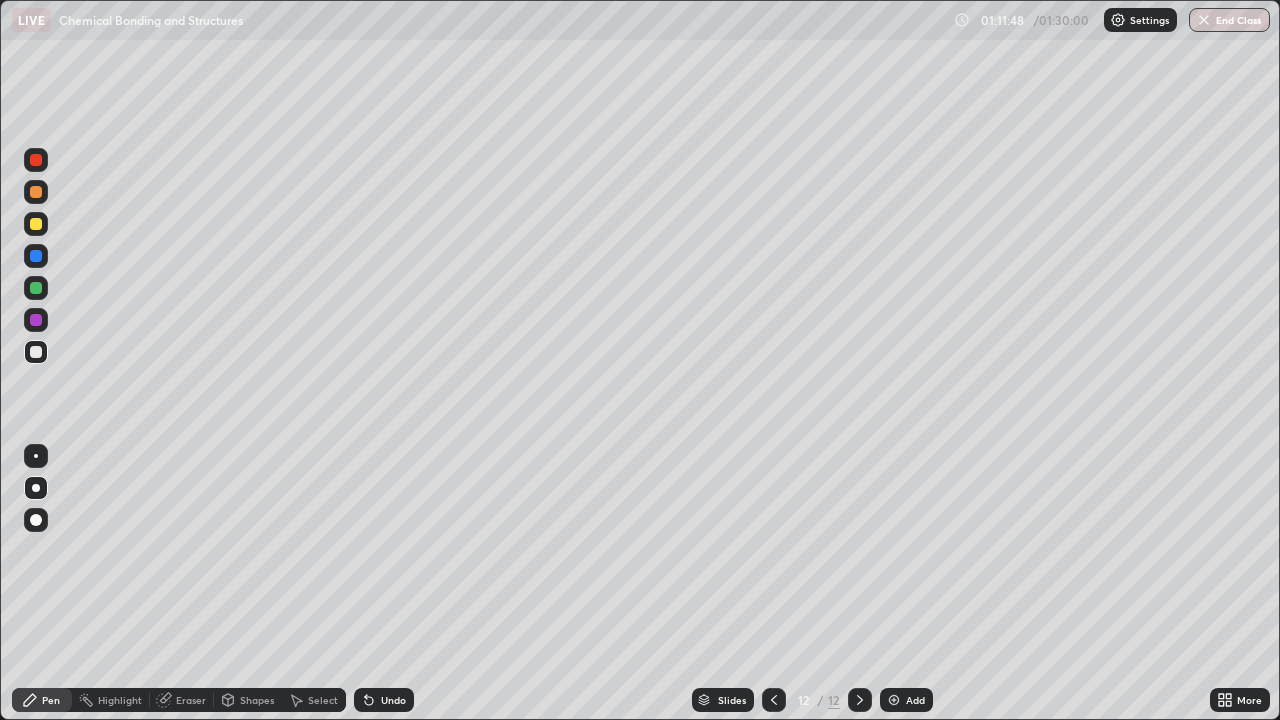 click 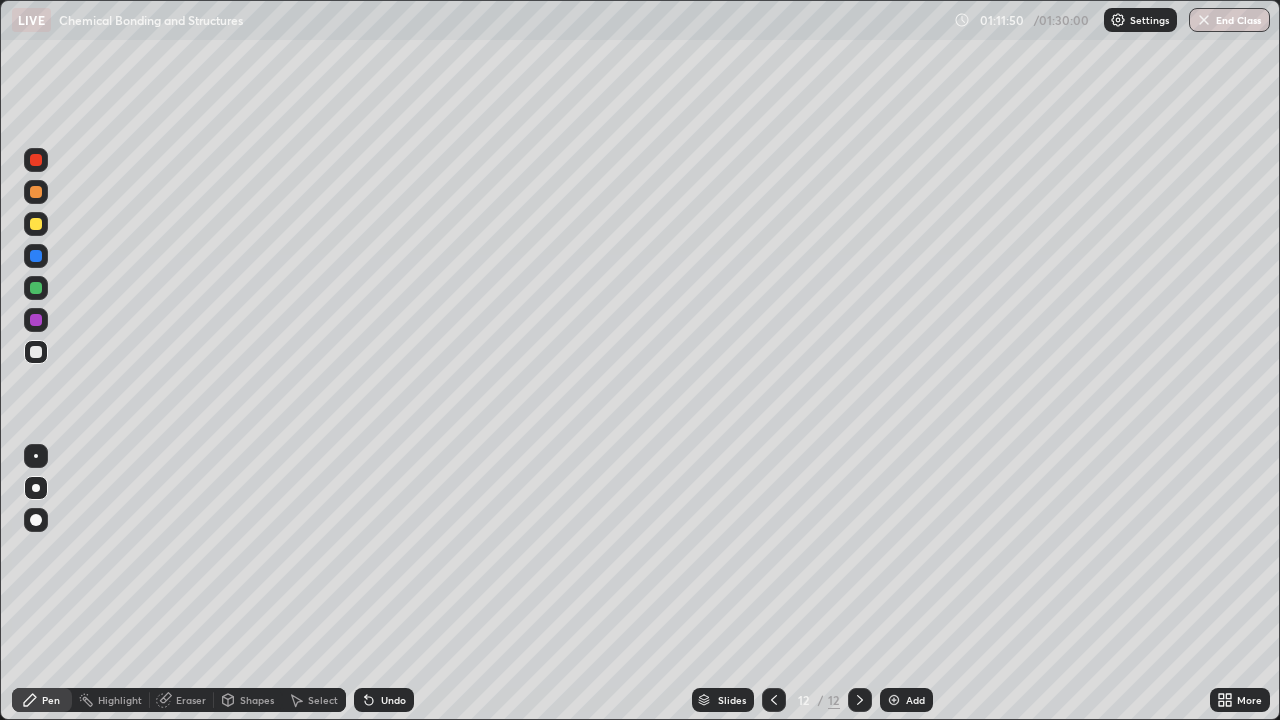 click on "Add" at bounding box center [906, 700] 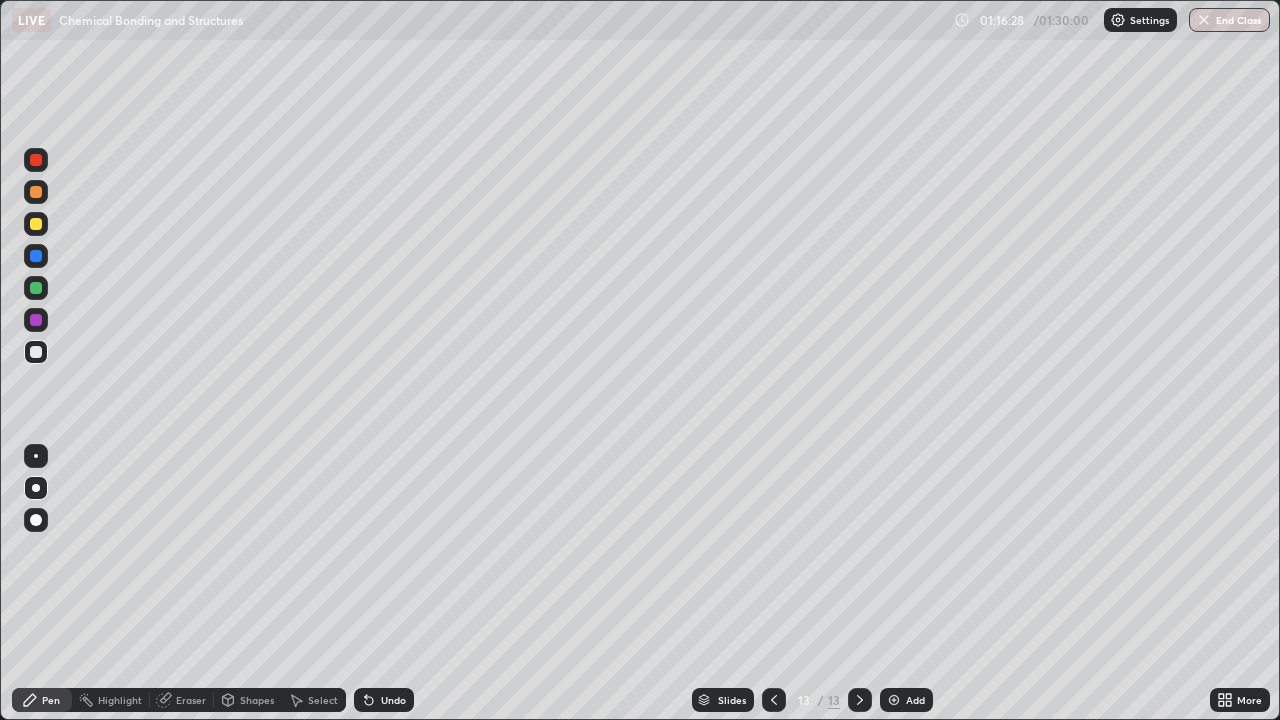 click on "Add" at bounding box center [915, 700] 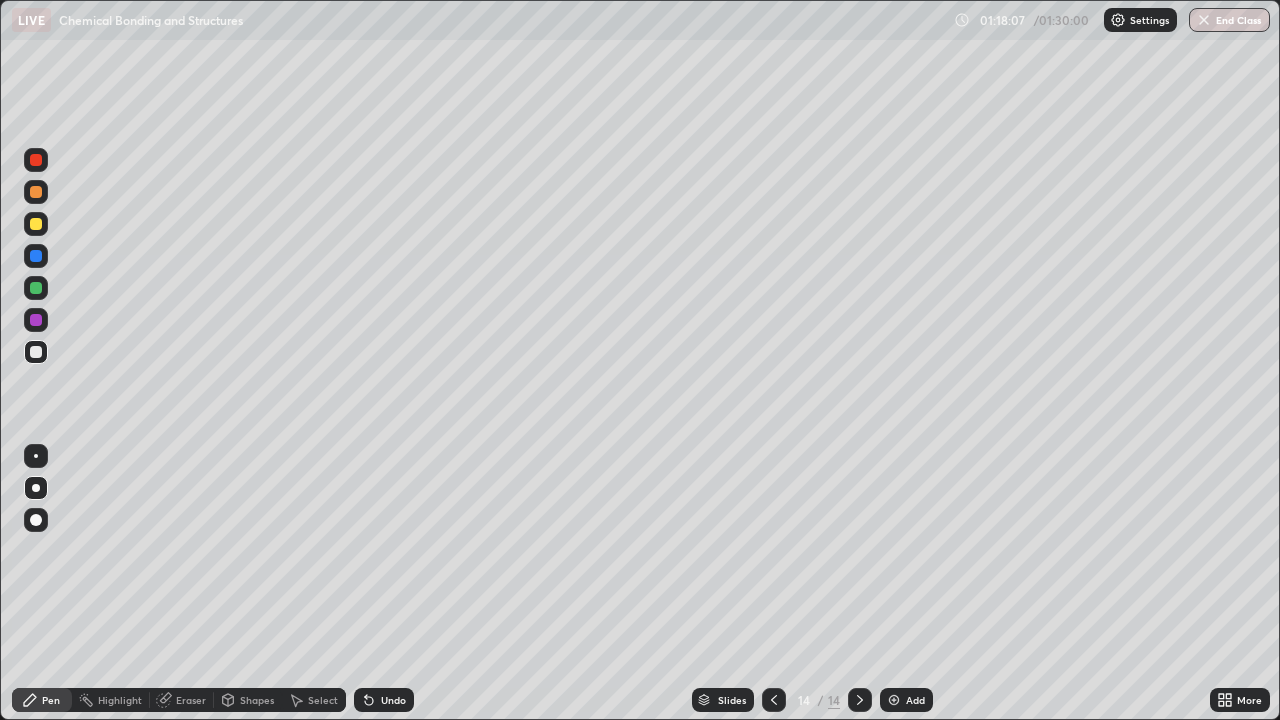 click at bounding box center [36, 224] 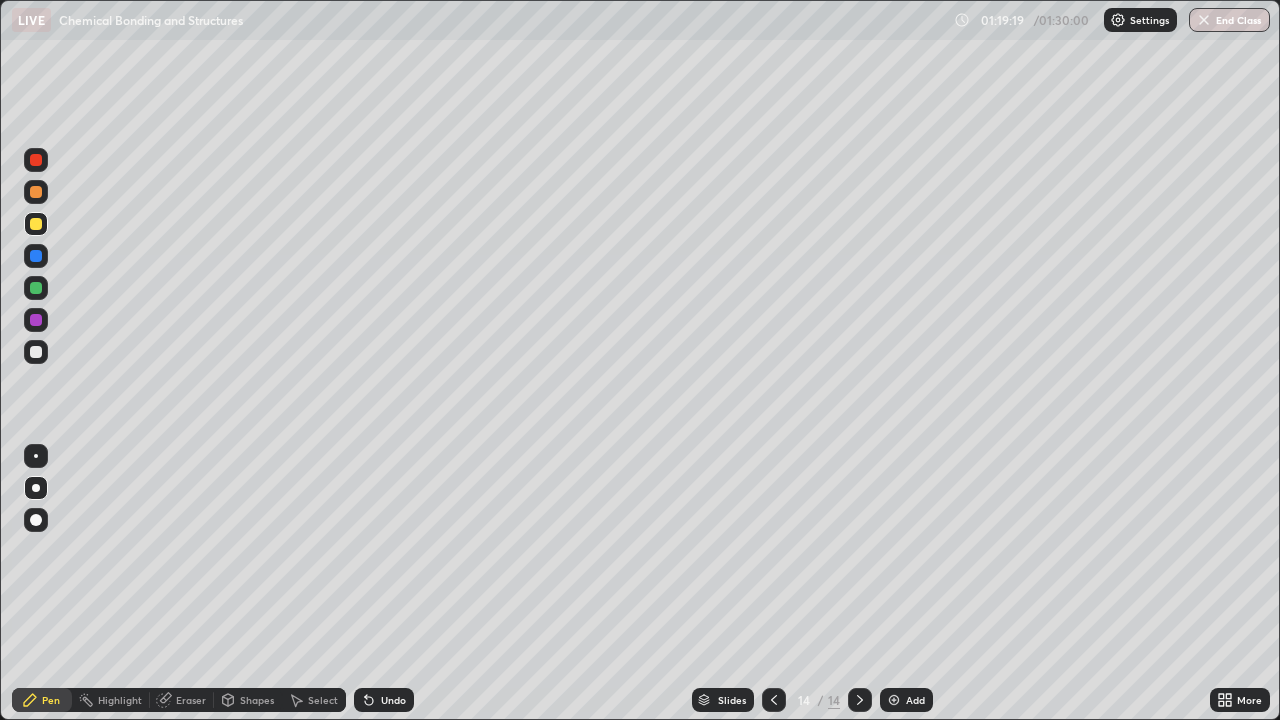 click at bounding box center [36, 288] 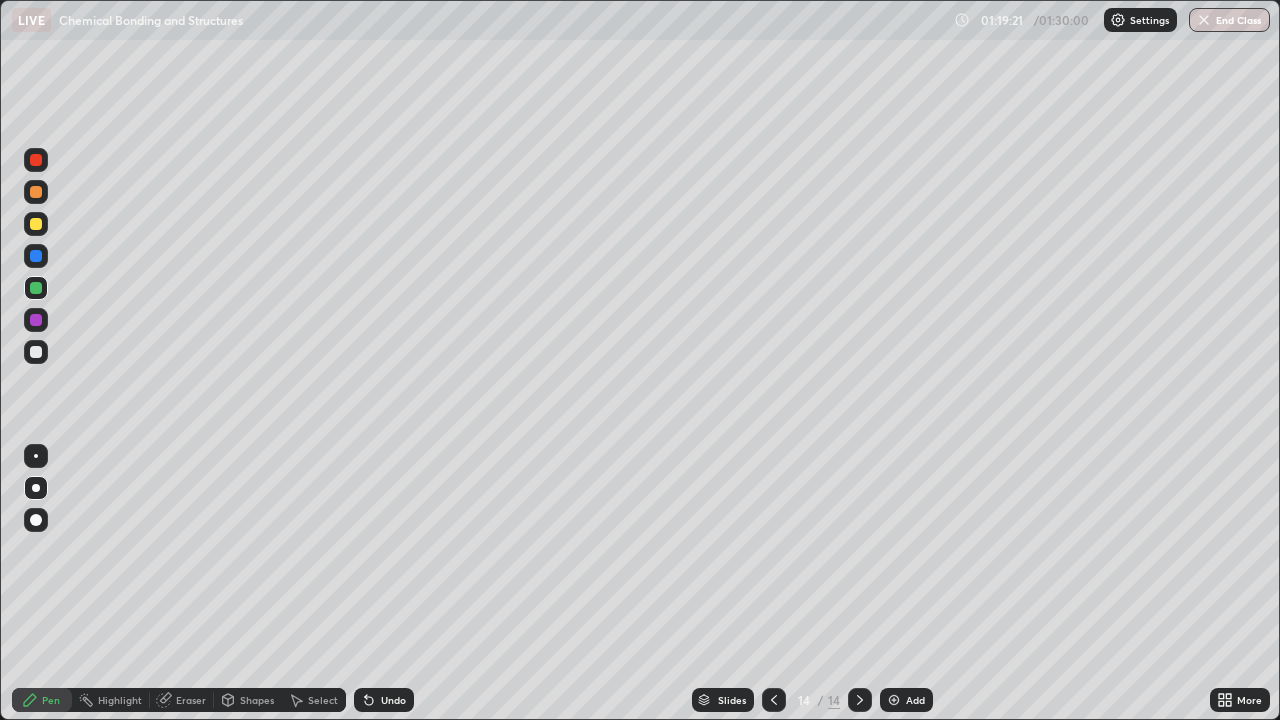 click at bounding box center [36, 352] 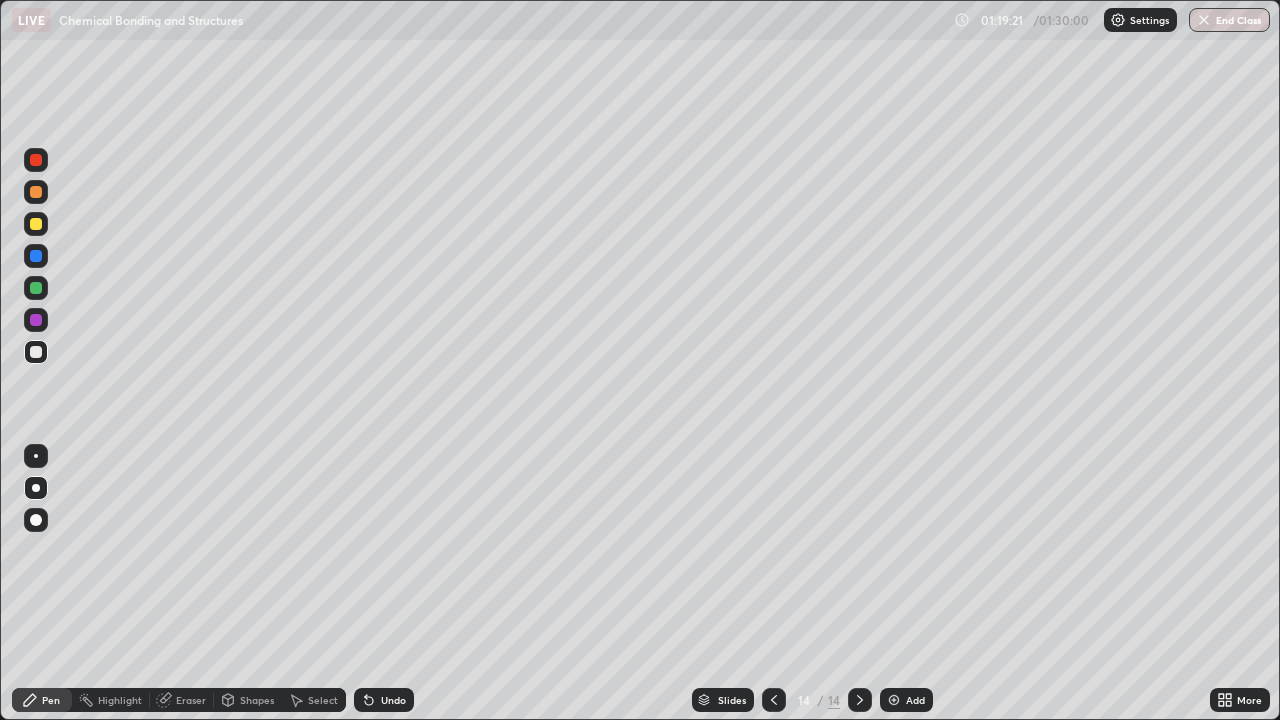 click at bounding box center (36, 320) 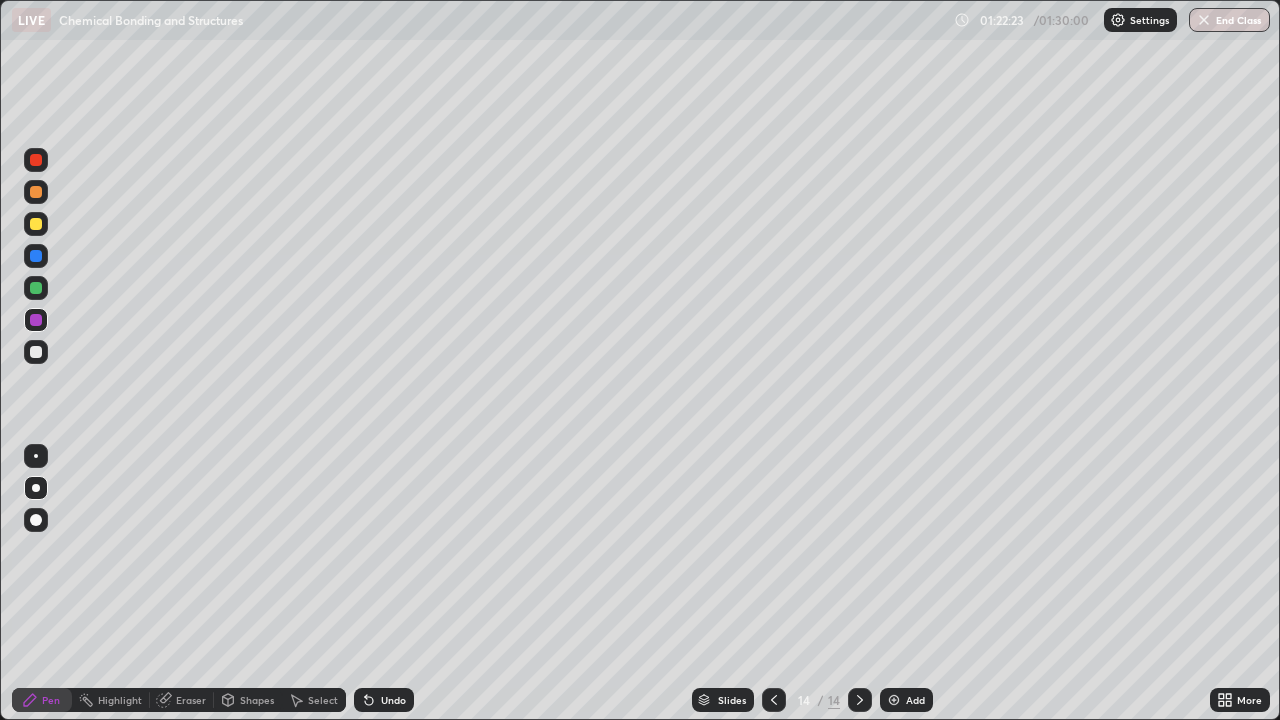 click 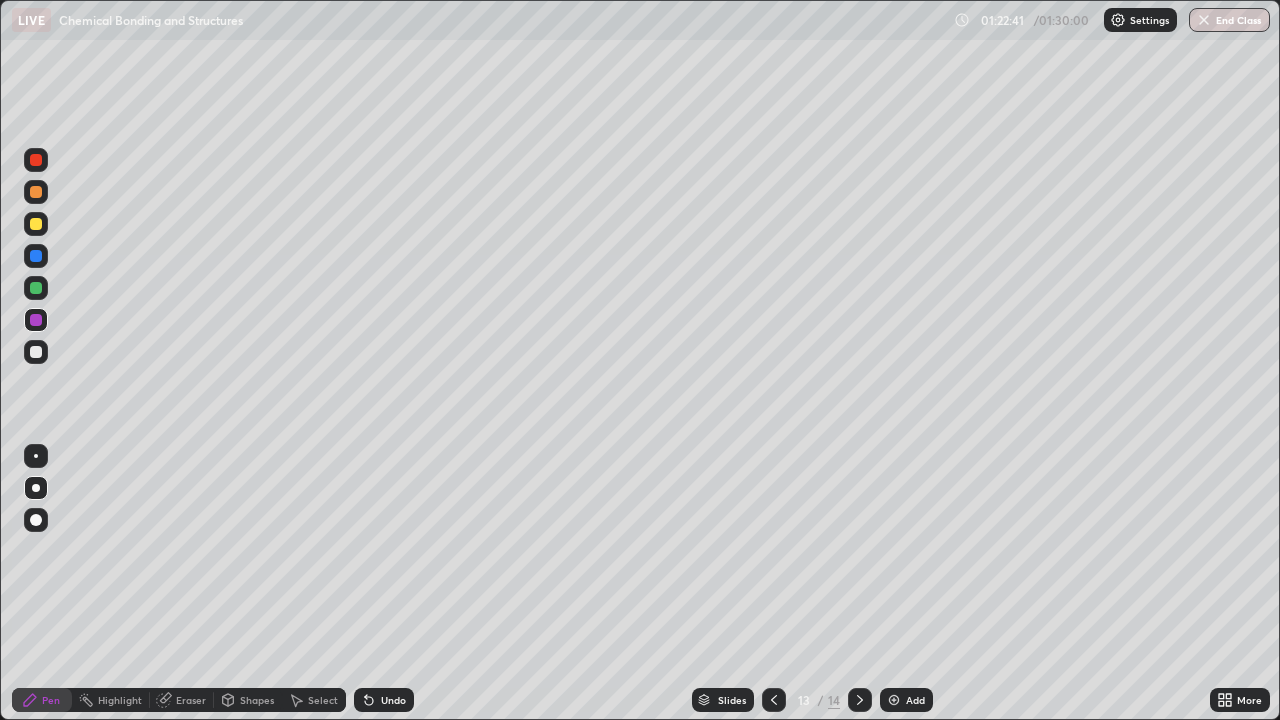 click 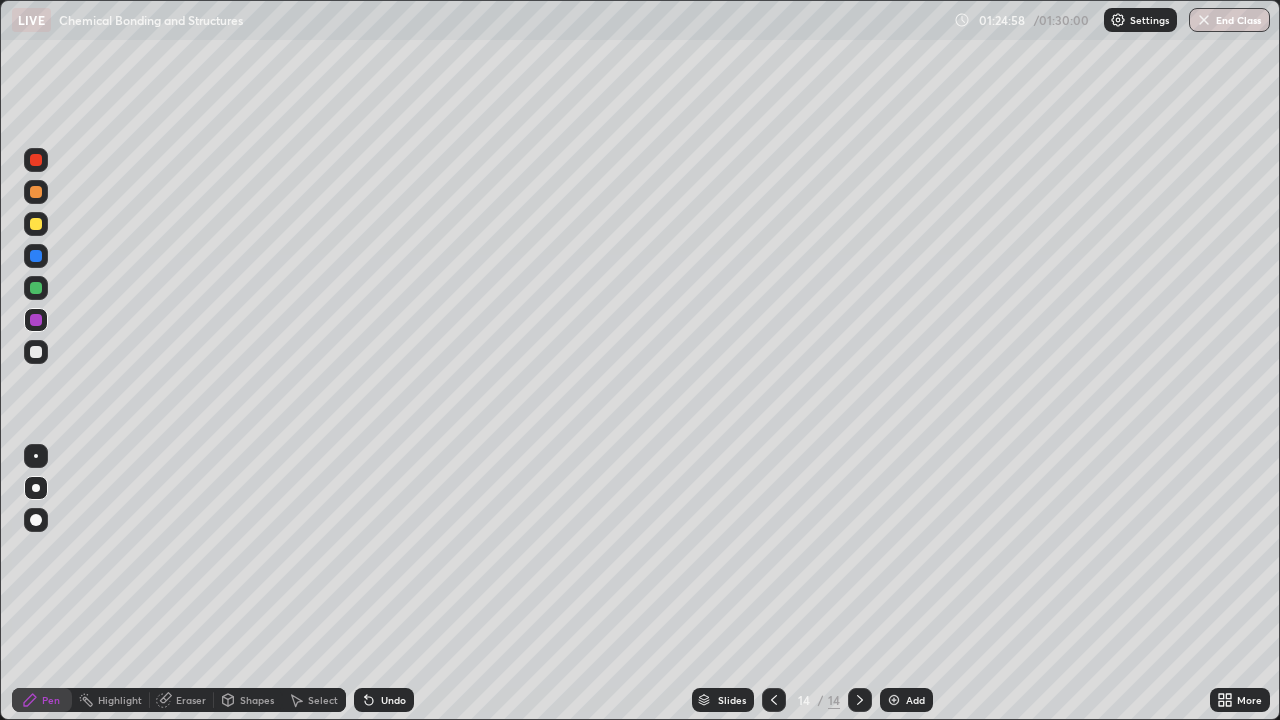 click on "Add" at bounding box center [915, 700] 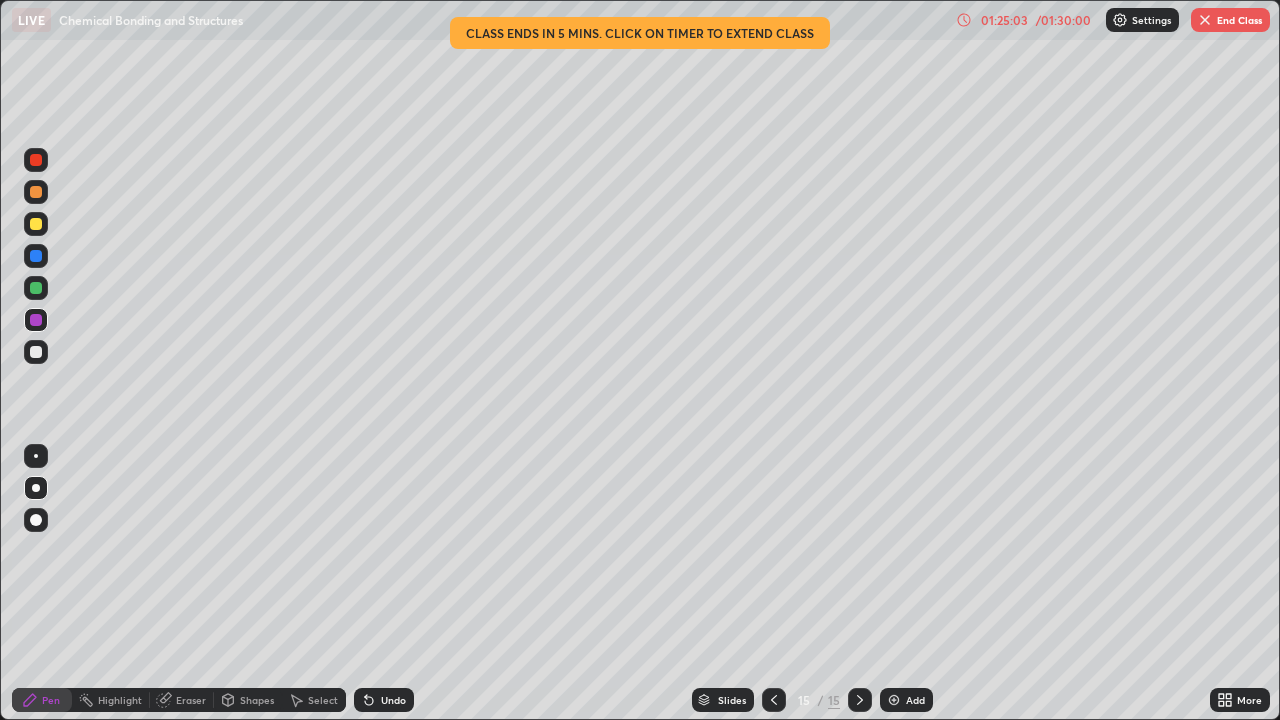 click at bounding box center [36, 352] 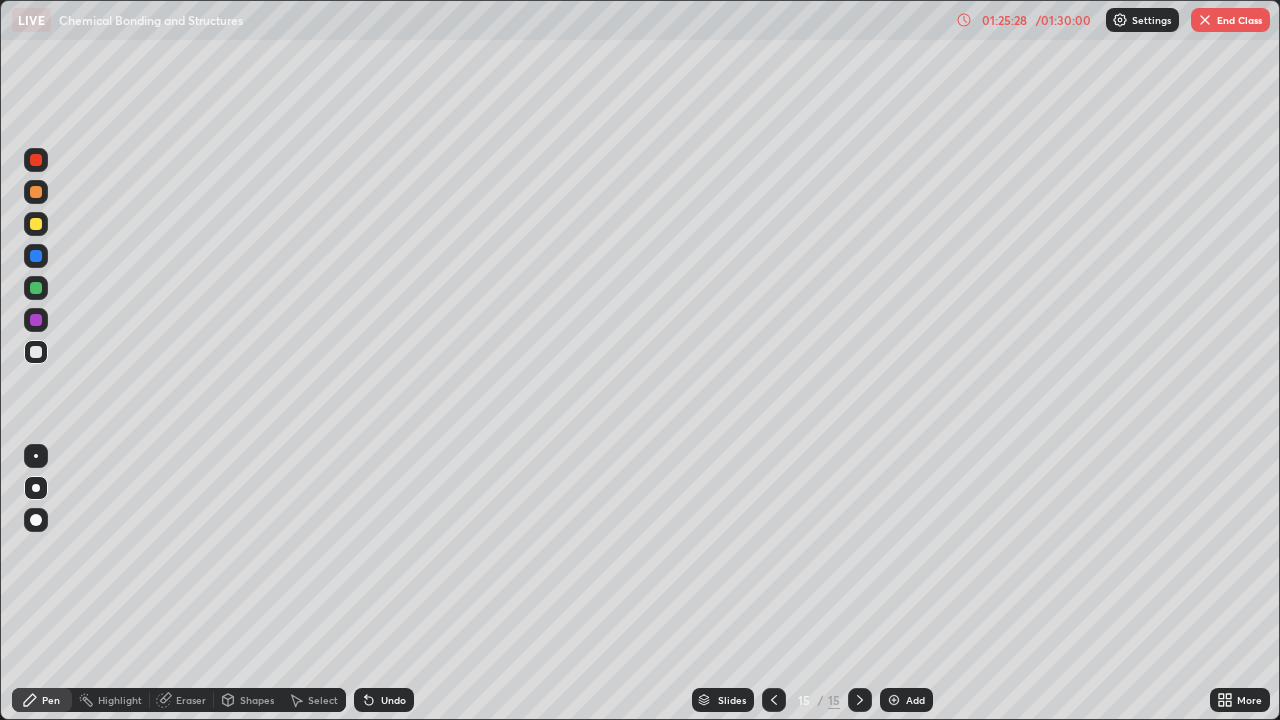 click at bounding box center [36, 320] 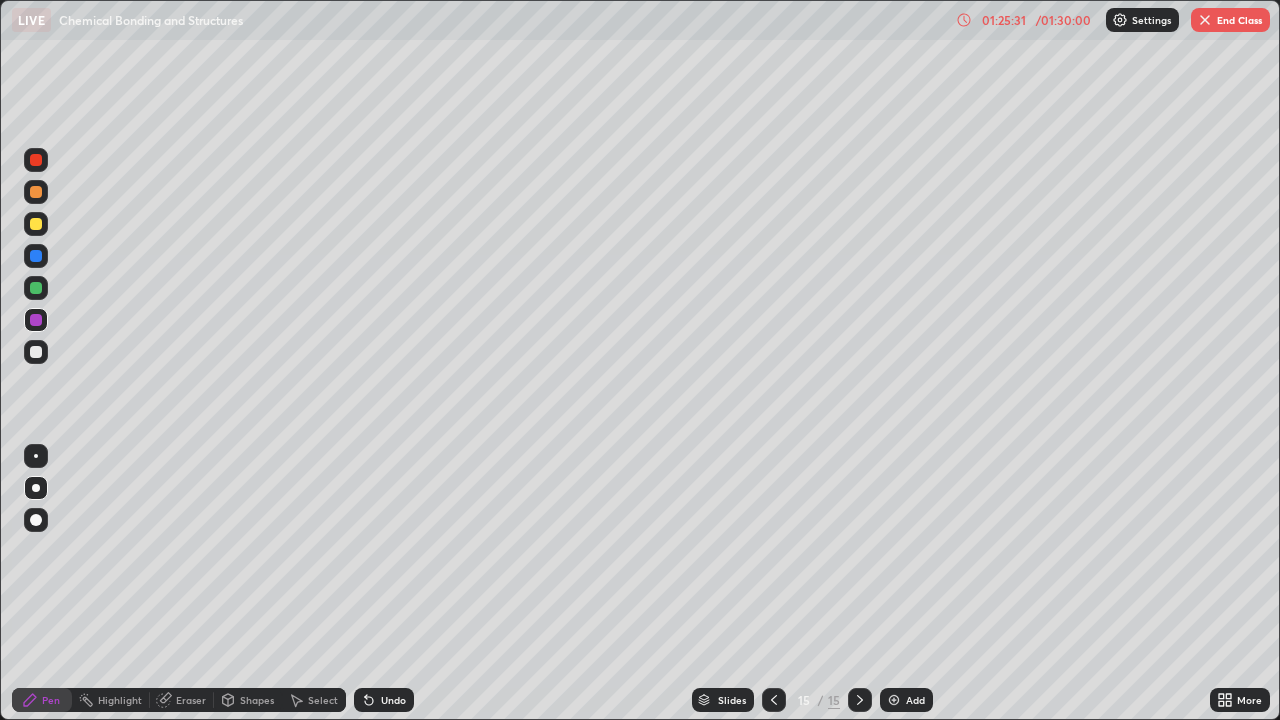 click at bounding box center (36, 352) 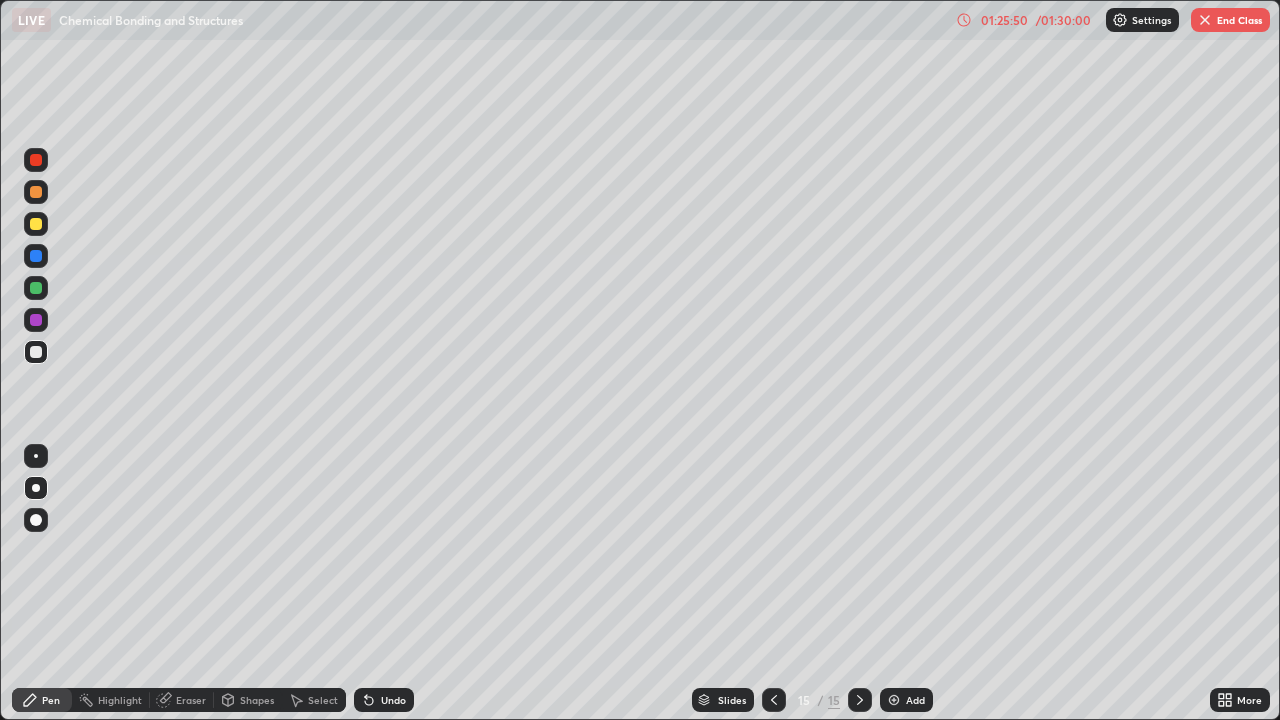 click at bounding box center (36, 320) 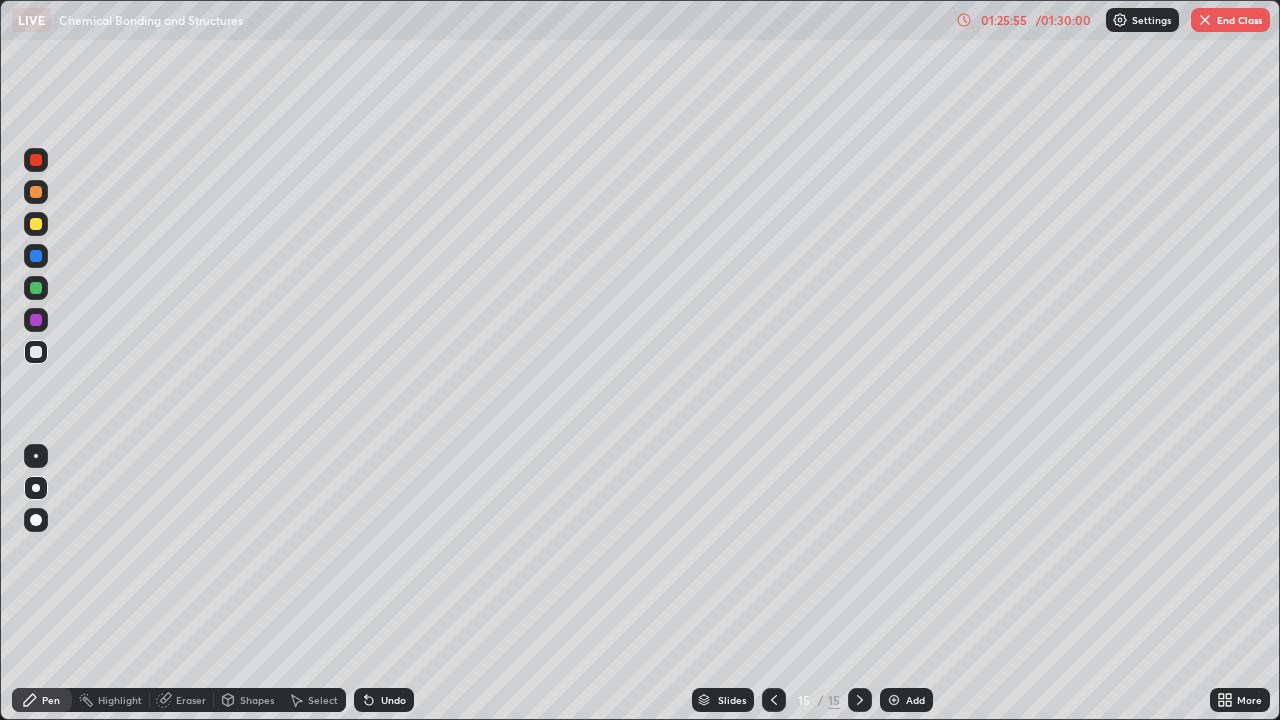 scroll, scrollTop: 0, scrollLeft: 0, axis: both 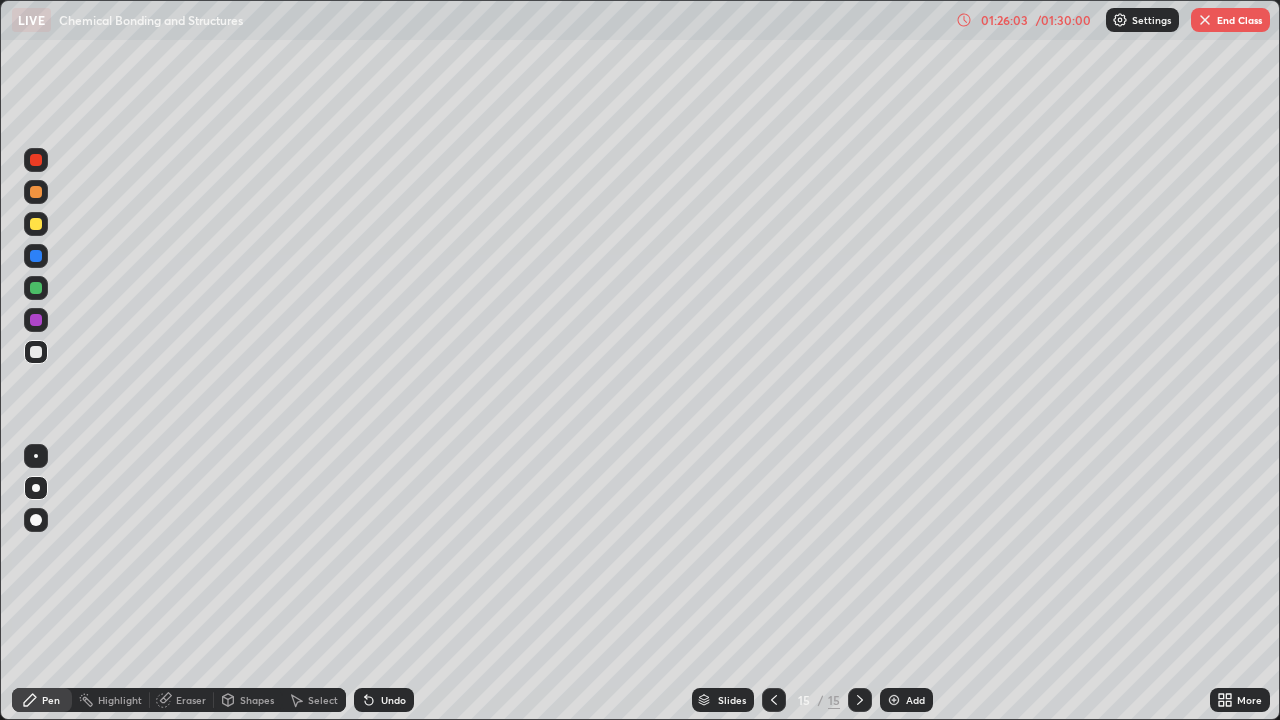 click at bounding box center [36, 352] 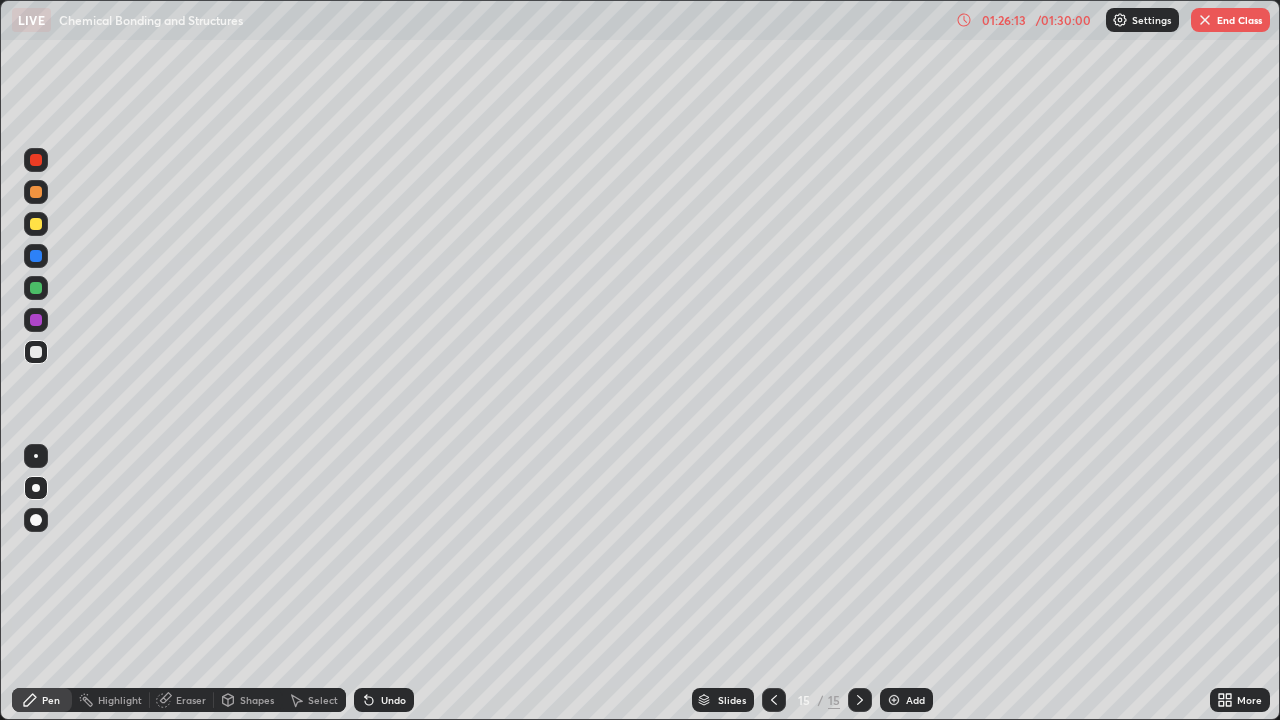 click at bounding box center [36, 320] 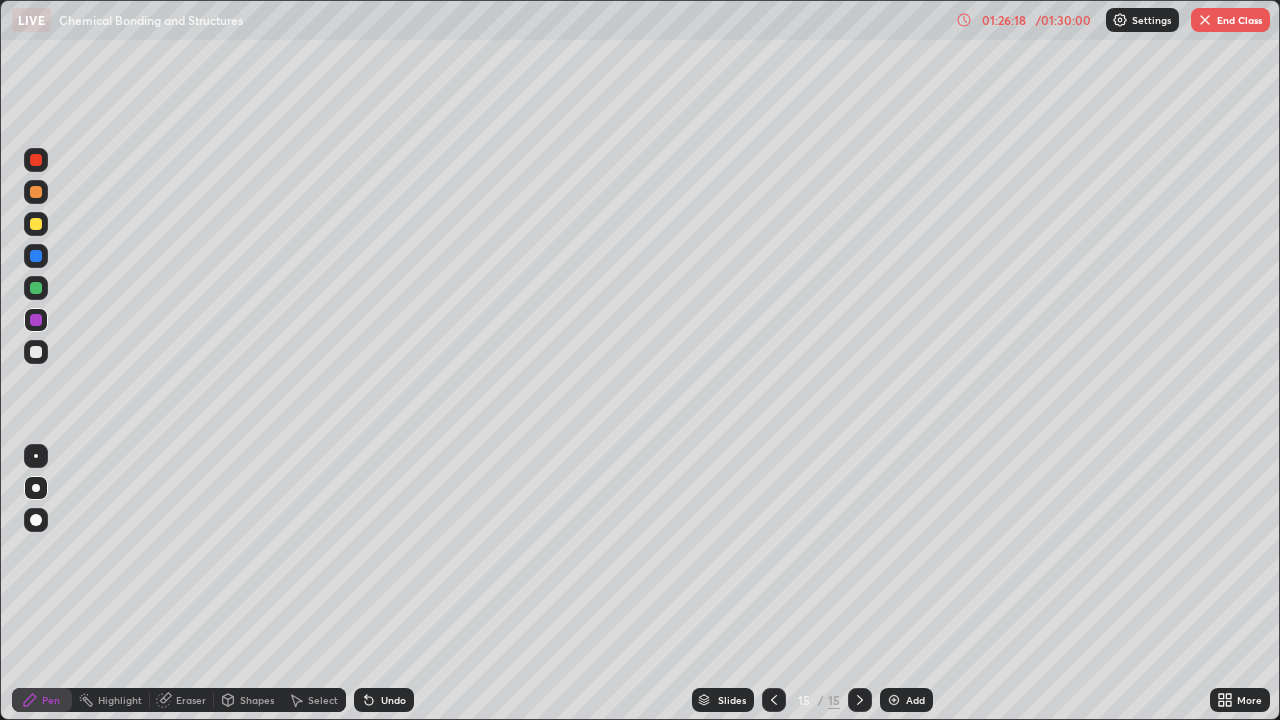 click at bounding box center [36, 352] 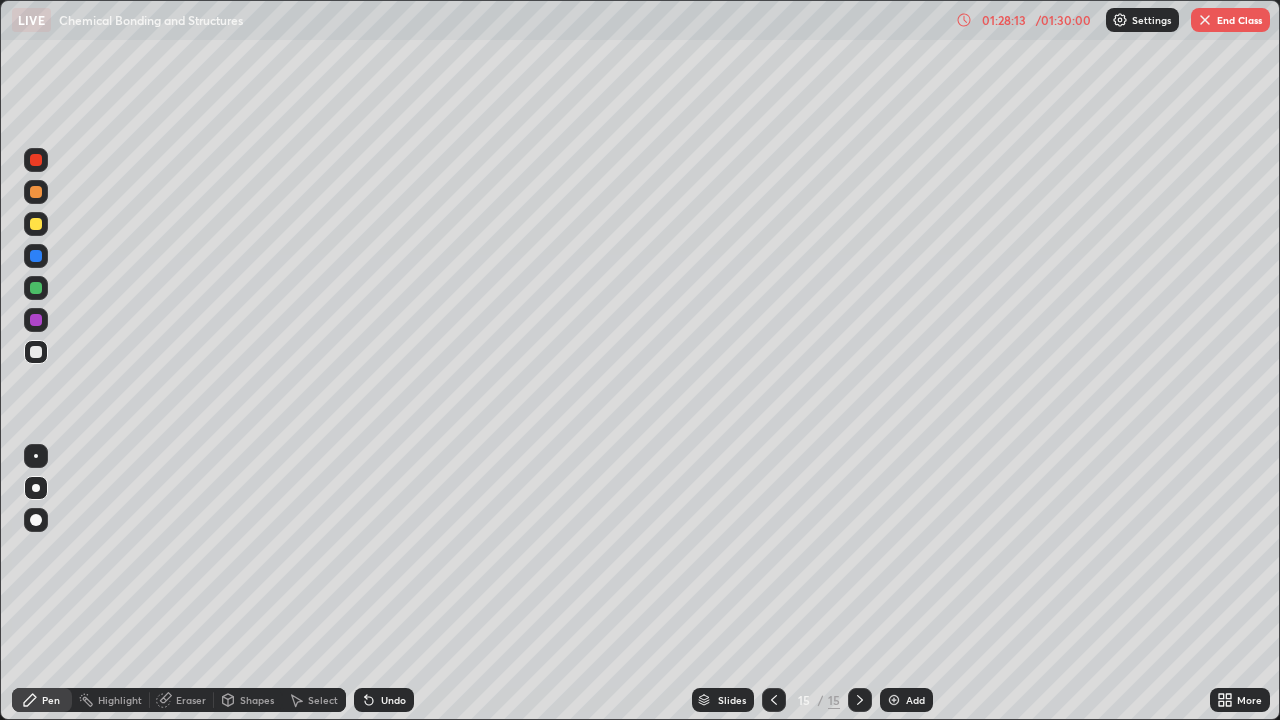 click on "01:28:13" at bounding box center (1004, 20) 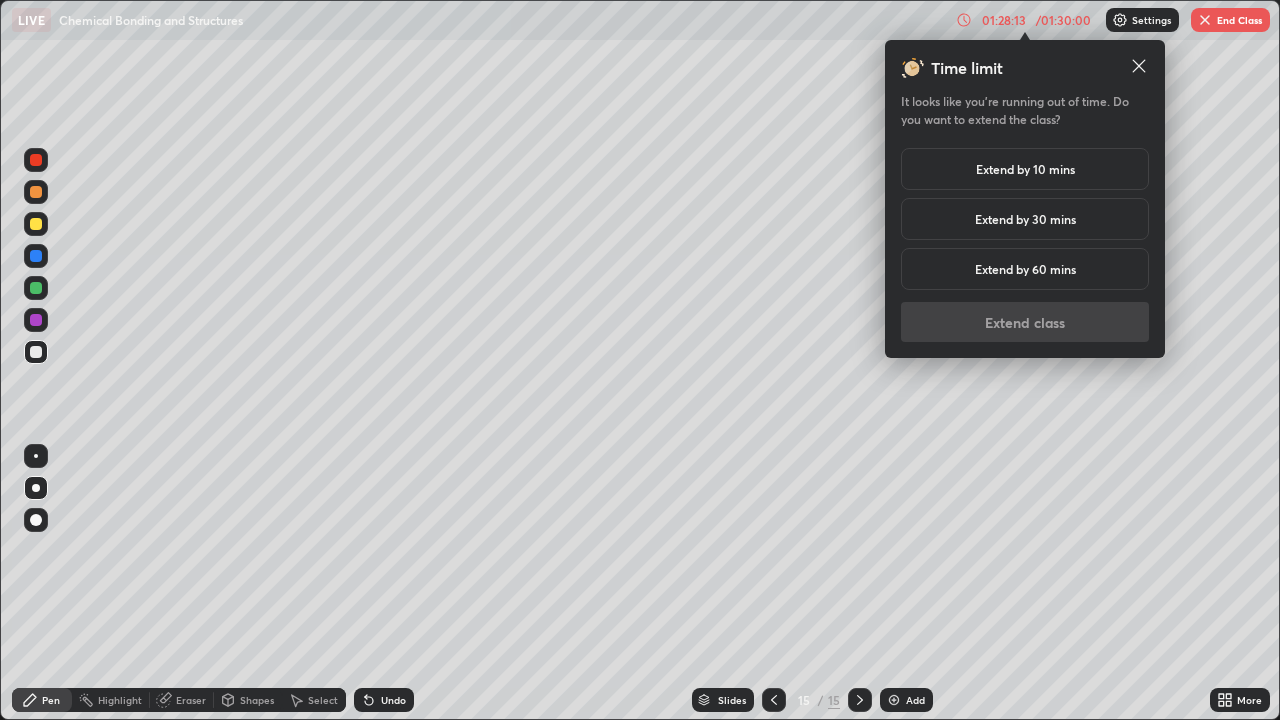click on "Extend by 10 mins" at bounding box center [1025, 169] 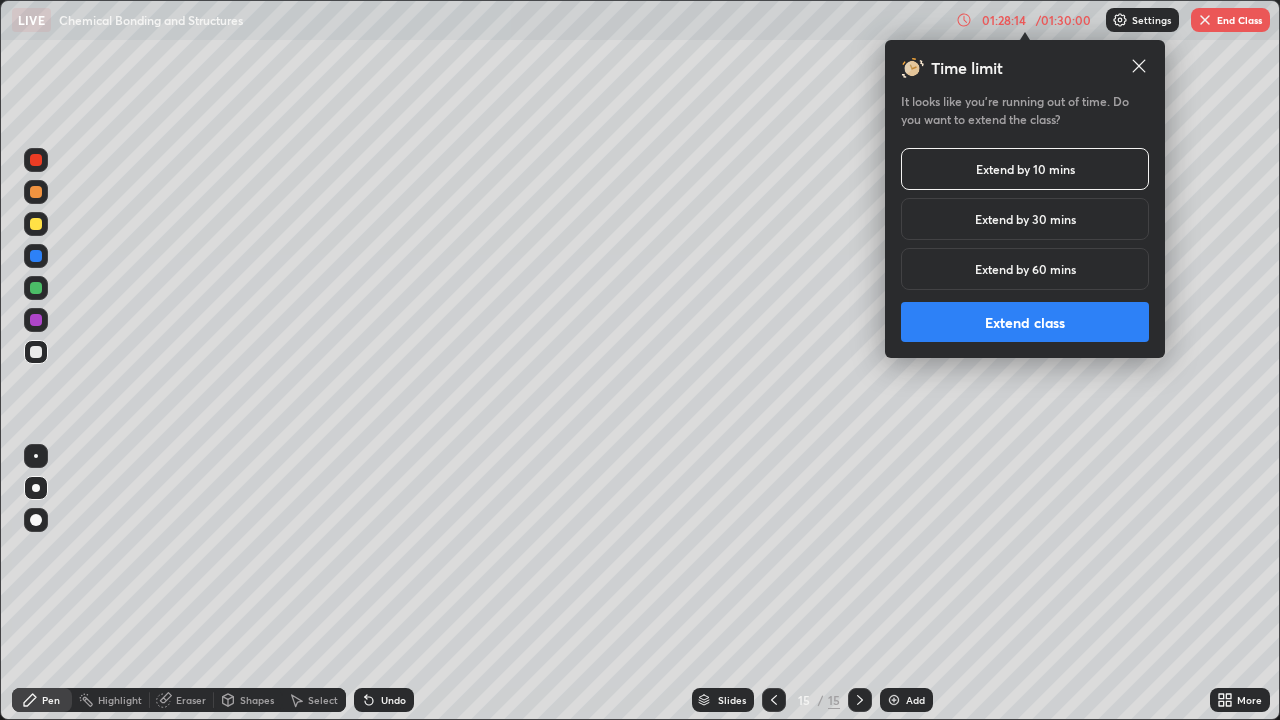 click on "Extend class" at bounding box center [1025, 322] 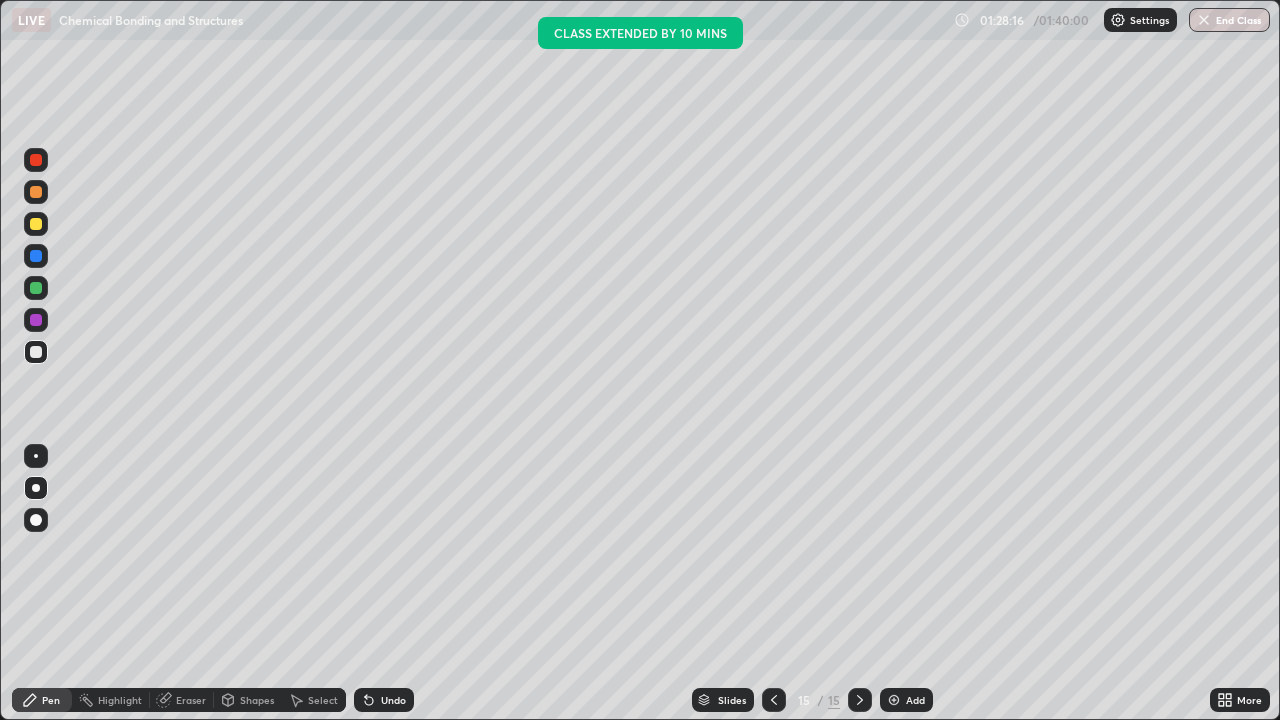 click at bounding box center [894, 700] 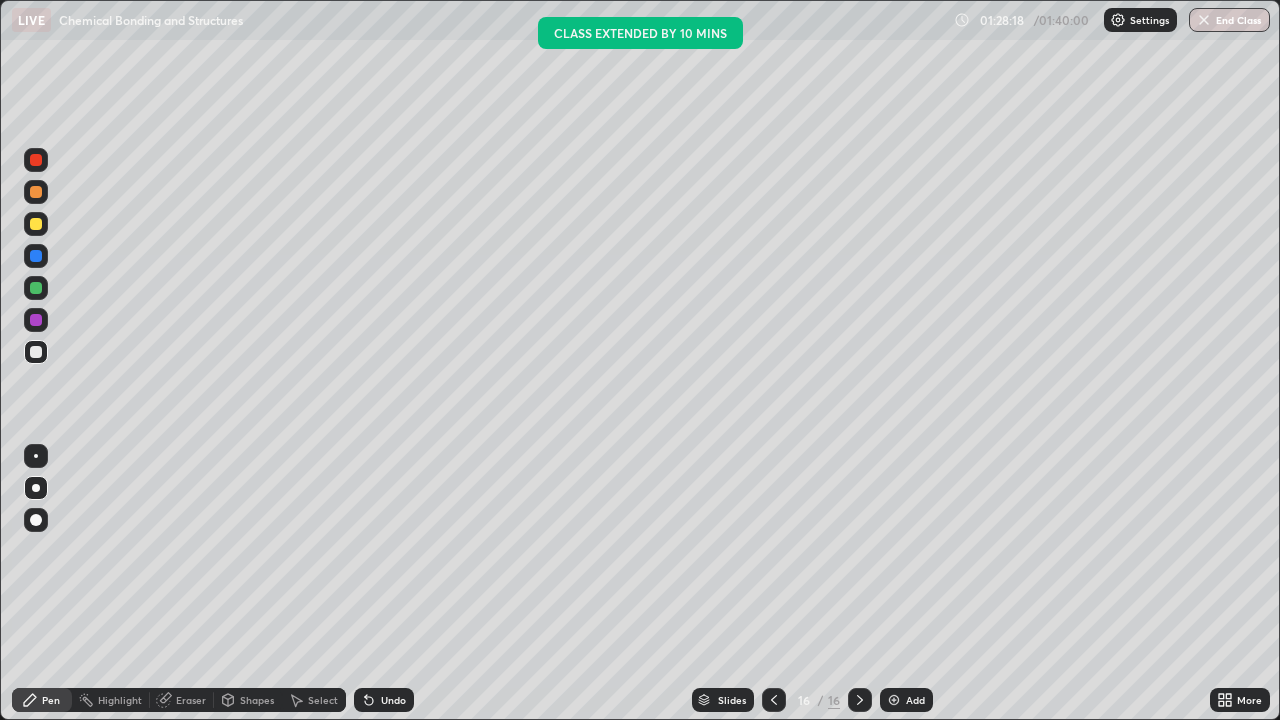 click at bounding box center (36, 288) 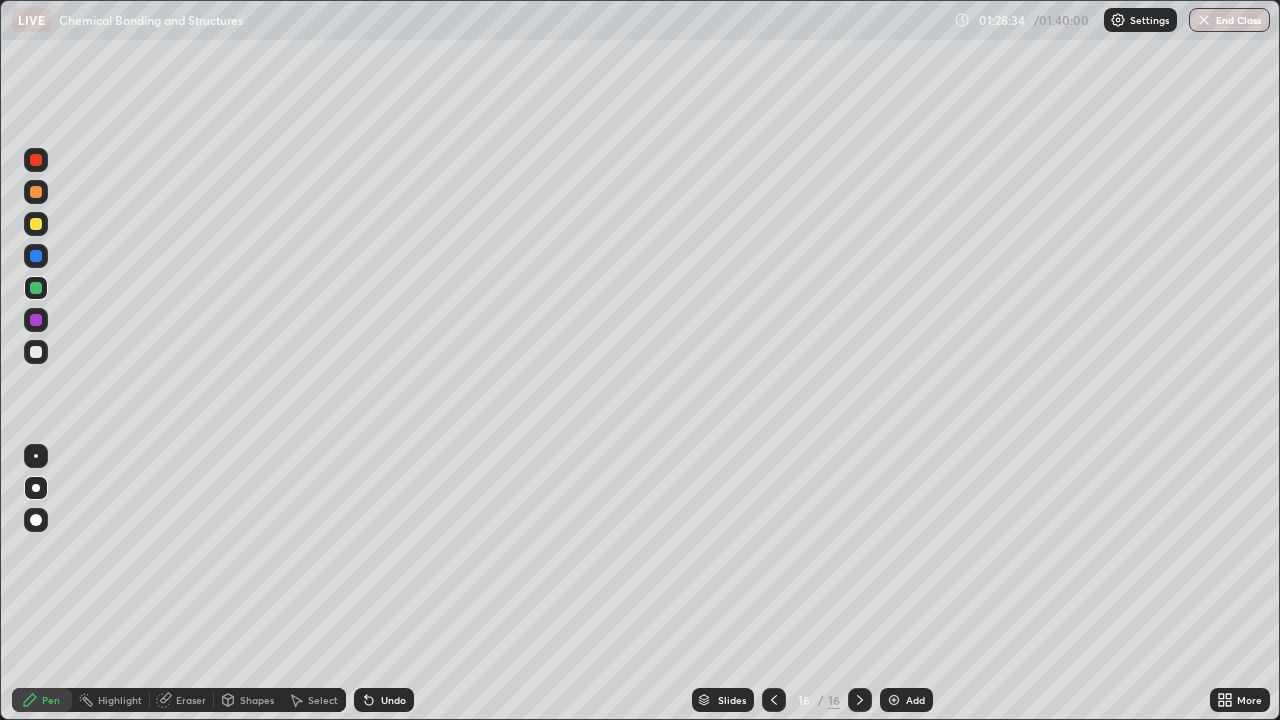 click at bounding box center [36, 320] 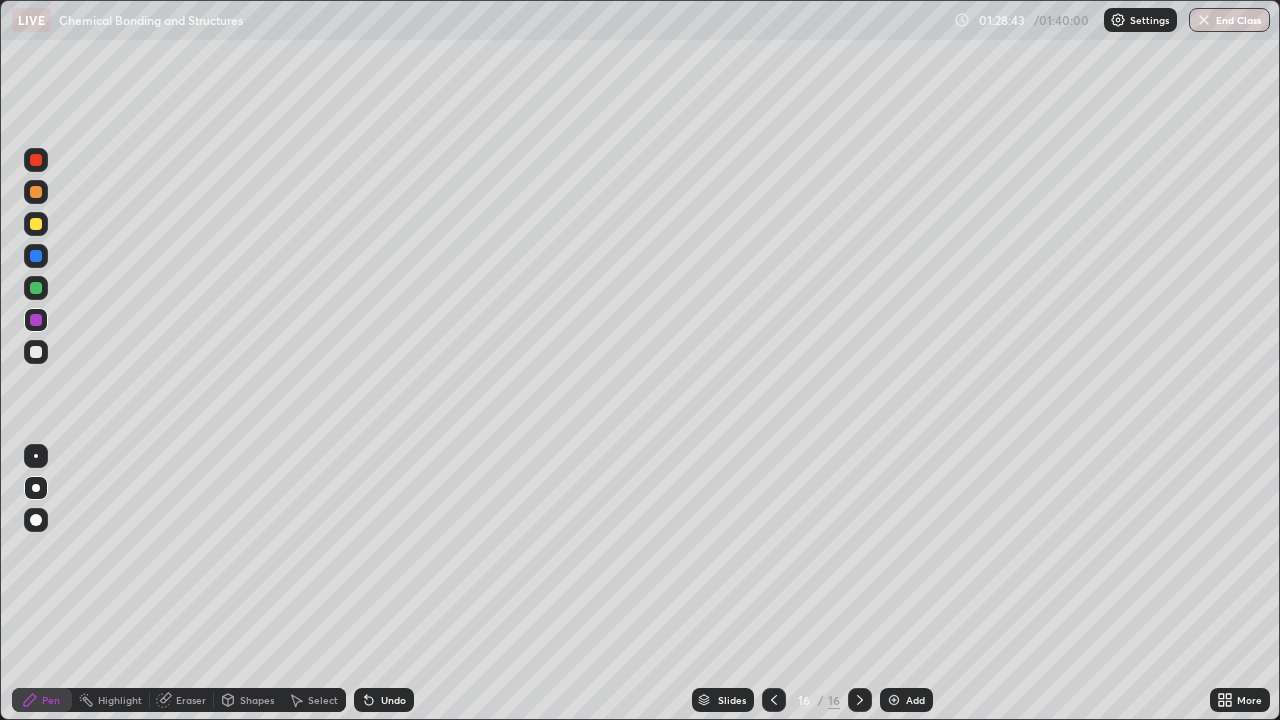 click at bounding box center (36, 352) 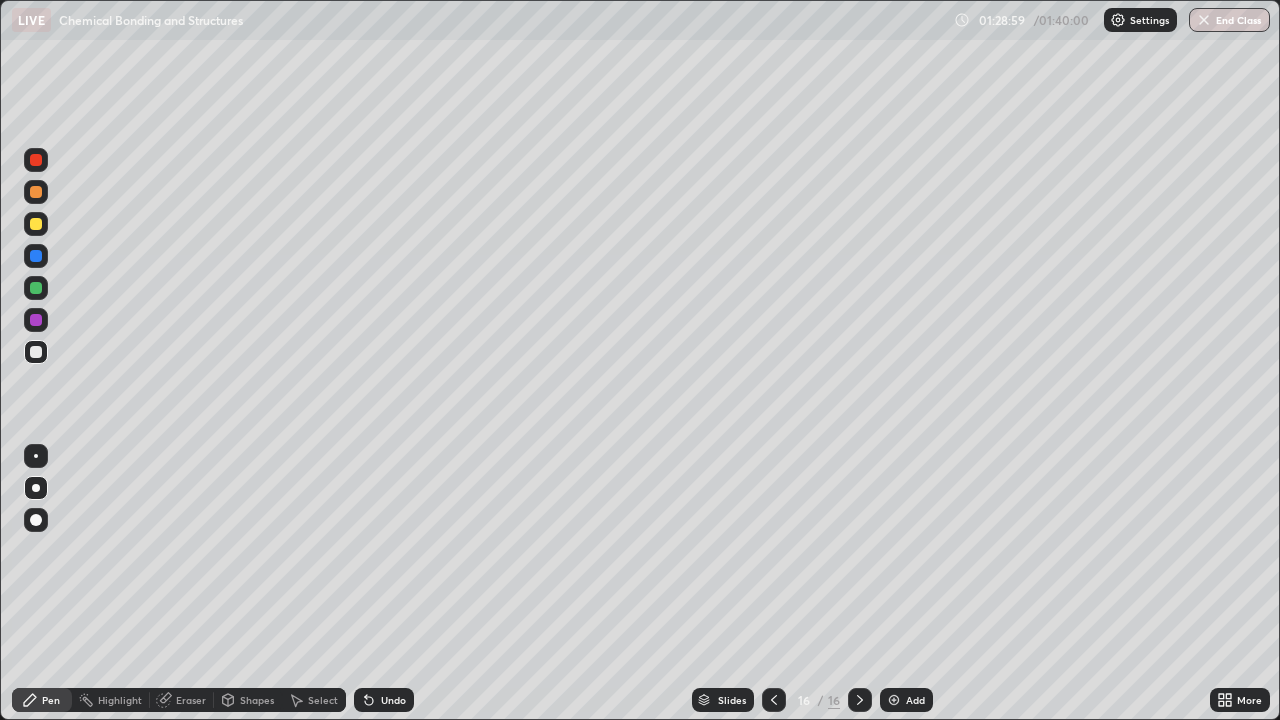 click on "Eraser" at bounding box center (191, 700) 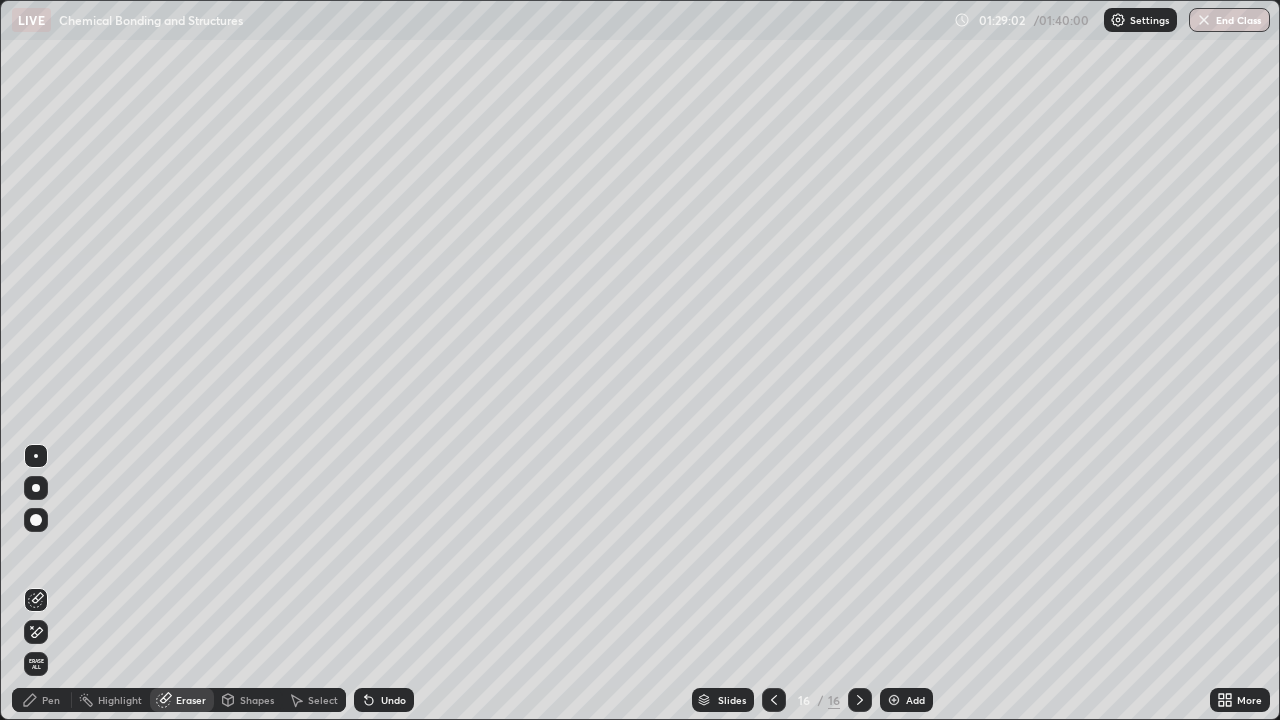 click on "Pen" at bounding box center [42, 700] 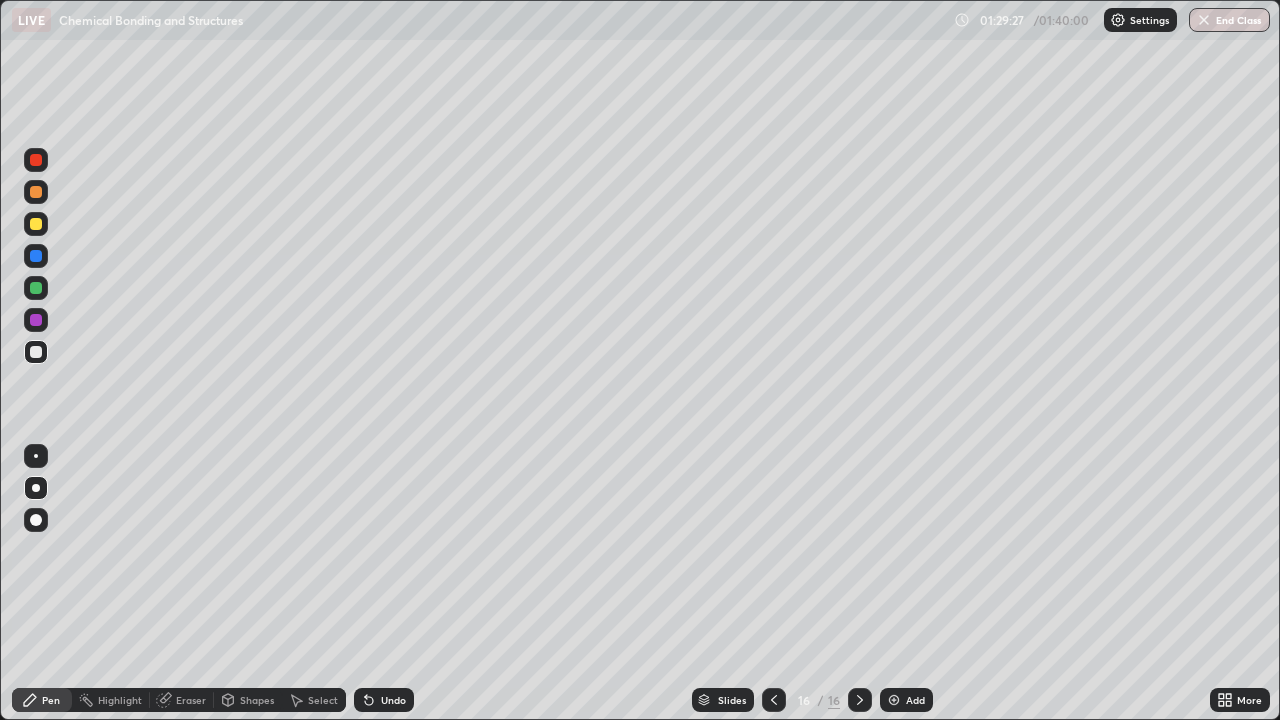 click at bounding box center [36, 320] 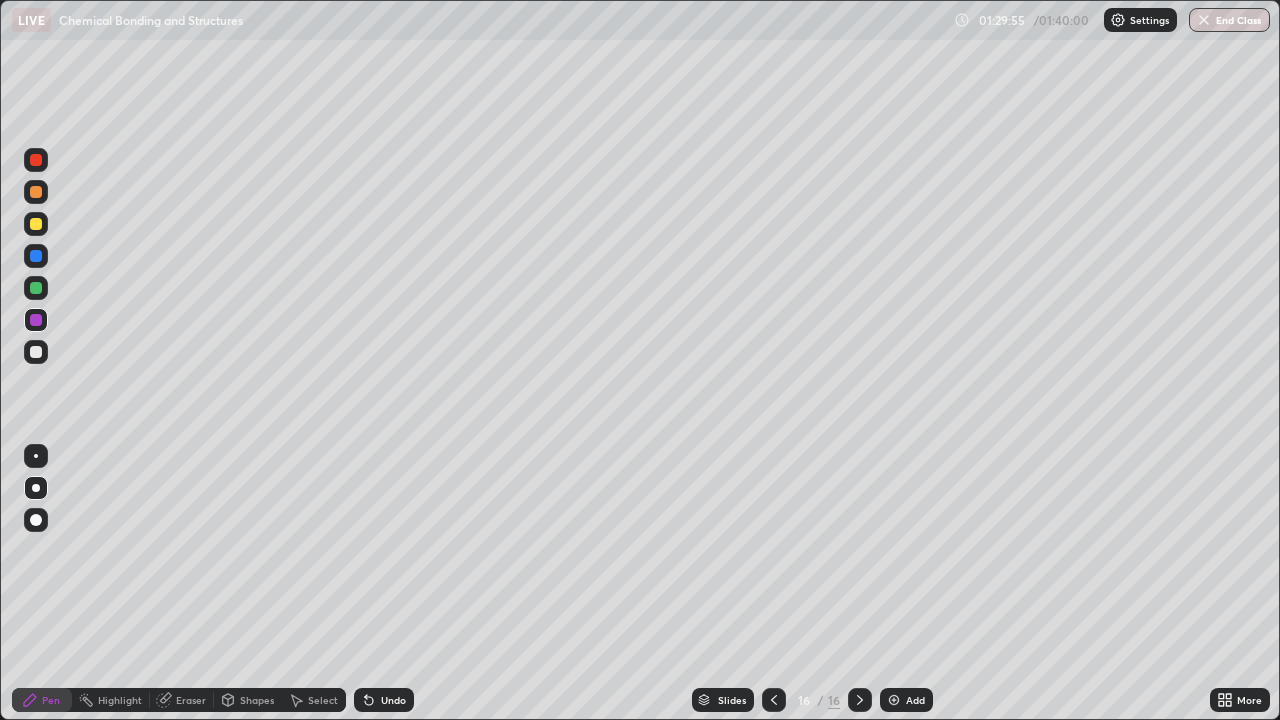 click at bounding box center (36, 352) 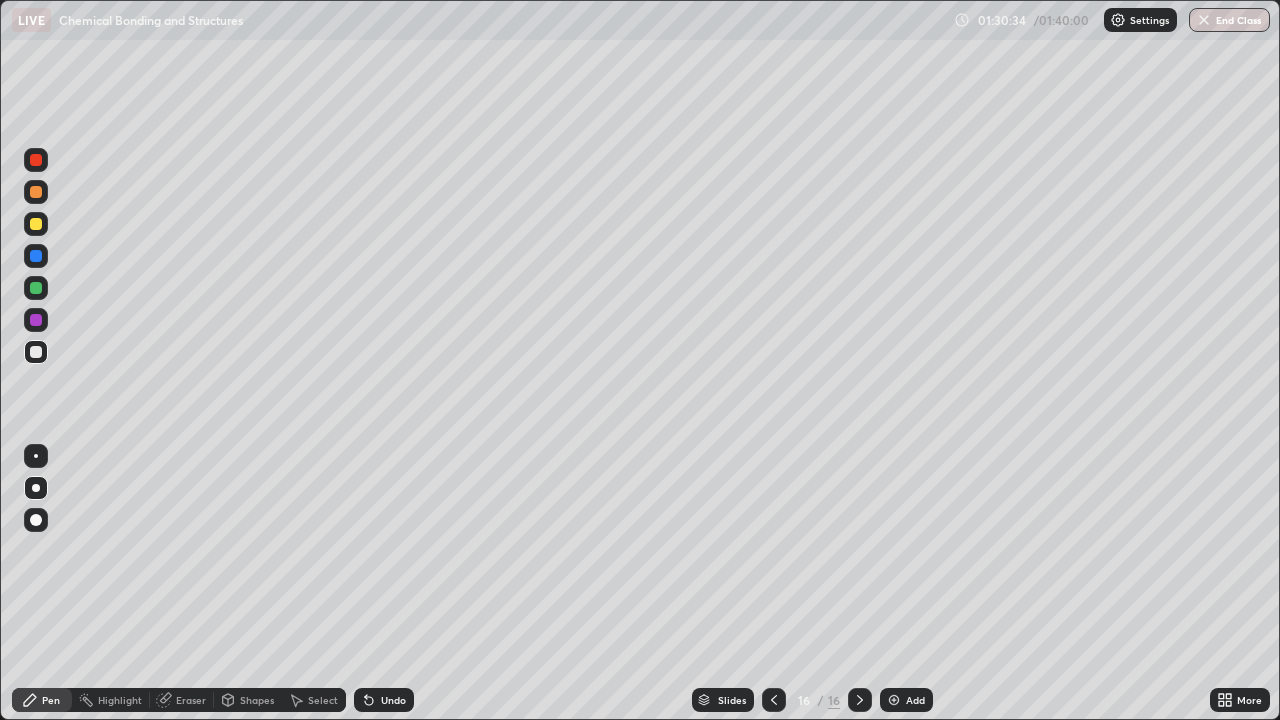 click on "Undo" at bounding box center (393, 700) 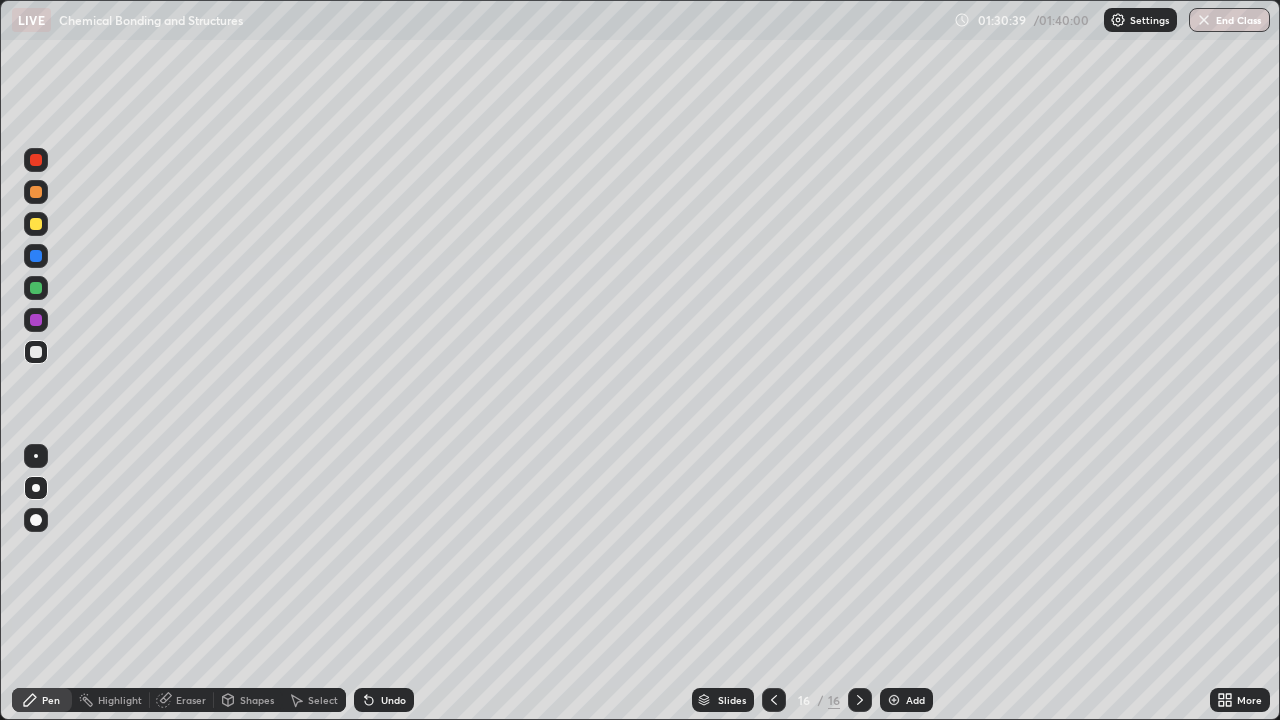 click at bounding box center [36, 224] 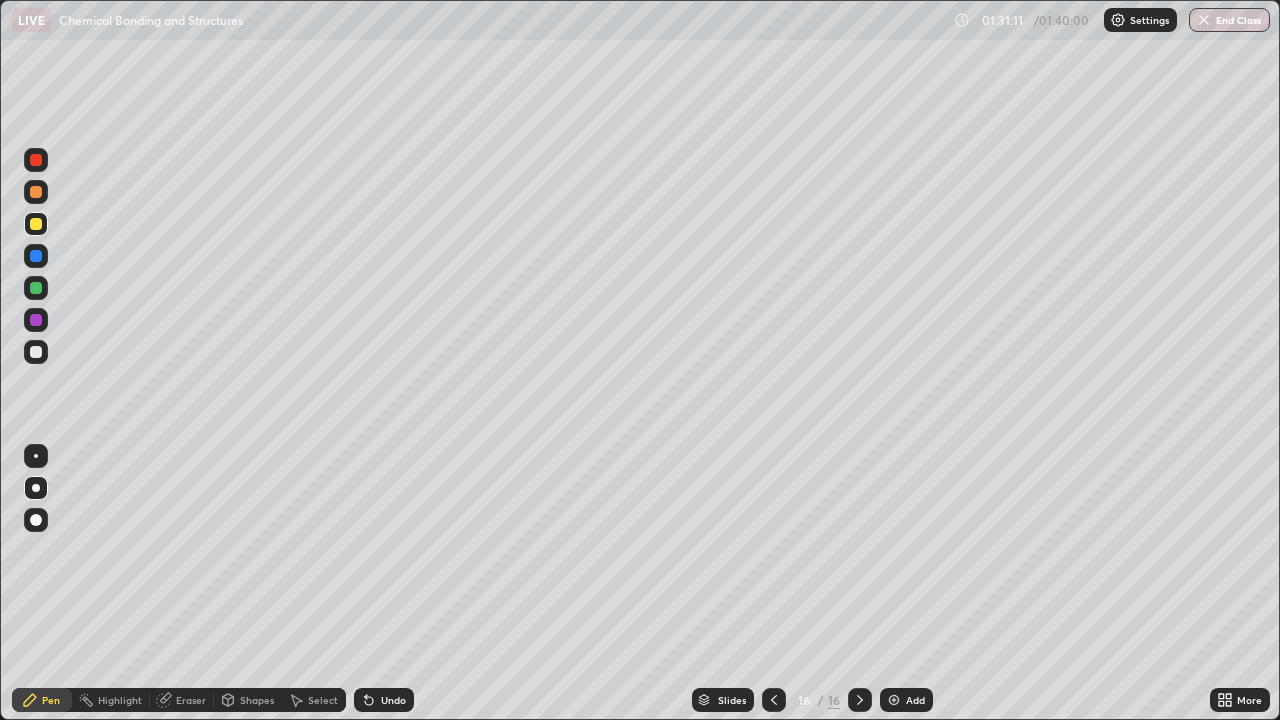 click at bounding box center [36, 352] 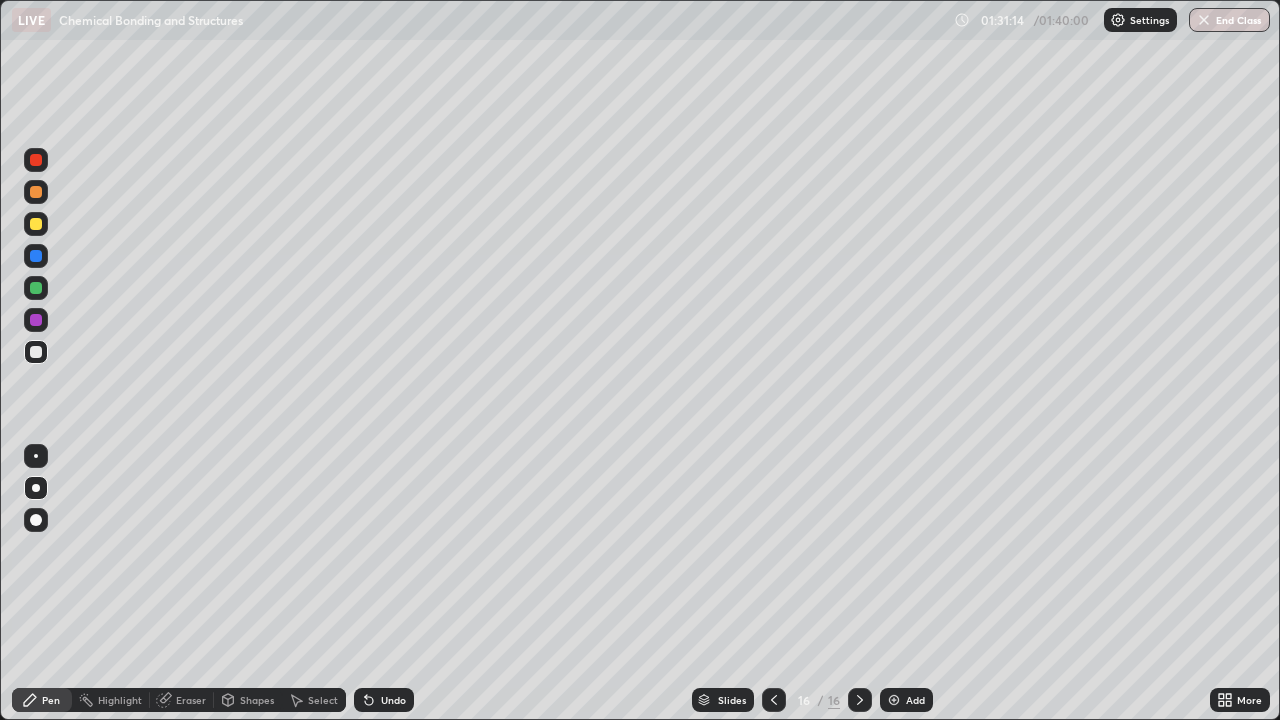 click on "Undo" at bounding box center (393, 700) 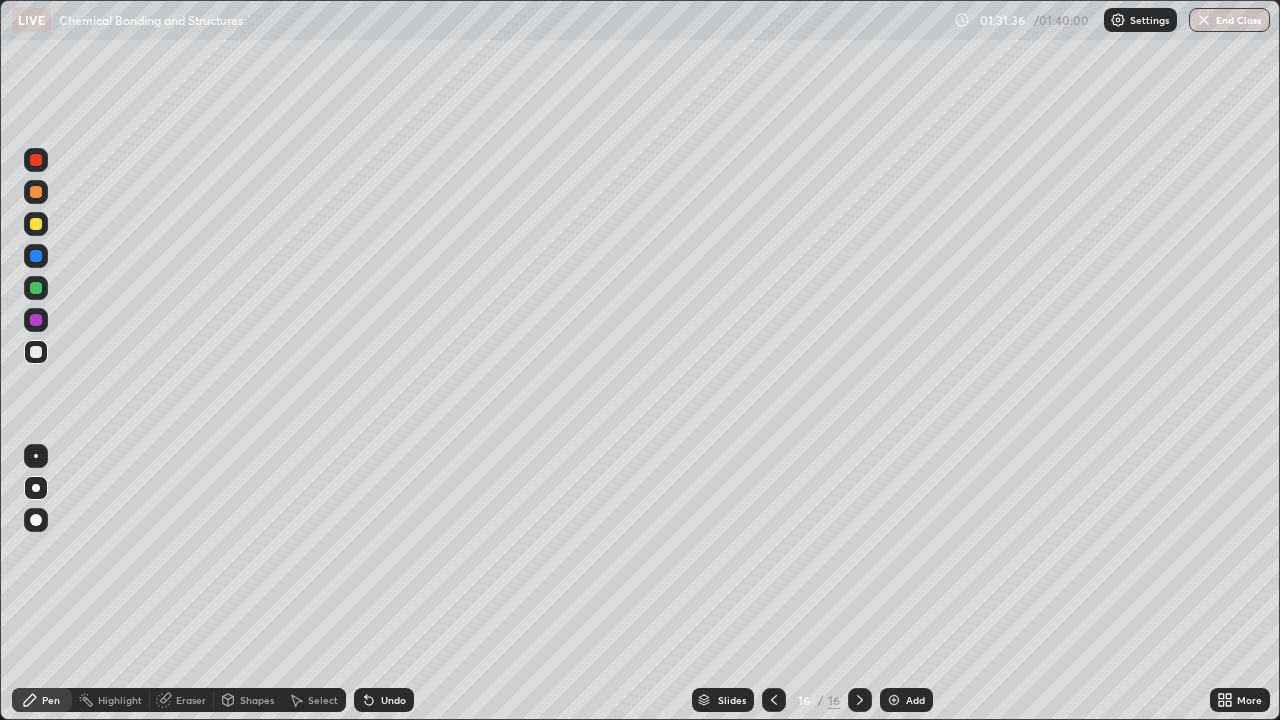 click at bounding box center [36, 224] 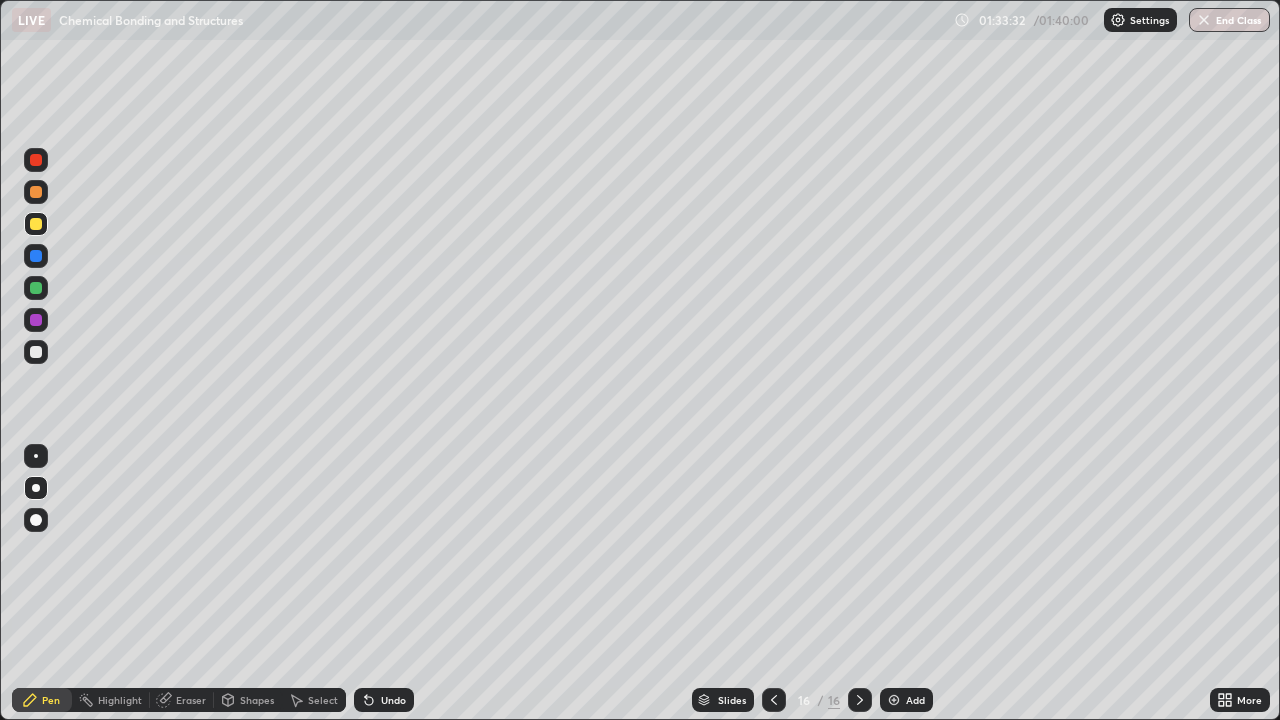 click on "End Class" at bounding box center [1229, 20] 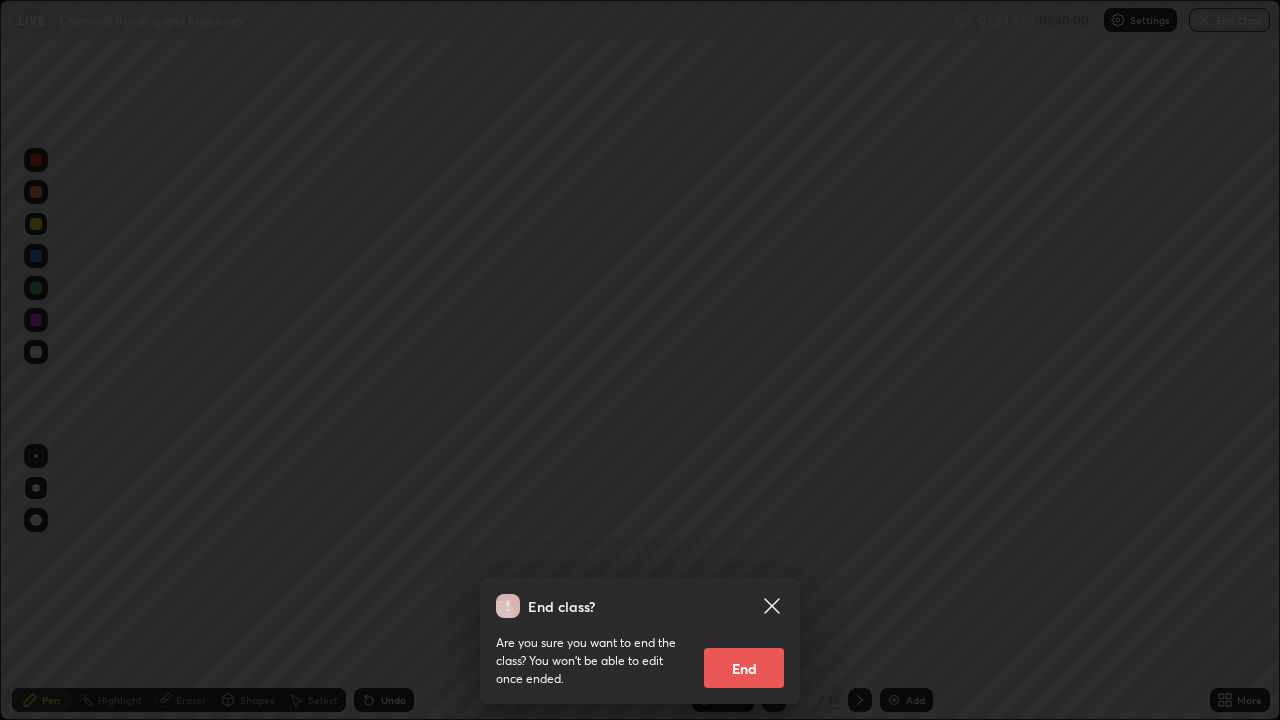 click on "End" at bounding box center (744, 668) 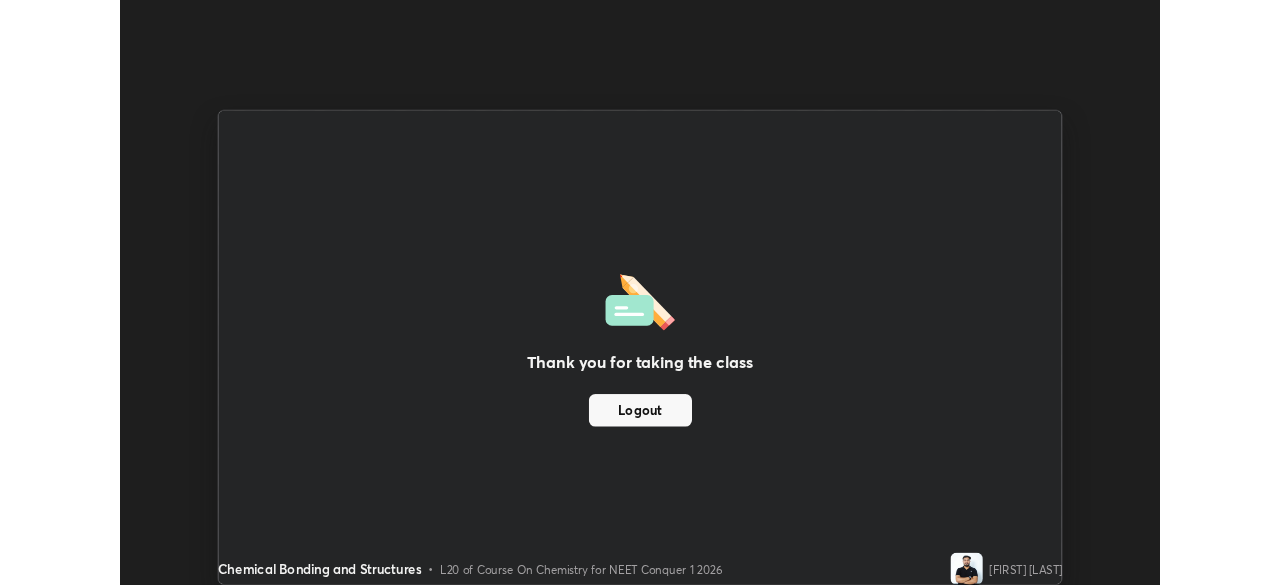 scroll, scrollTop: 585, scrollLeft: 1280, axis: both 